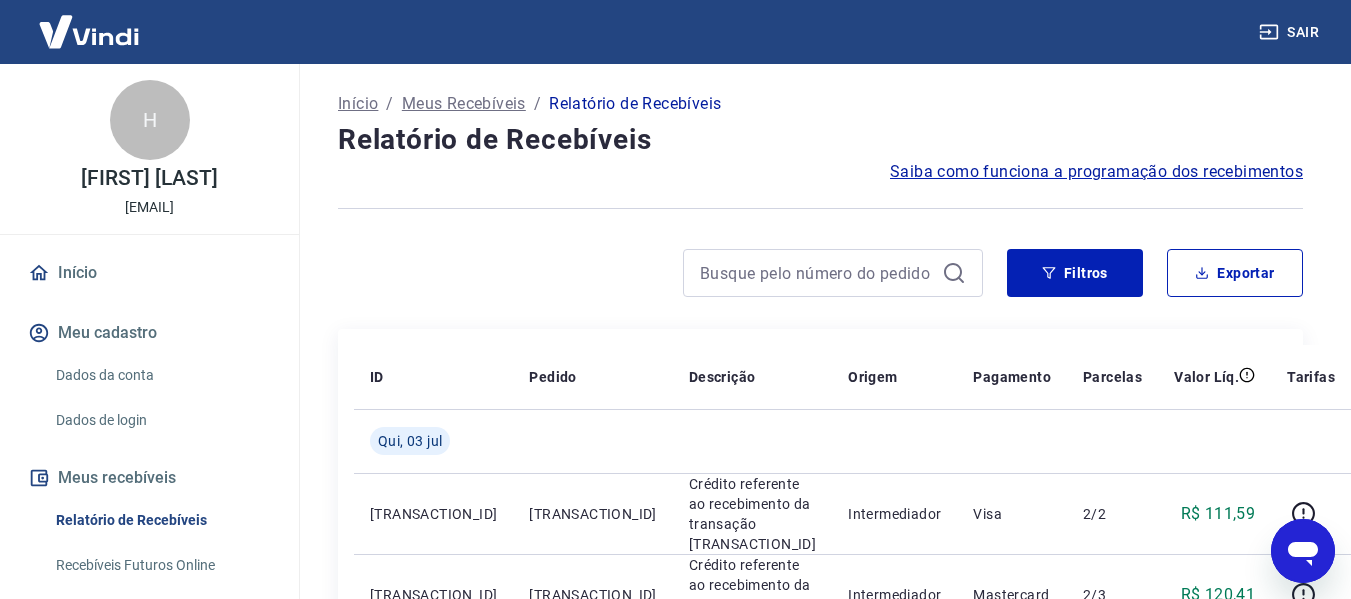 scroll, scrollTop: 1000, scrollLeft: 0, axis: vertical 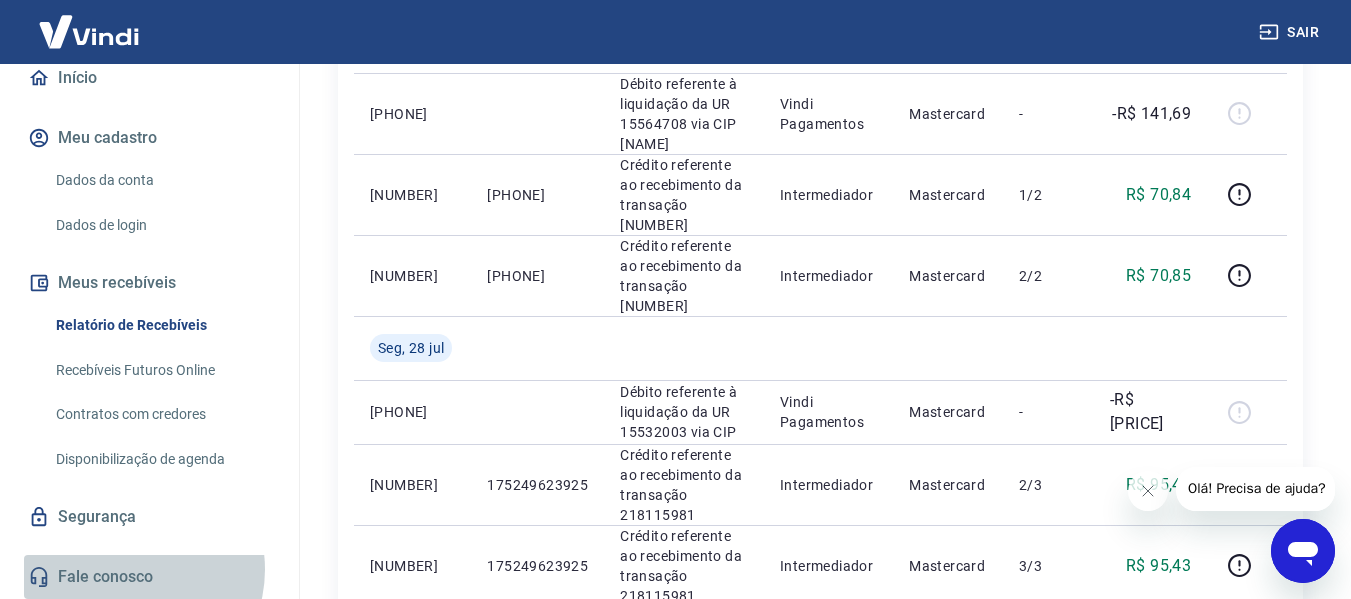 click on "Fale conosco" at bounding box center (149, 577) 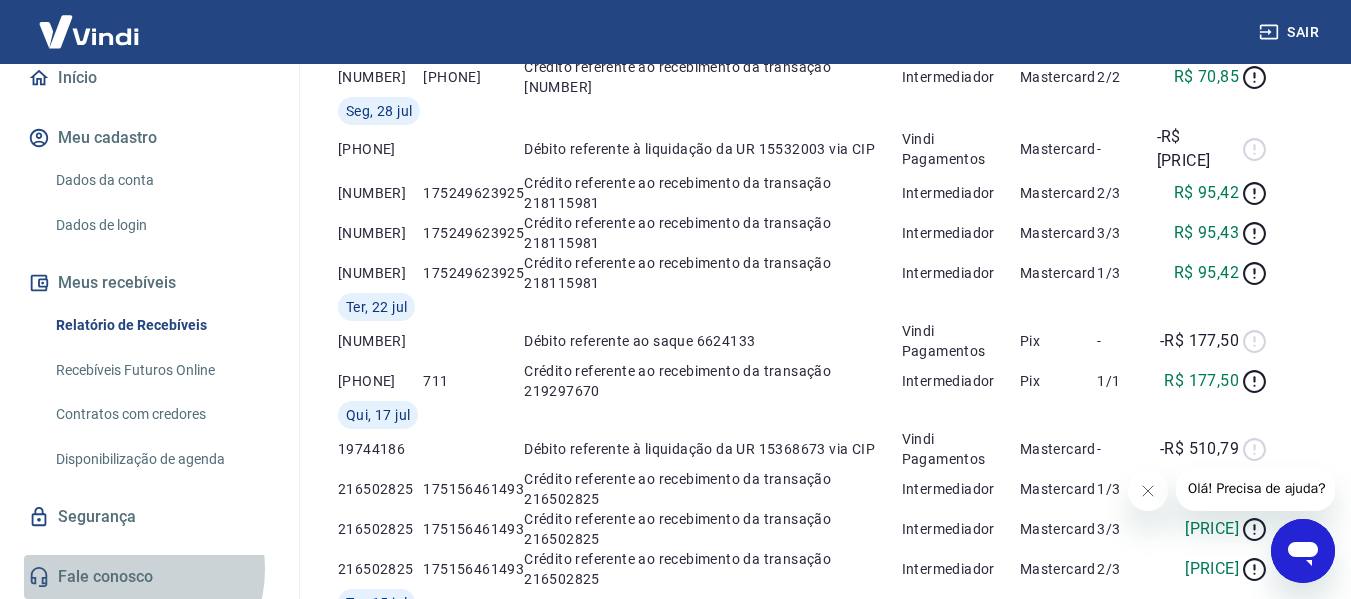 scroll, scrollTop: 56, scrollLeft: 0, axis: vertical 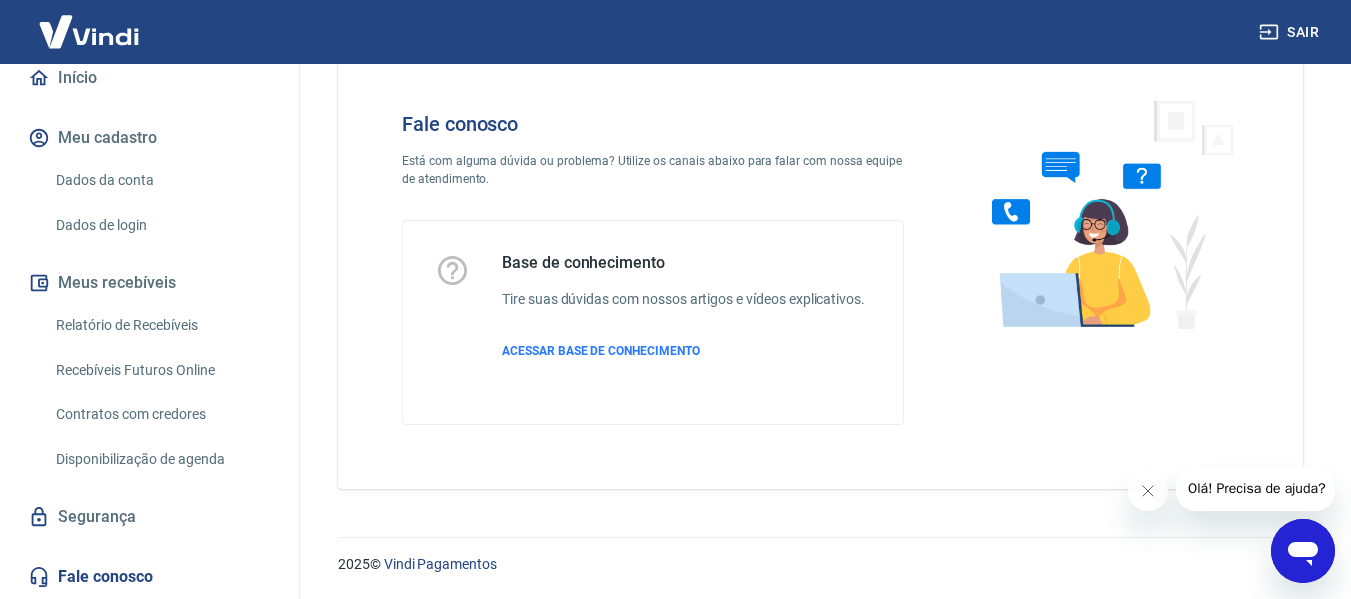click 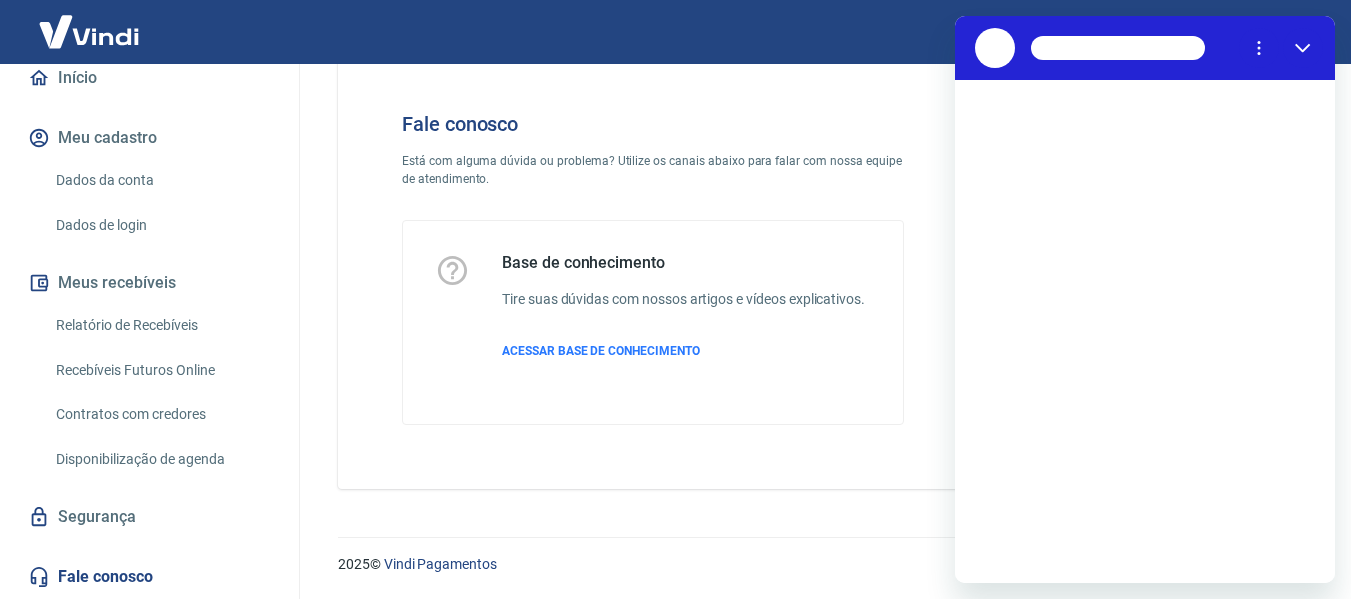scroll, scrollTop: 0, scrollLeft: 0, axis: both 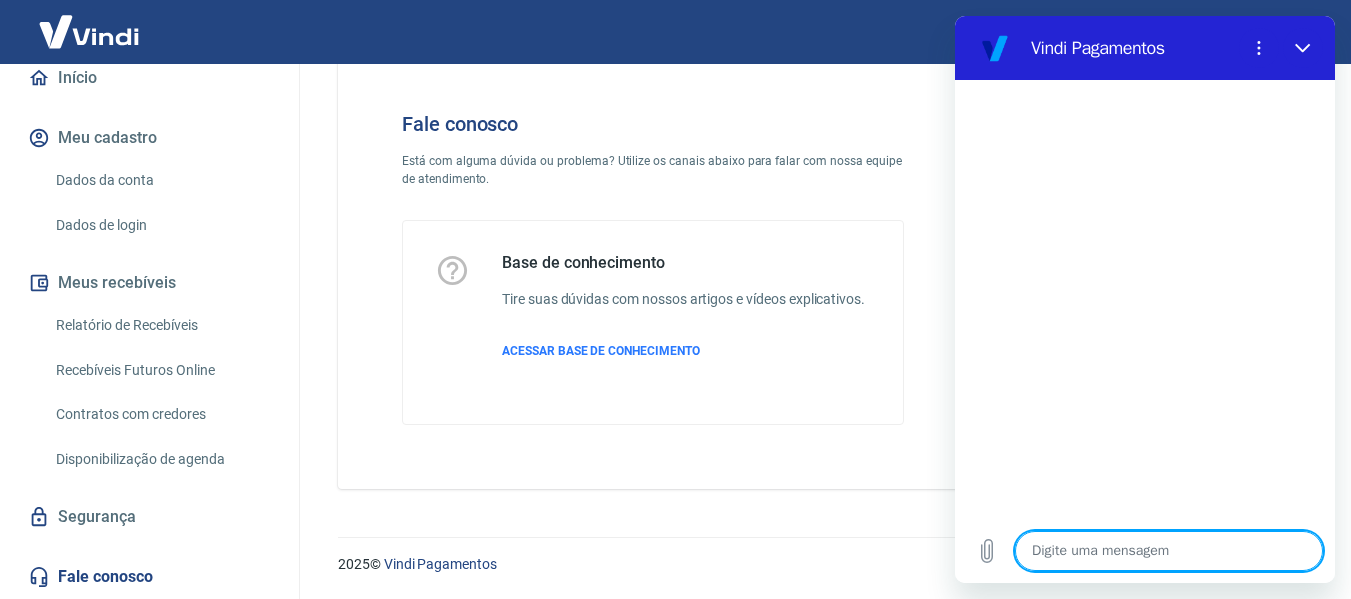 click at bounding box center (1169, 551) 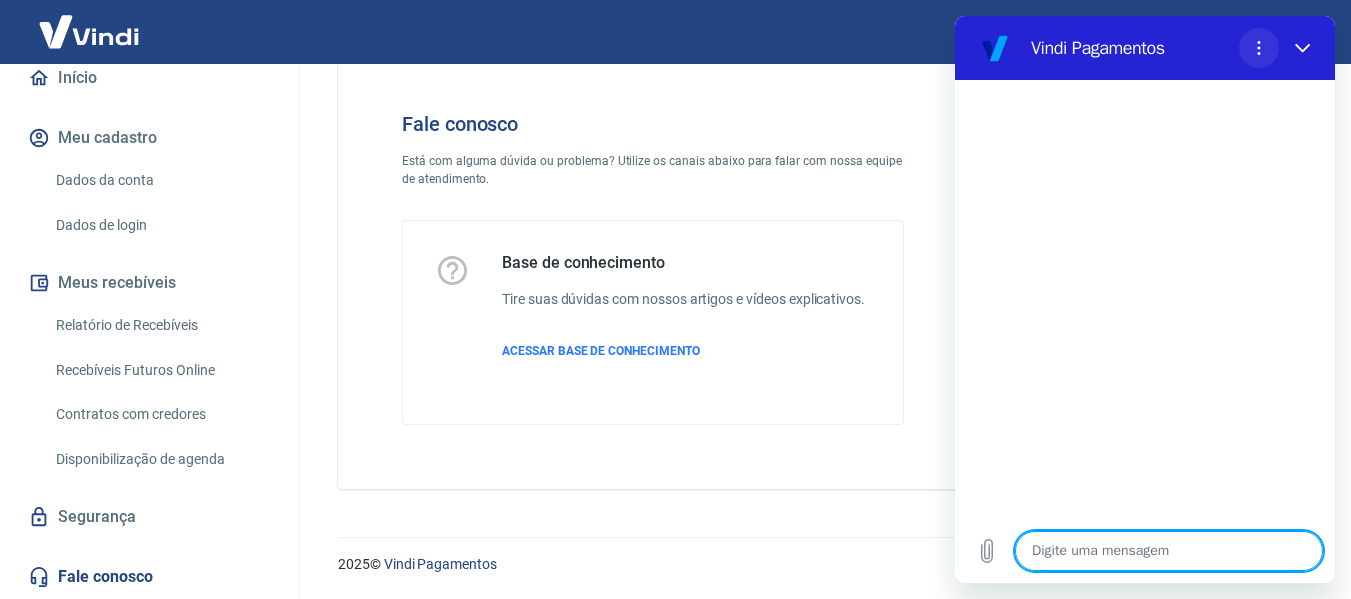click 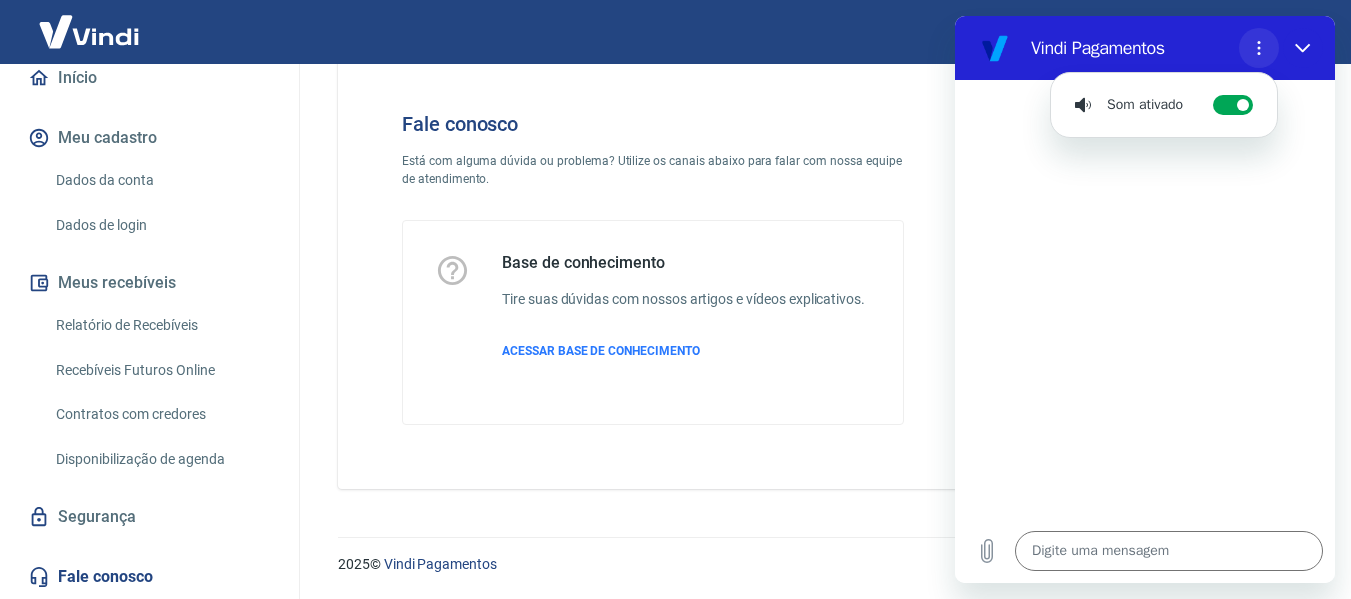 click 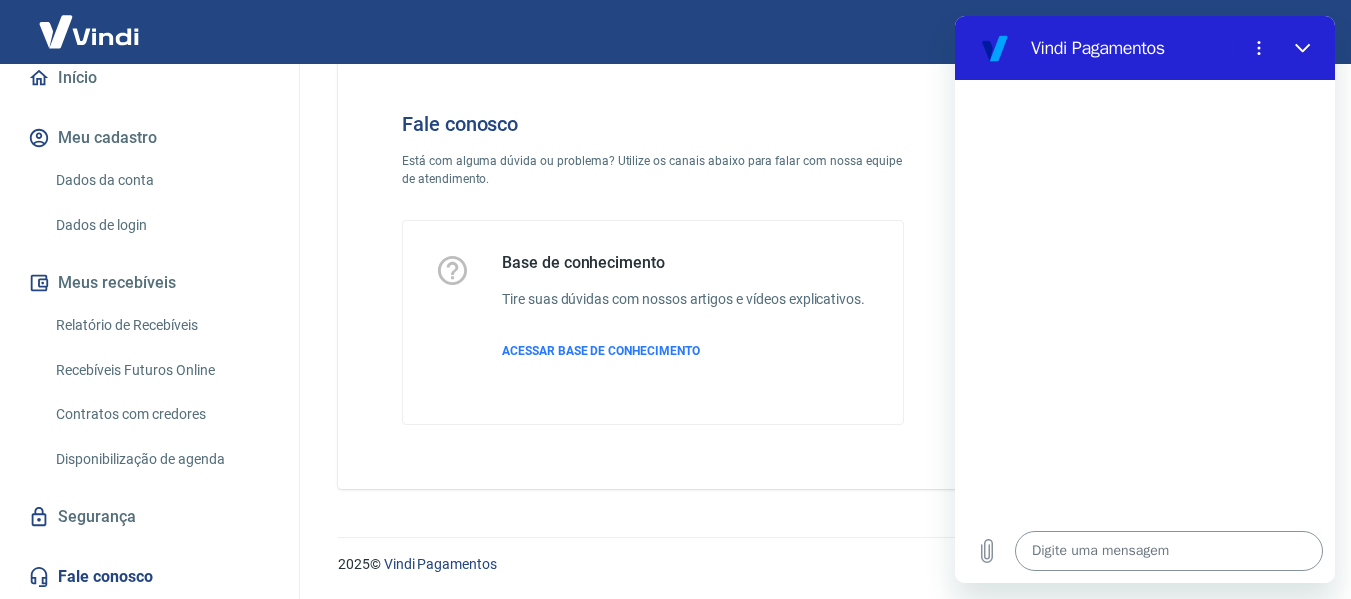 click at bounding box center [1169, 551] 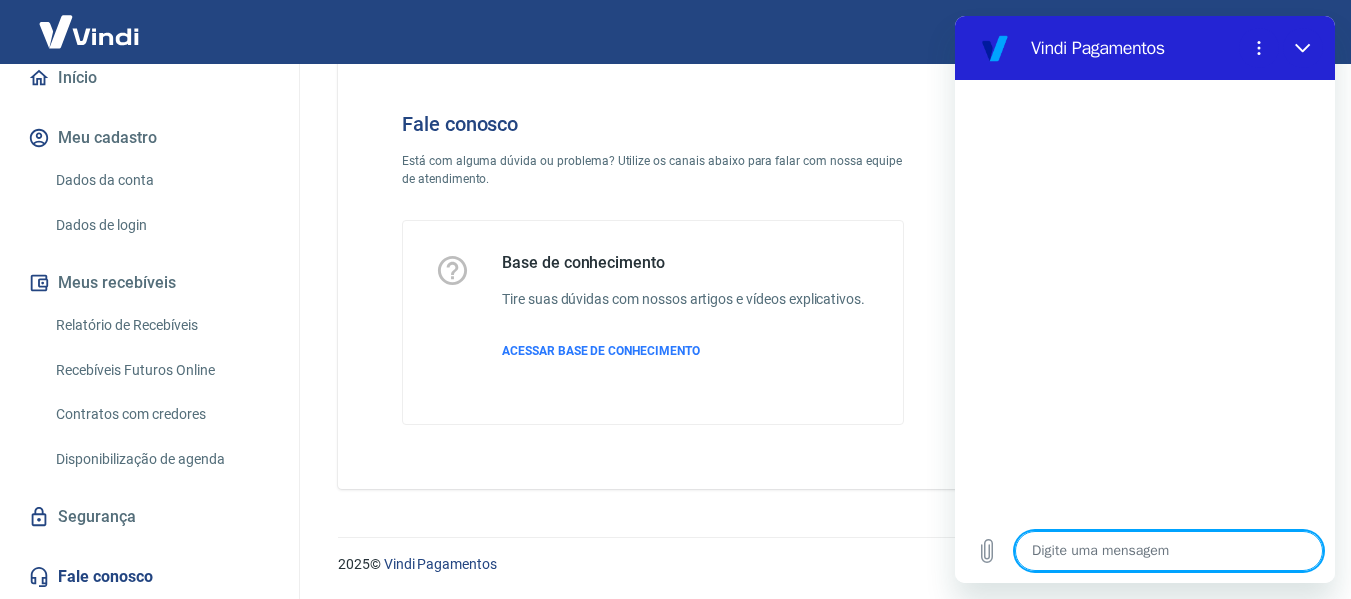 type on "b" 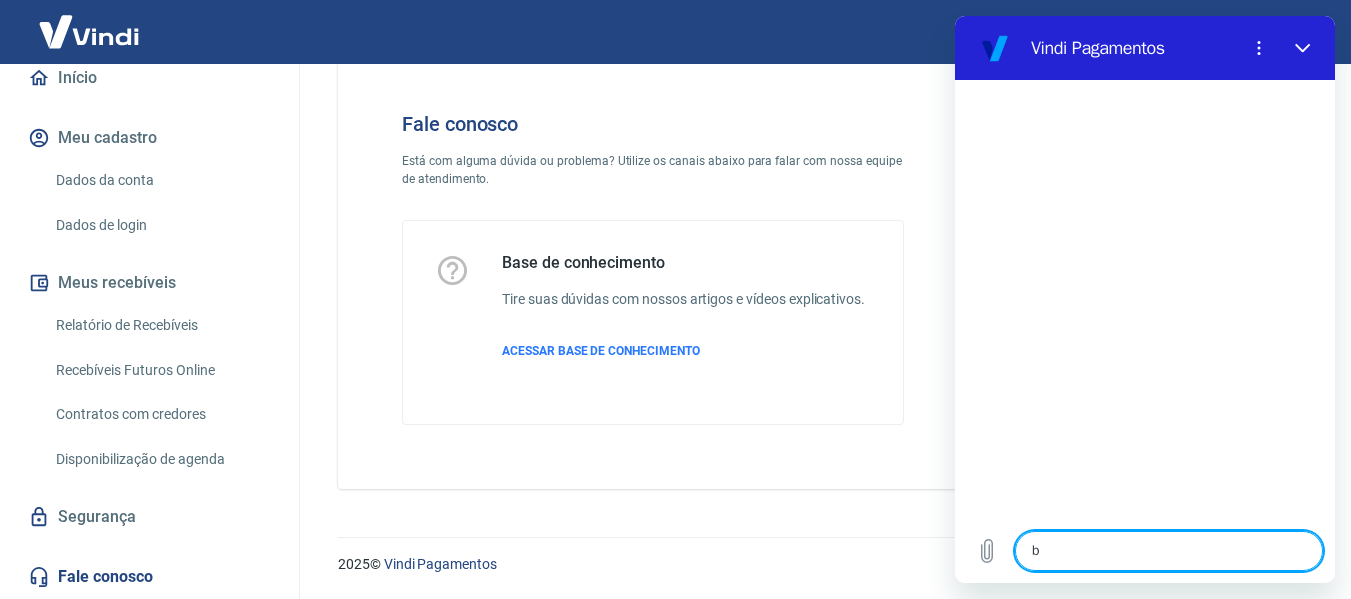 type on "bo" 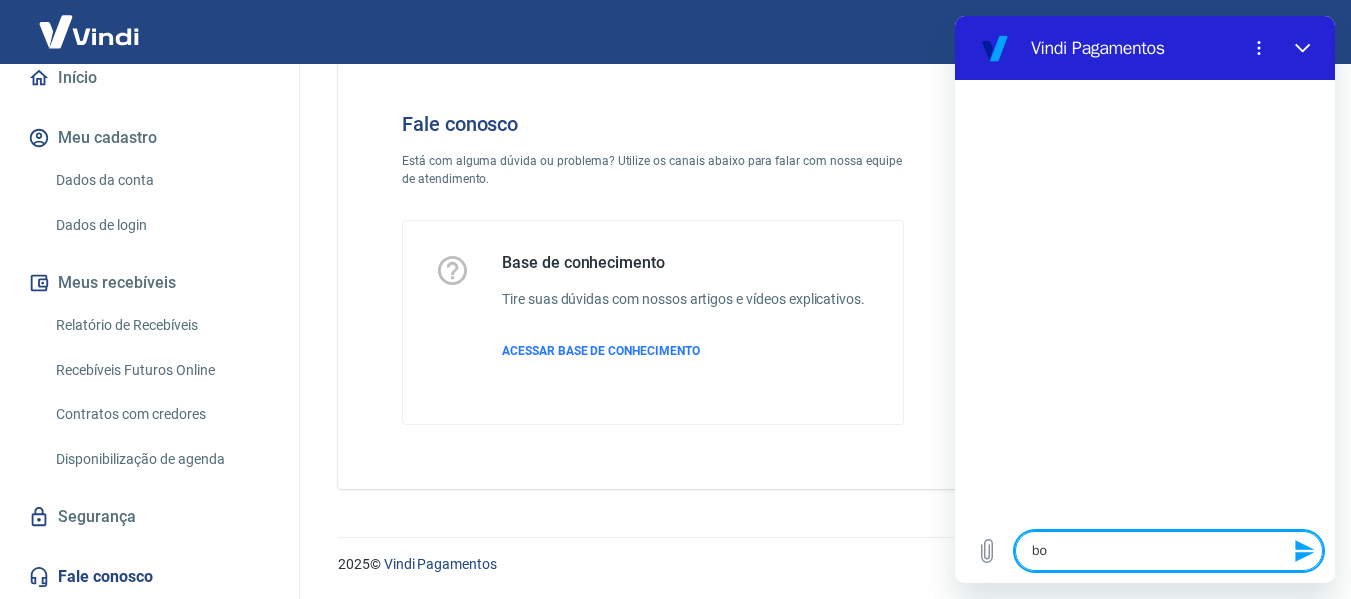 type on "boa" 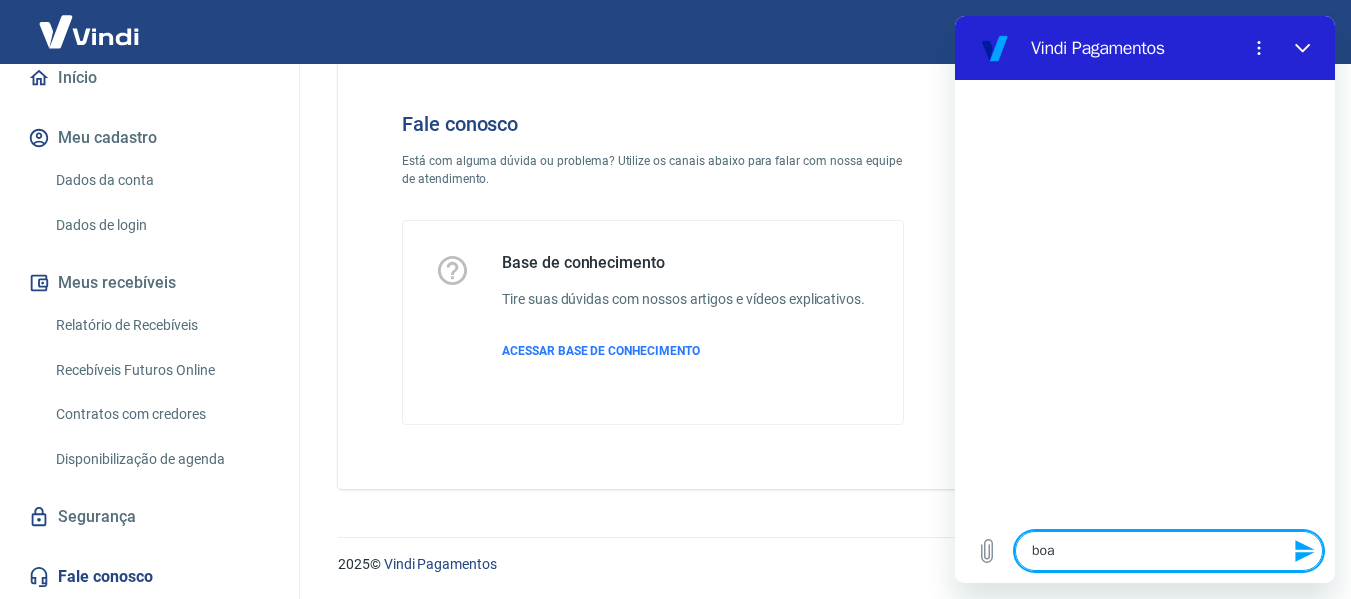 type on "boa" 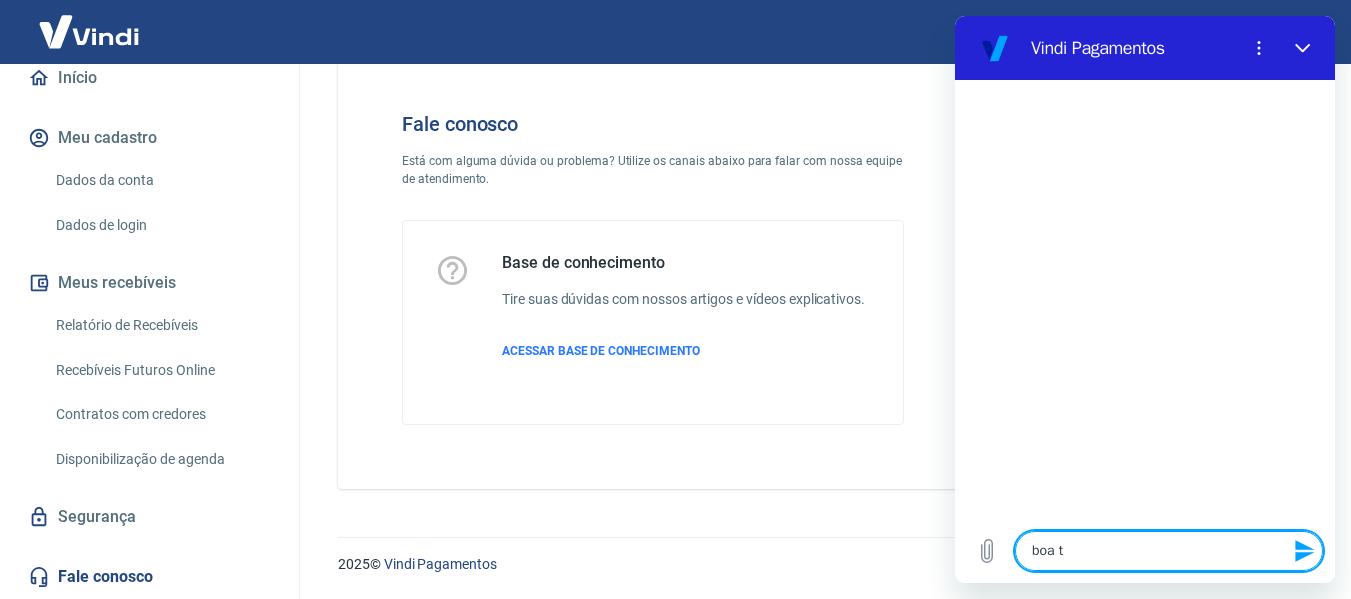 type on "boa ta" 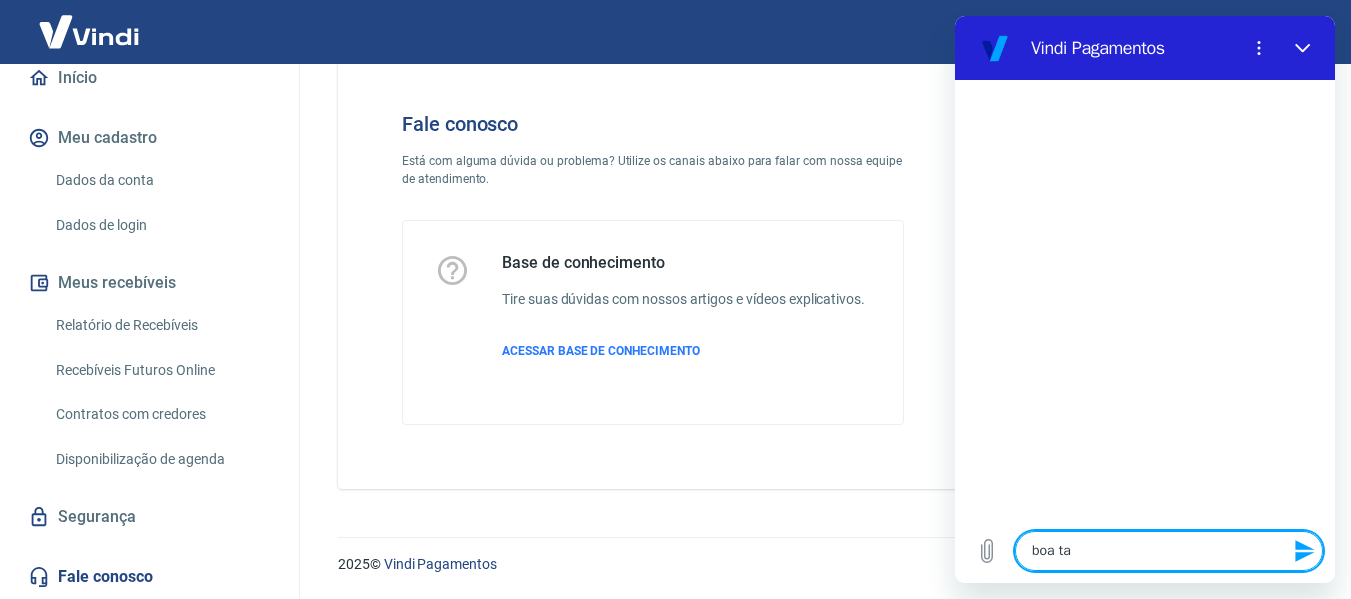 type on "boa tar" 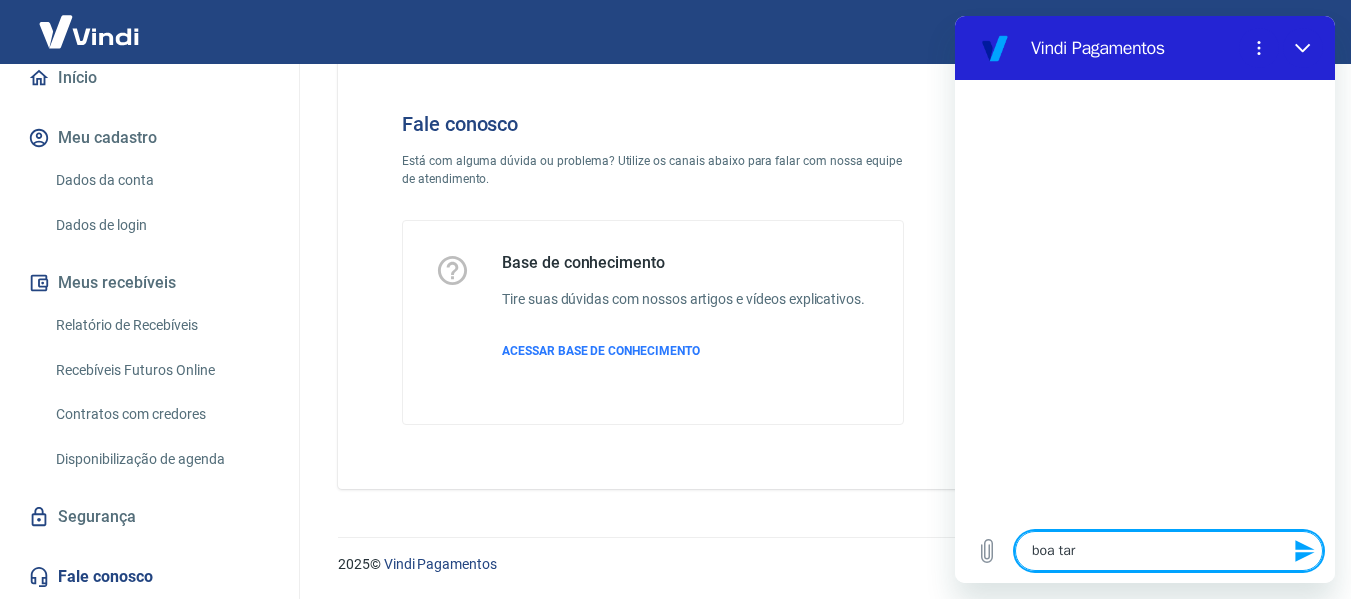 type on "boa tard" 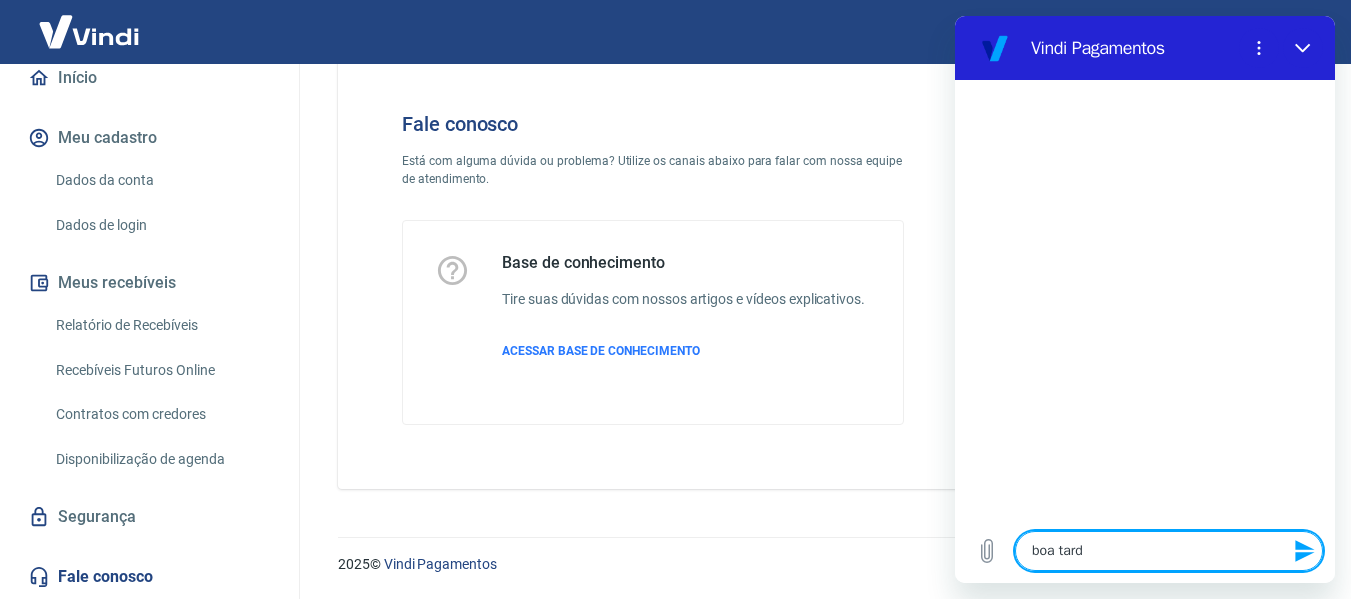 type on "boa tarde" 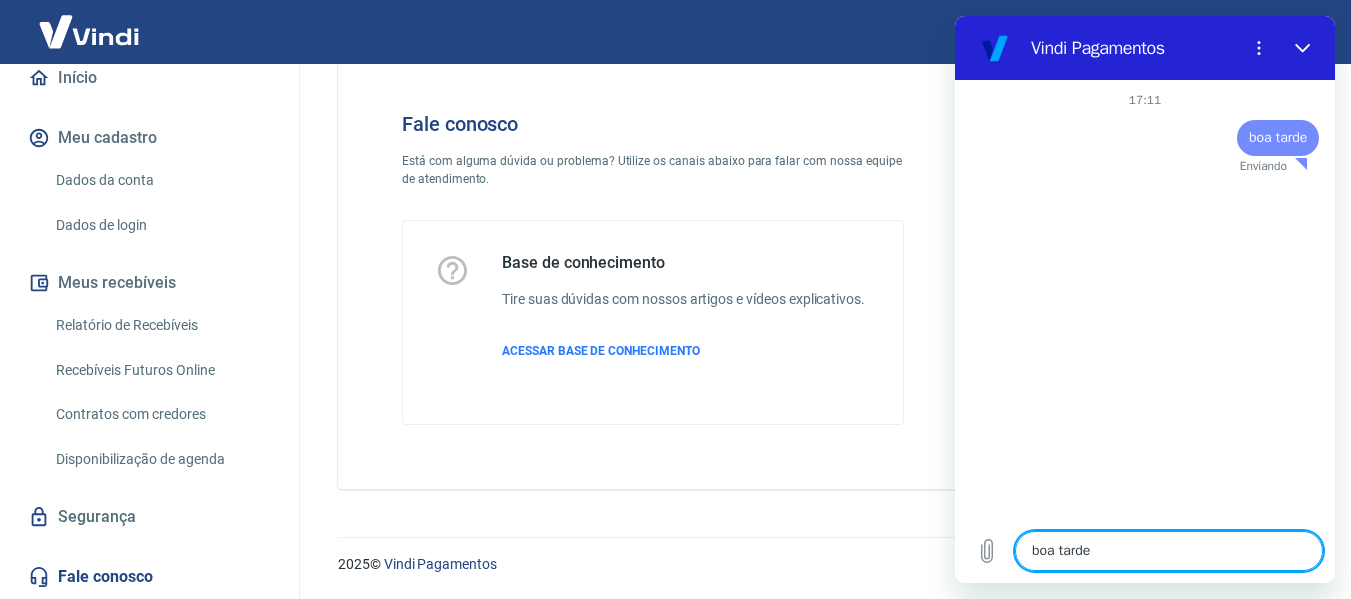 type 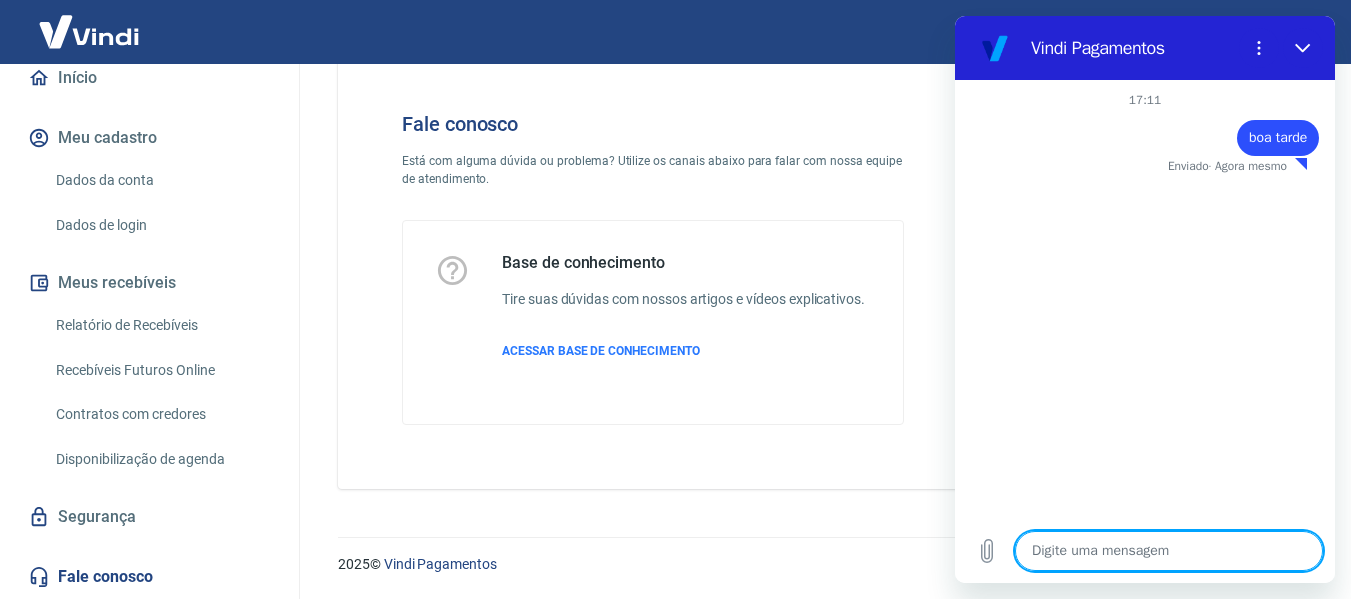 type on "x" 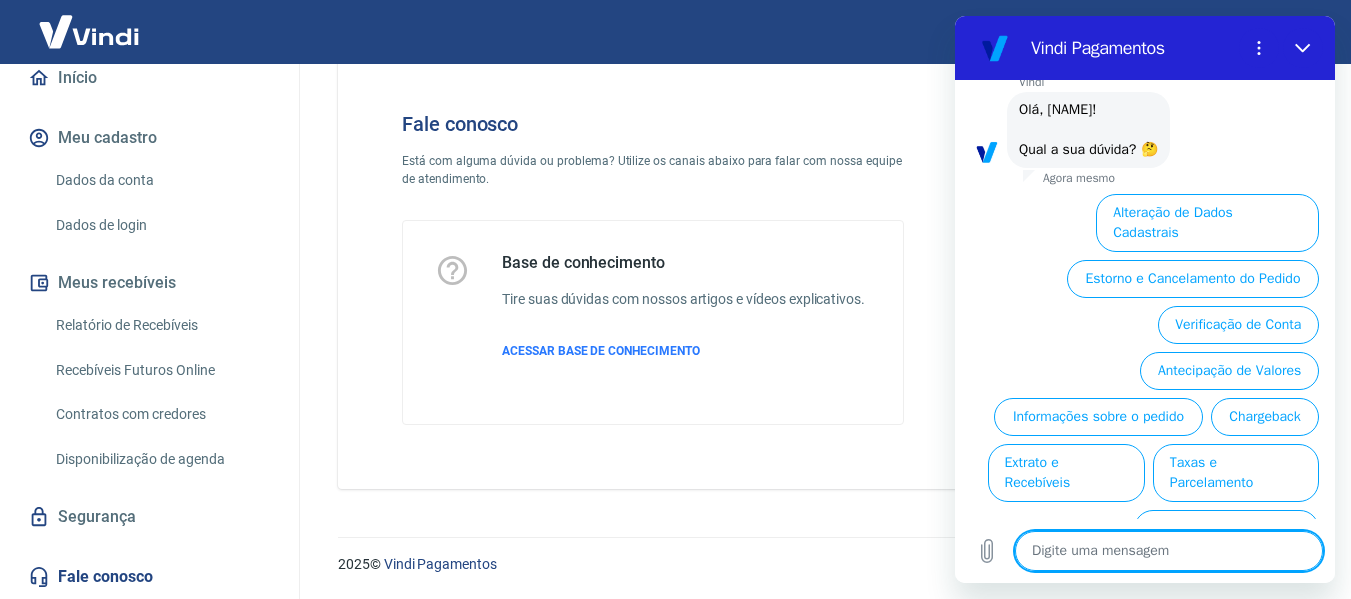 scroll, scrollTop: 154, scrollLeft: 0, axis: vertical 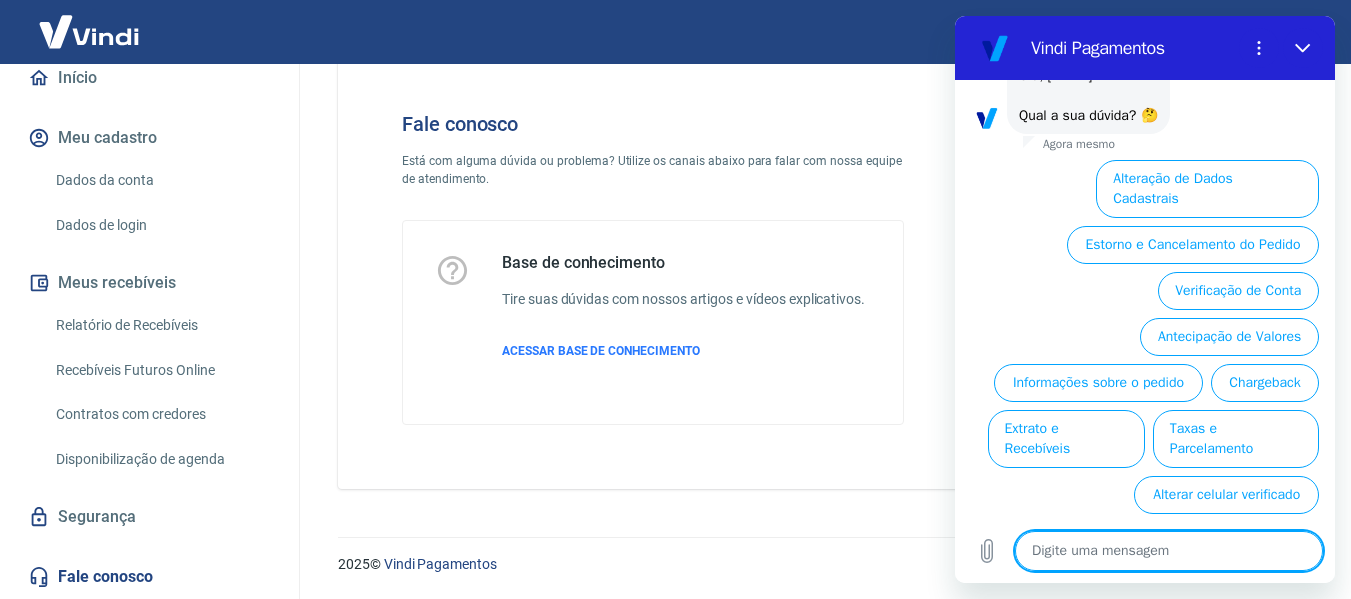 click at bounding box center [1169, 551] 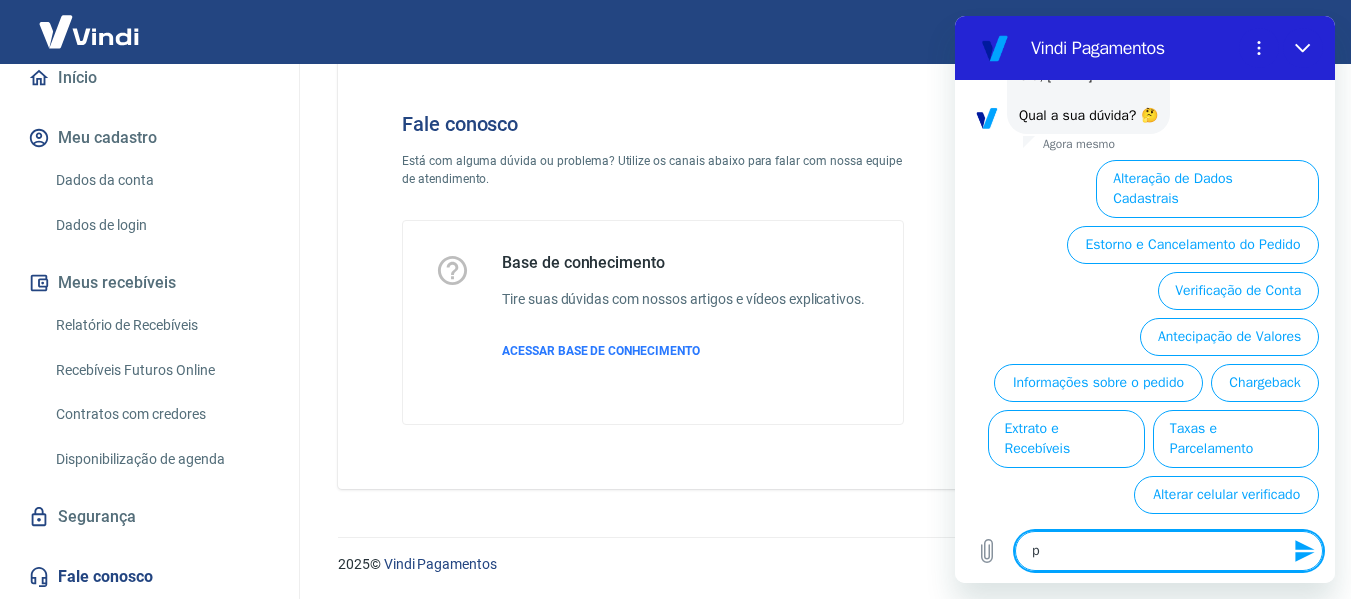 type 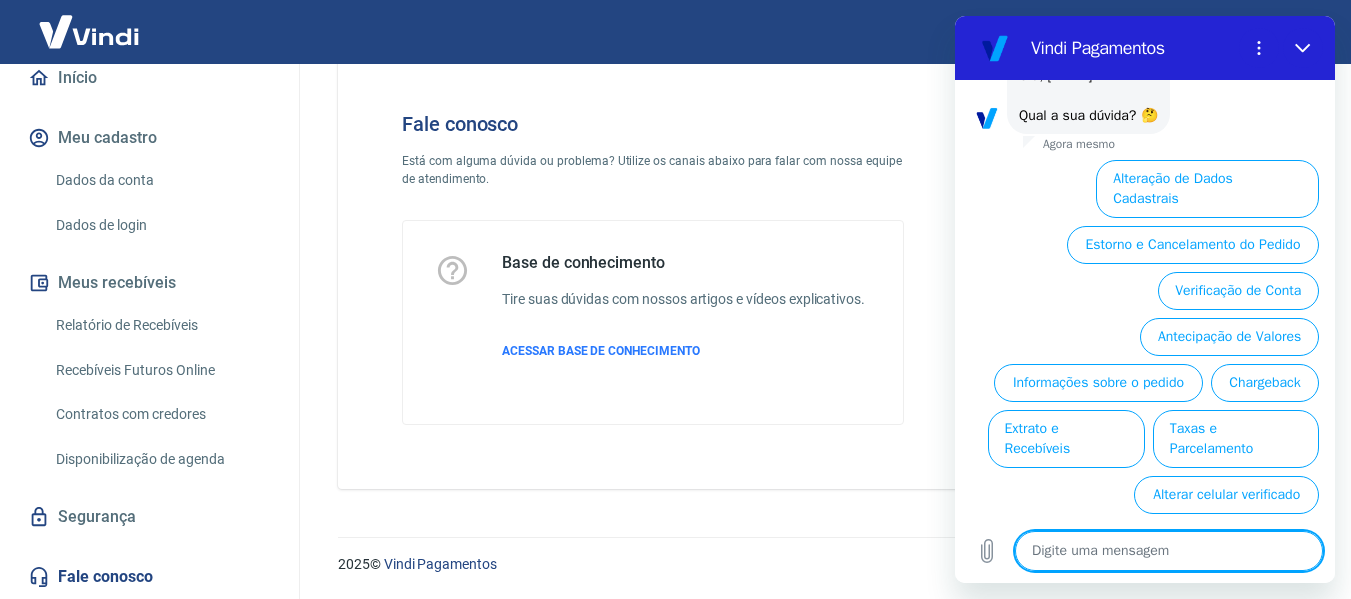 type on "m" 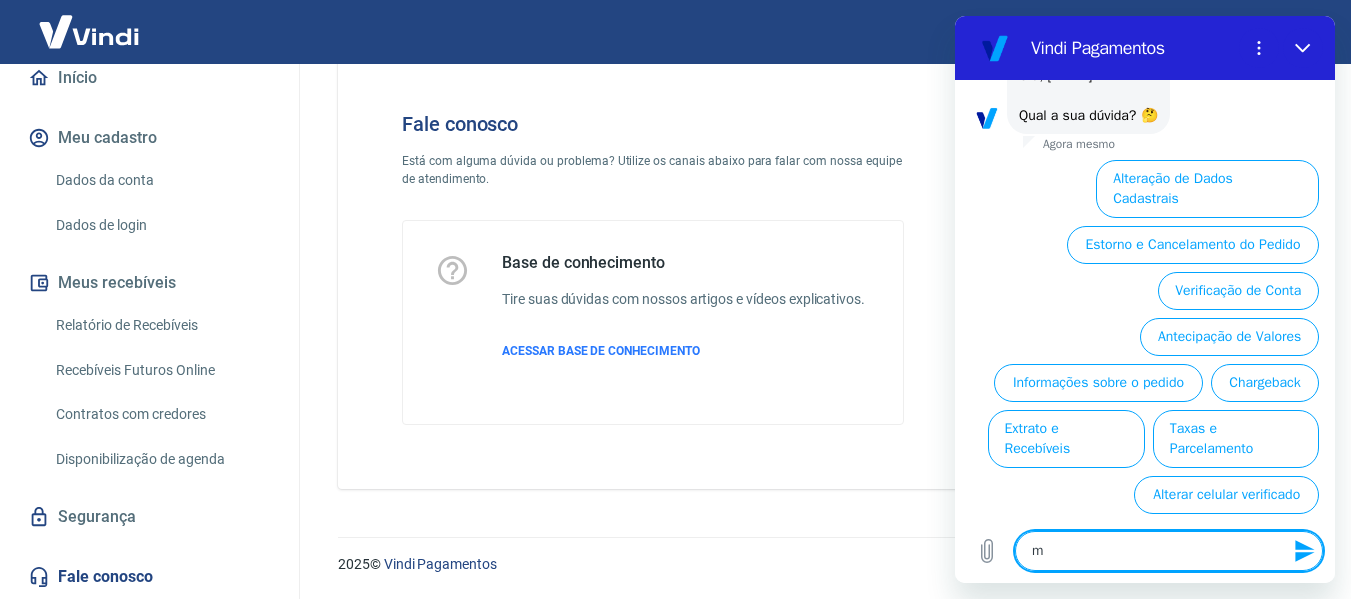 type on "me" 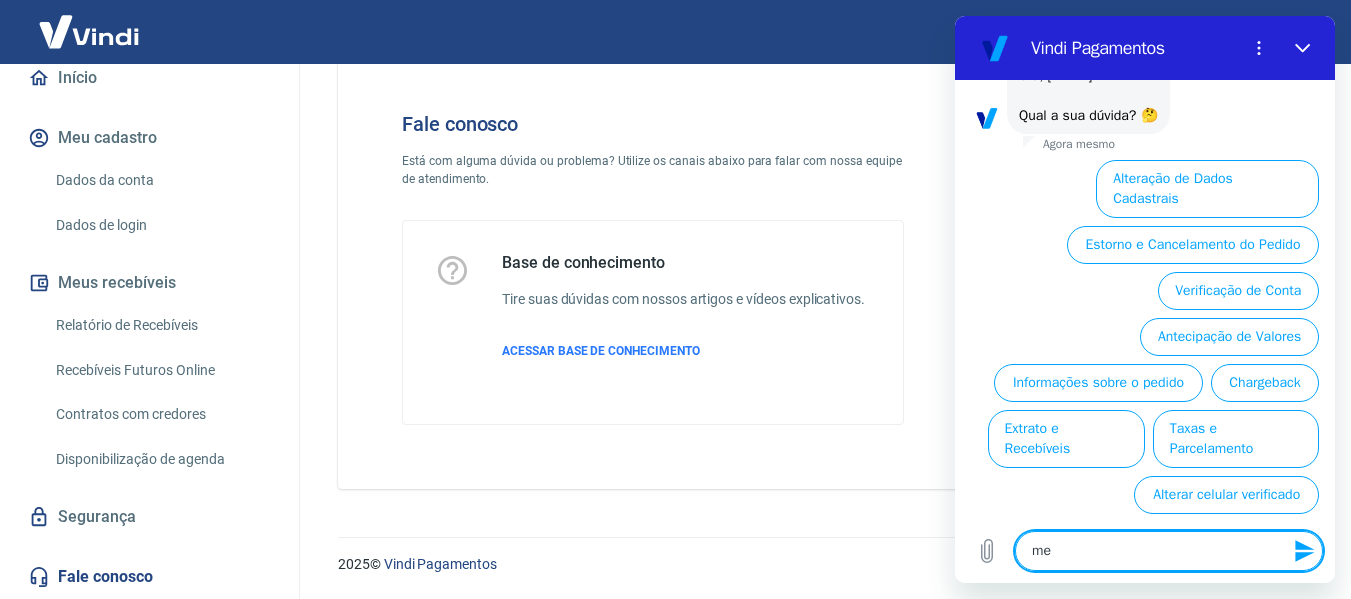 type on "meu" 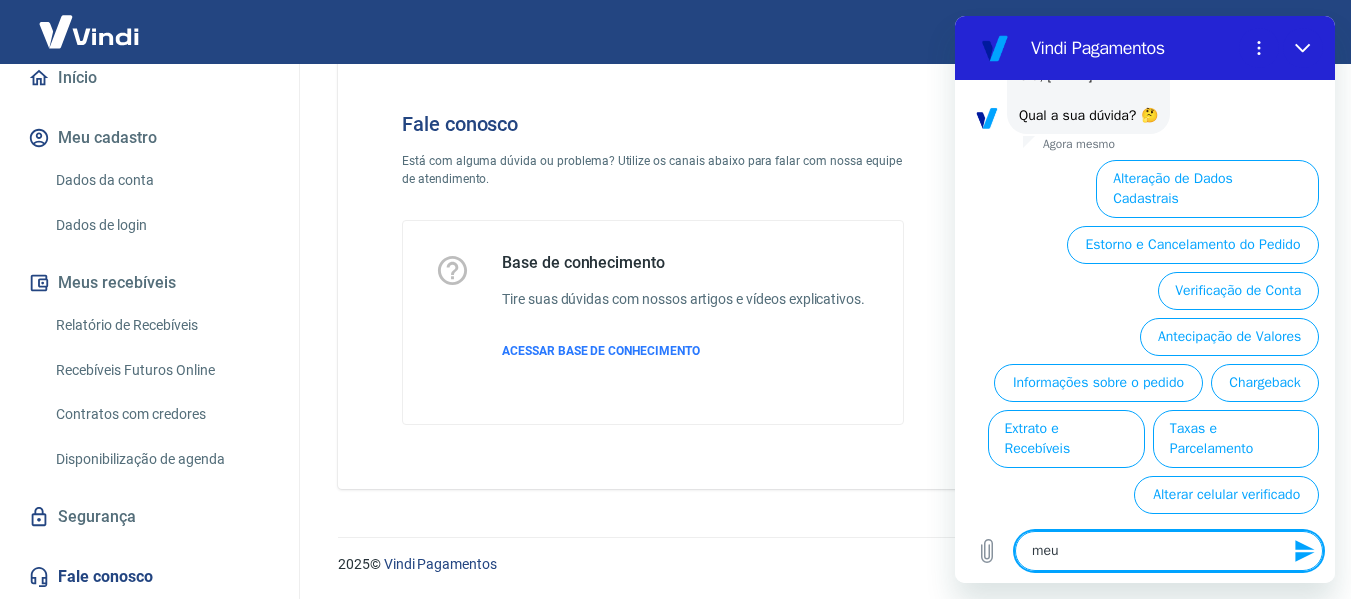 type on "meu" 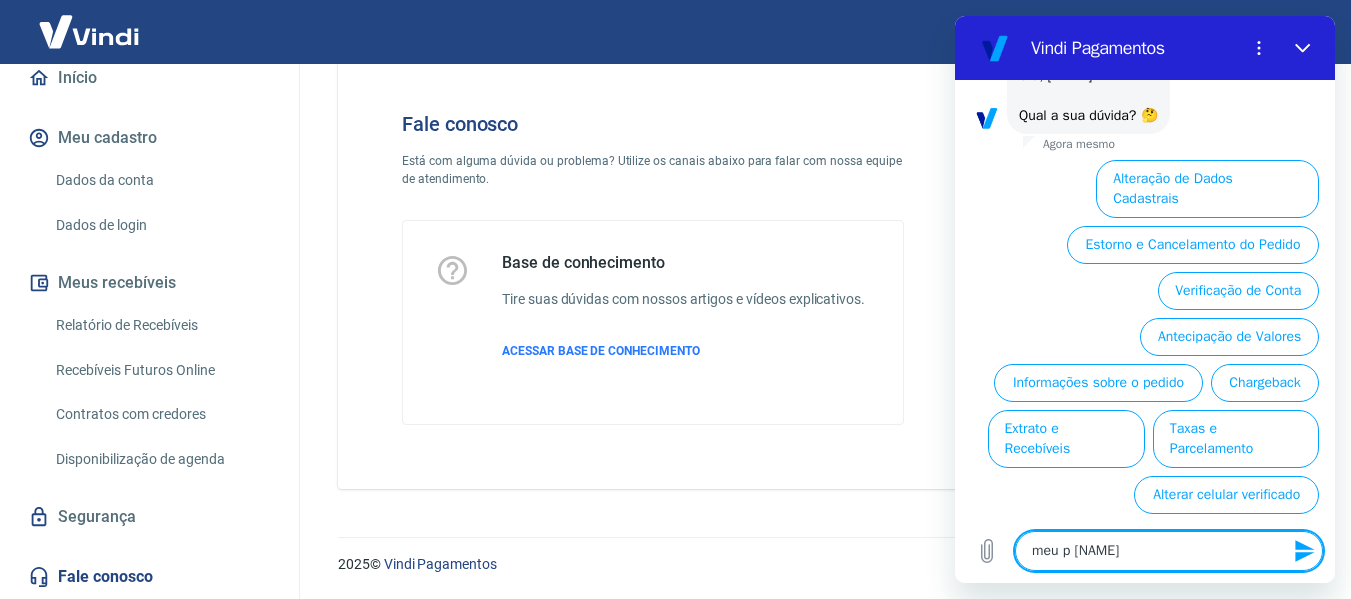 type on "meu pa [NAME]" 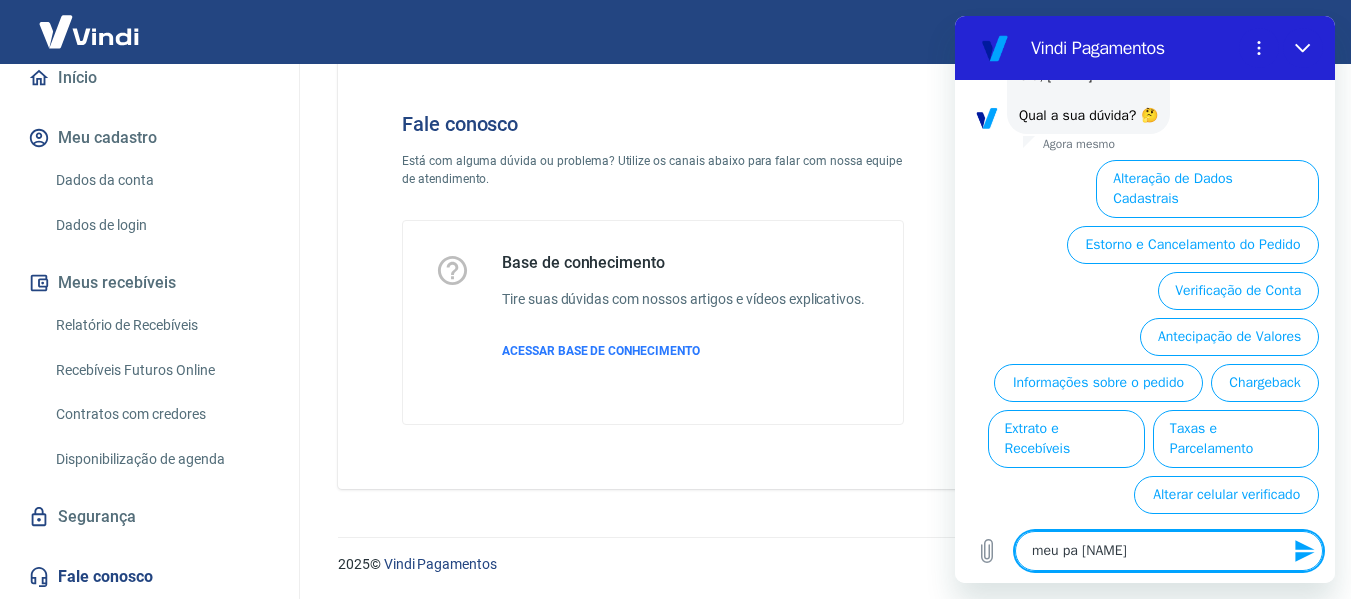 type on "x" 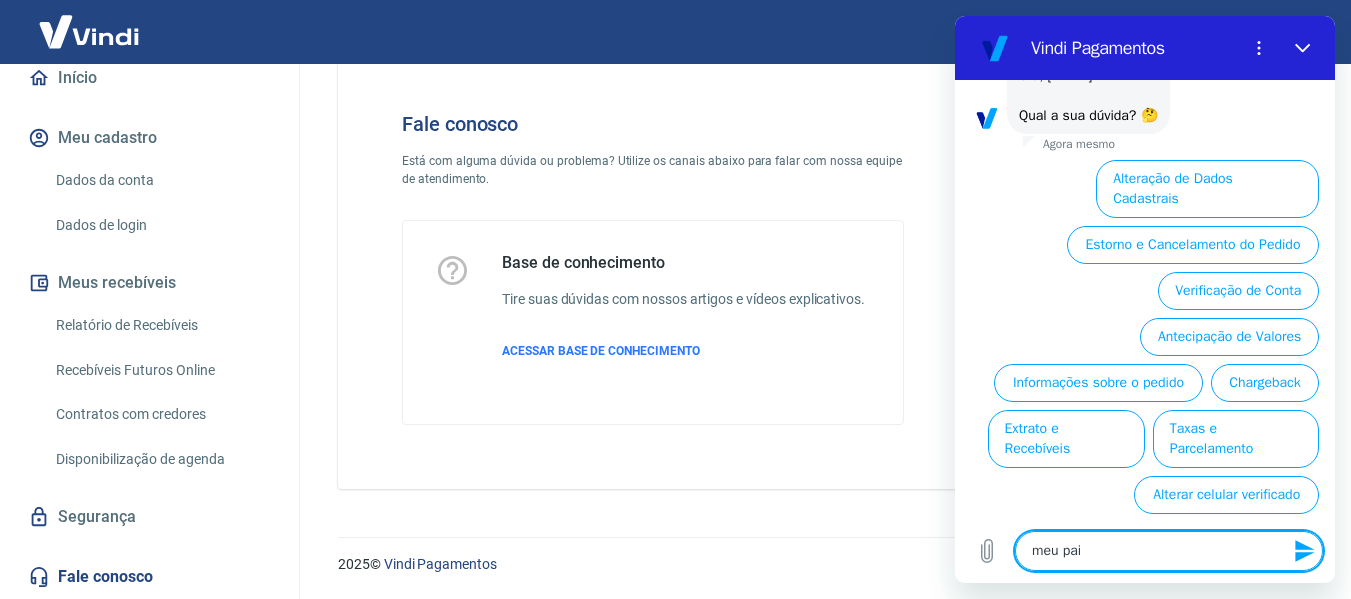 type on "meu pain [NAME]" 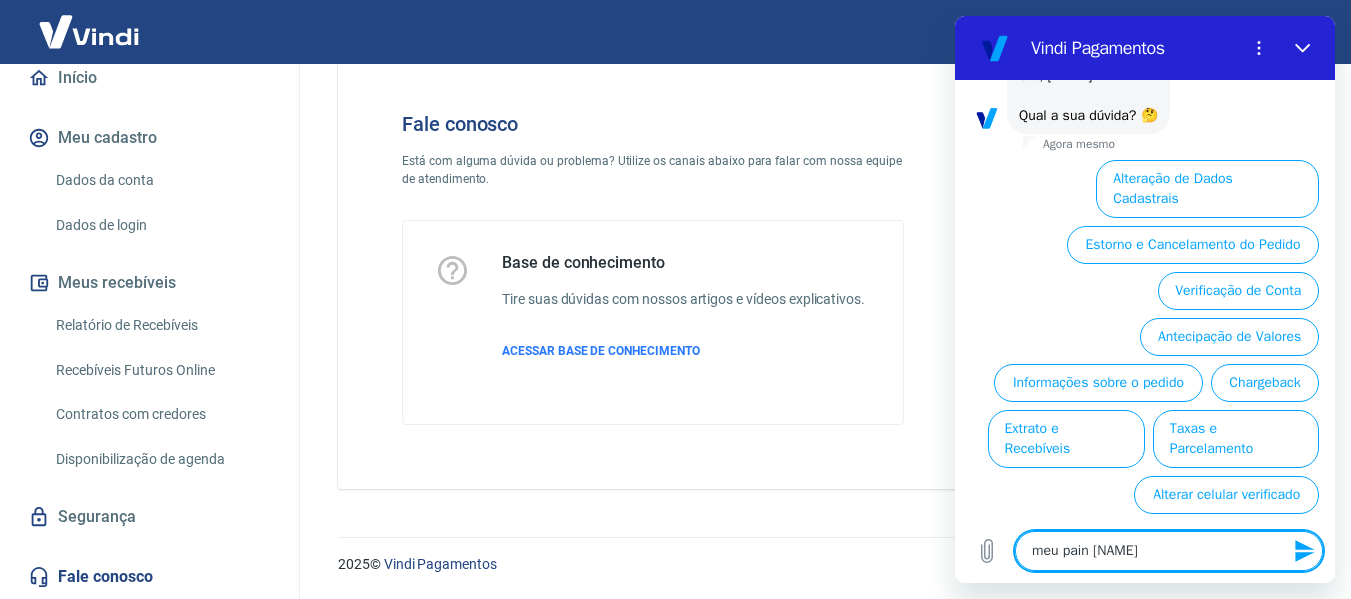type on "meu paine" 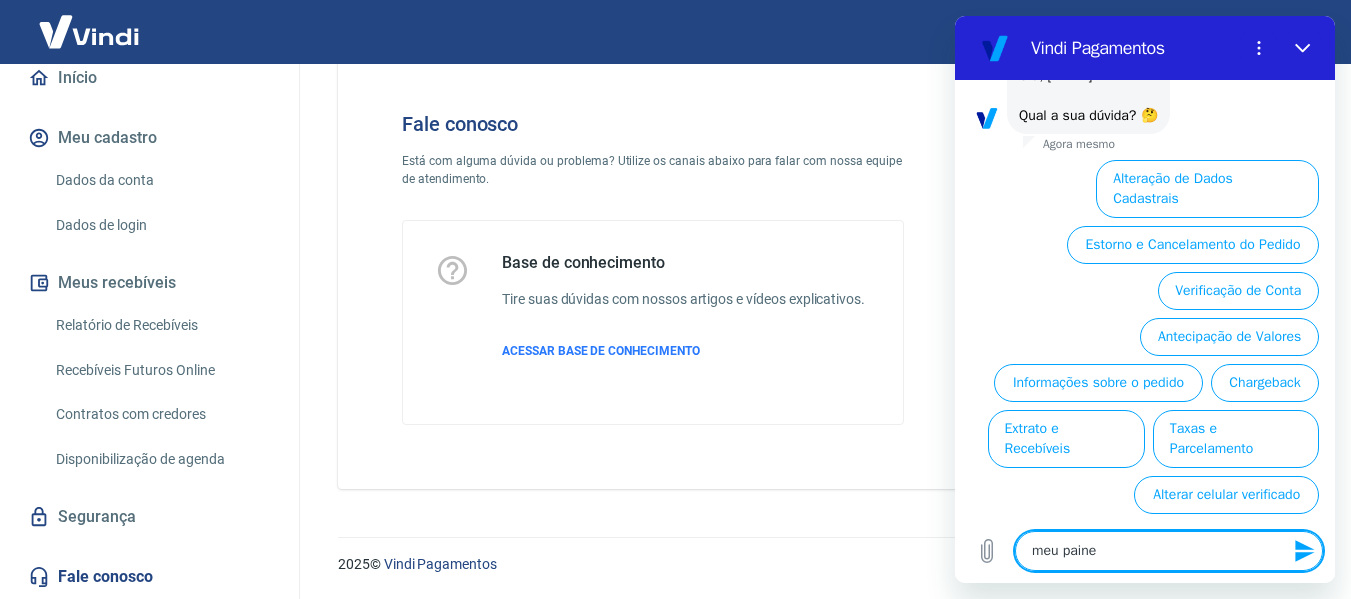 type on "meu painel" 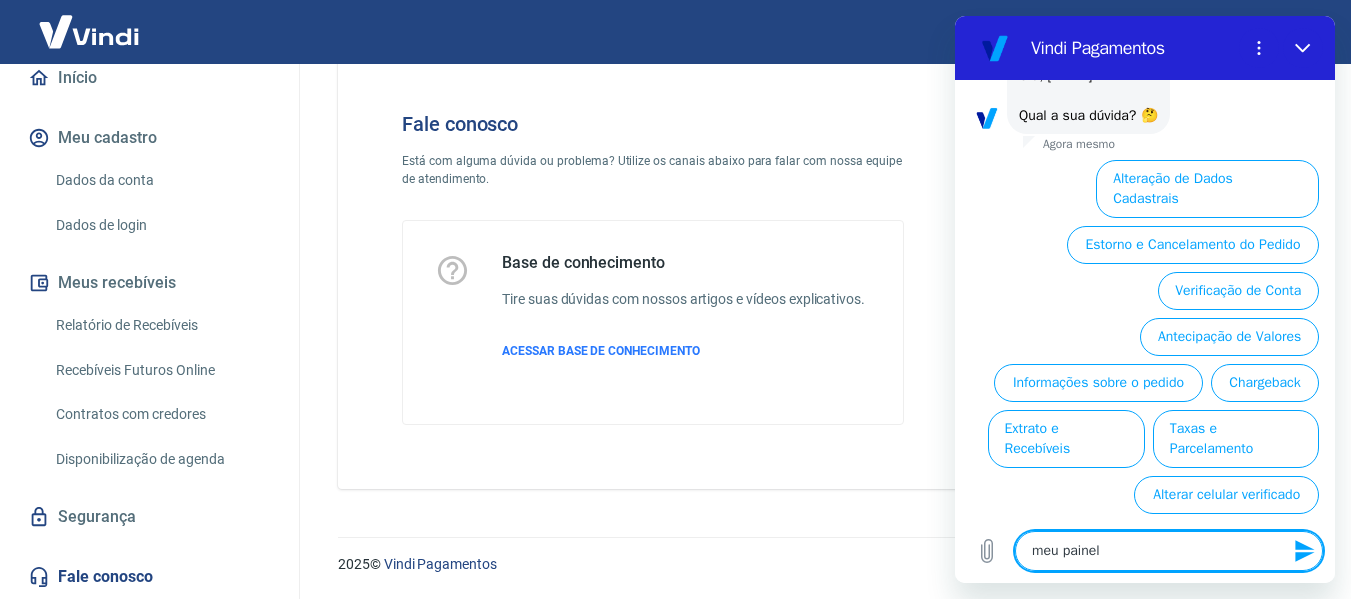 type on "meu painel" 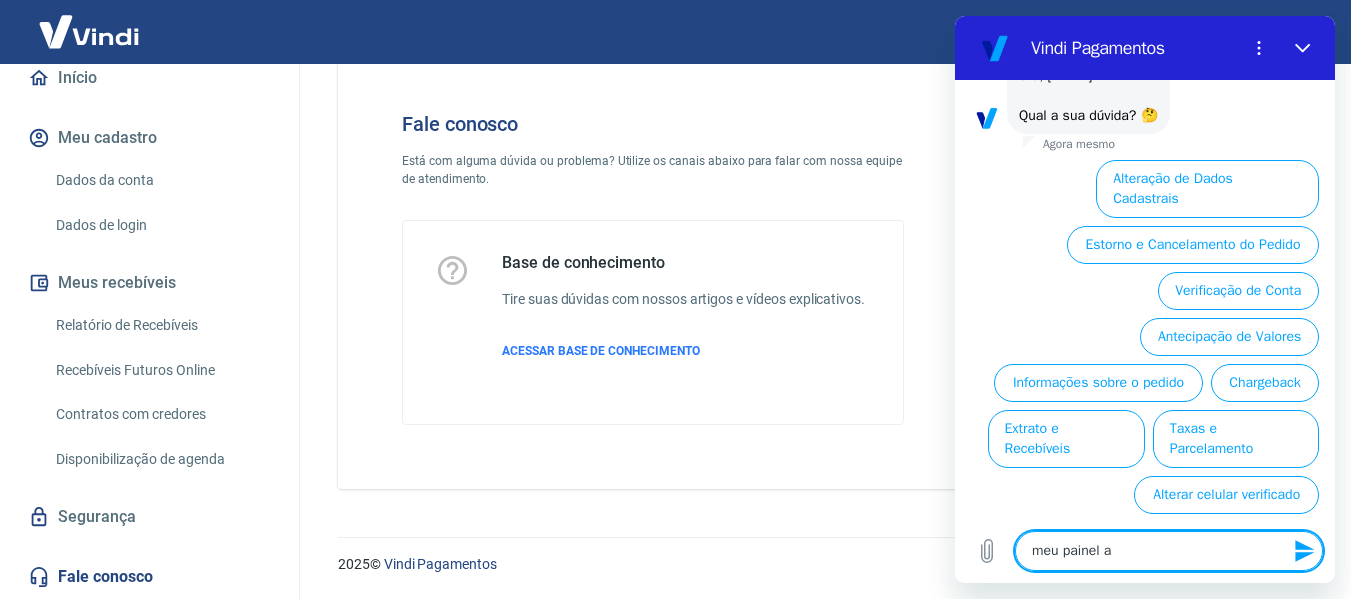 type on "meu painel ap" 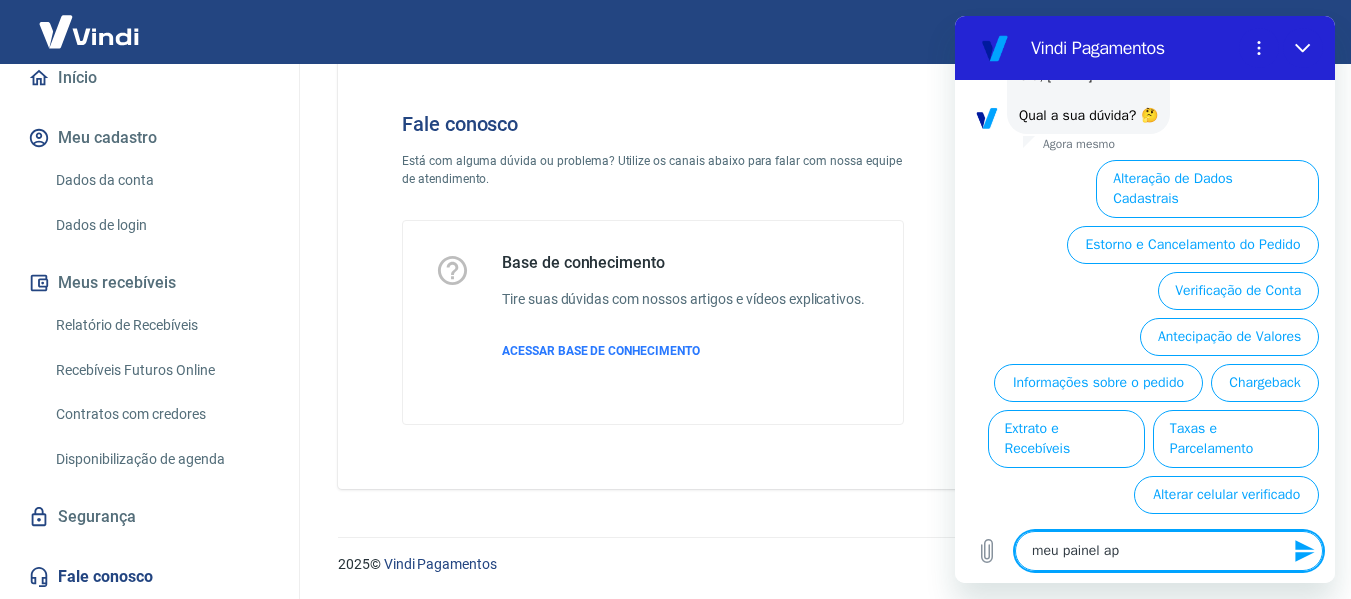 type on "meu painel apa [NAME]" 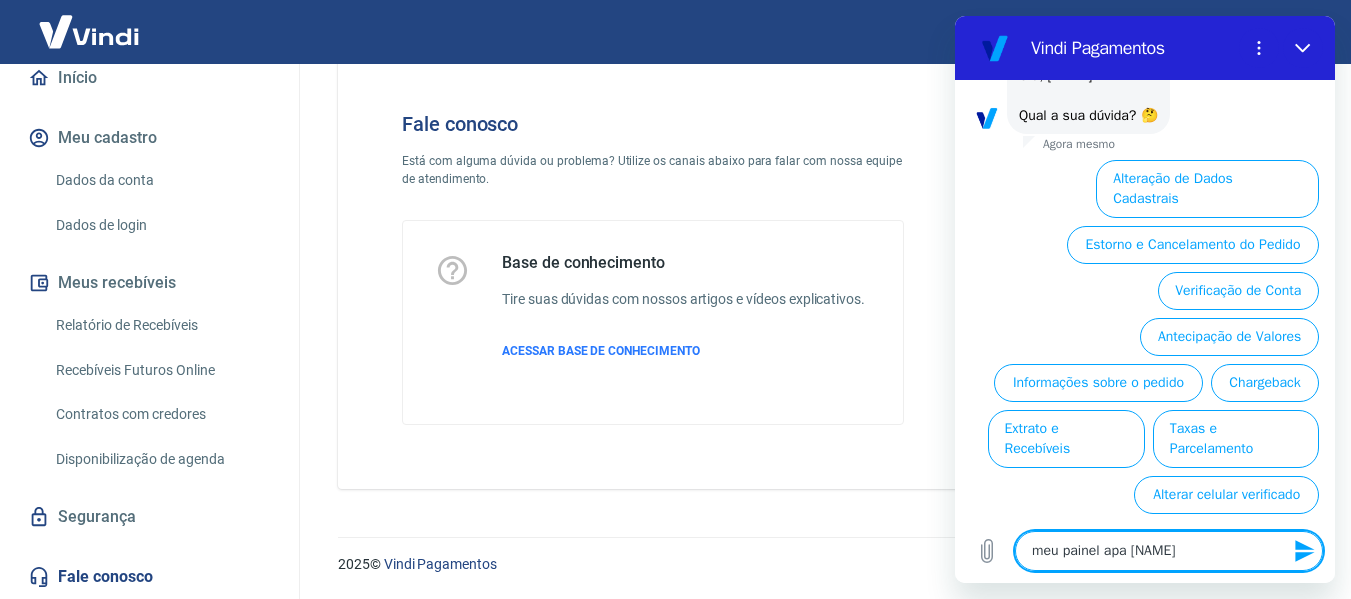 type on "meu painel apar" 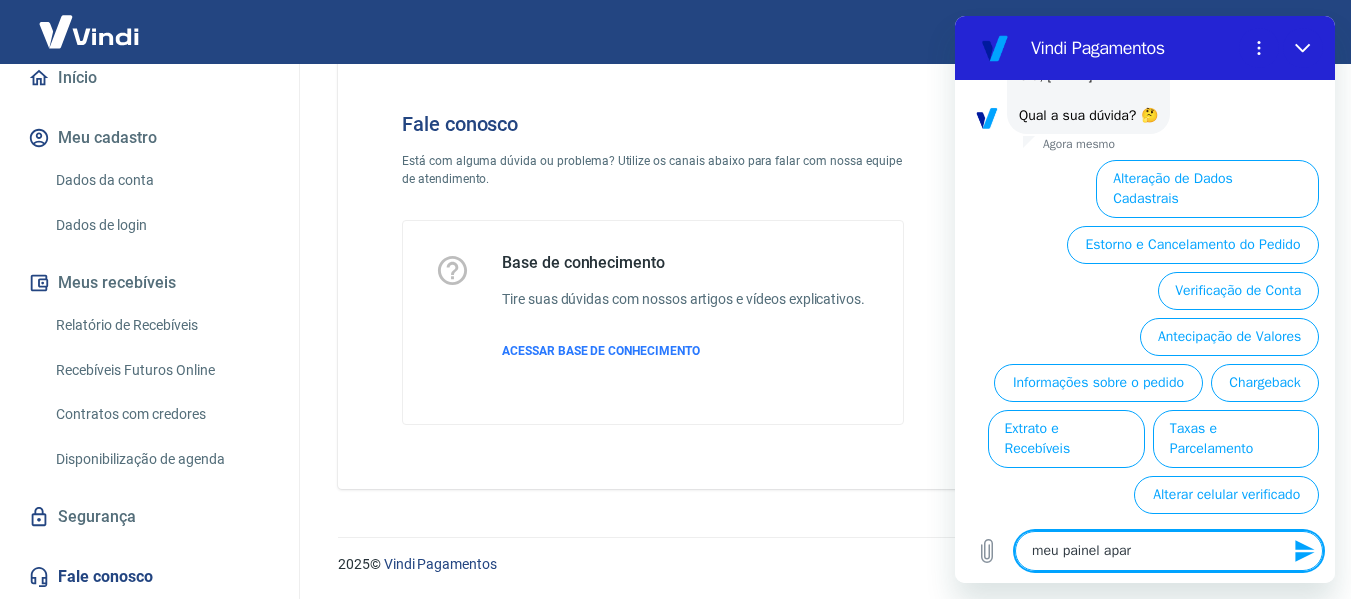type on "meu painel apare" 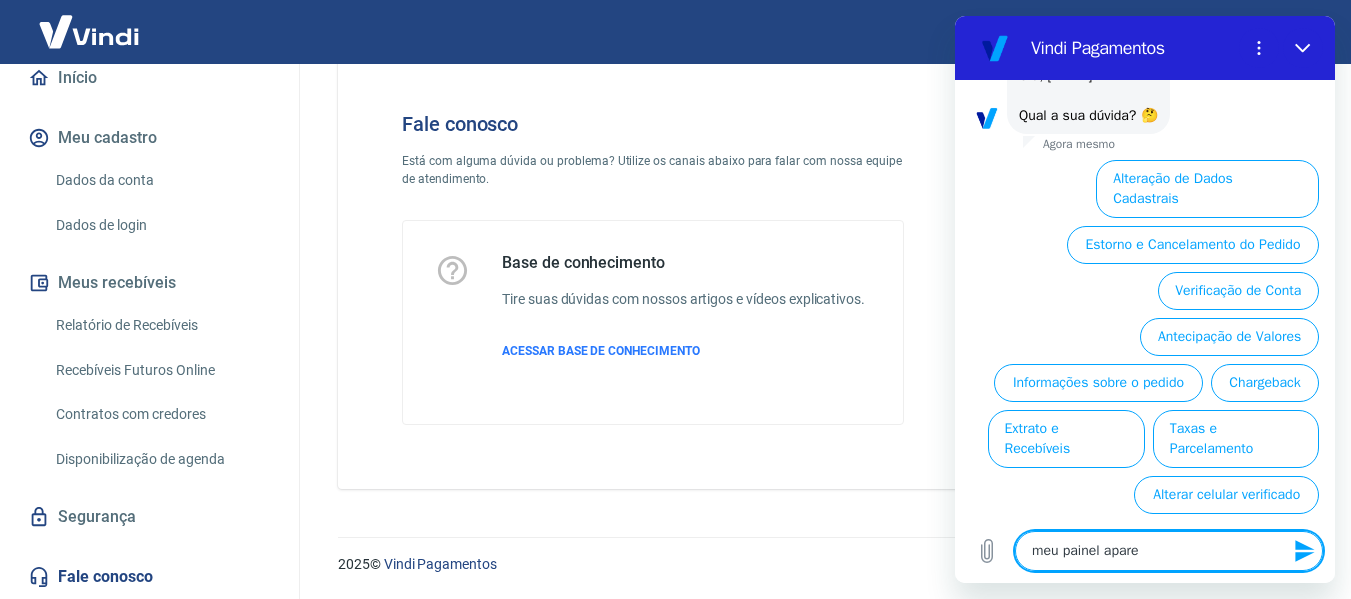 type on "meu painel aparec" 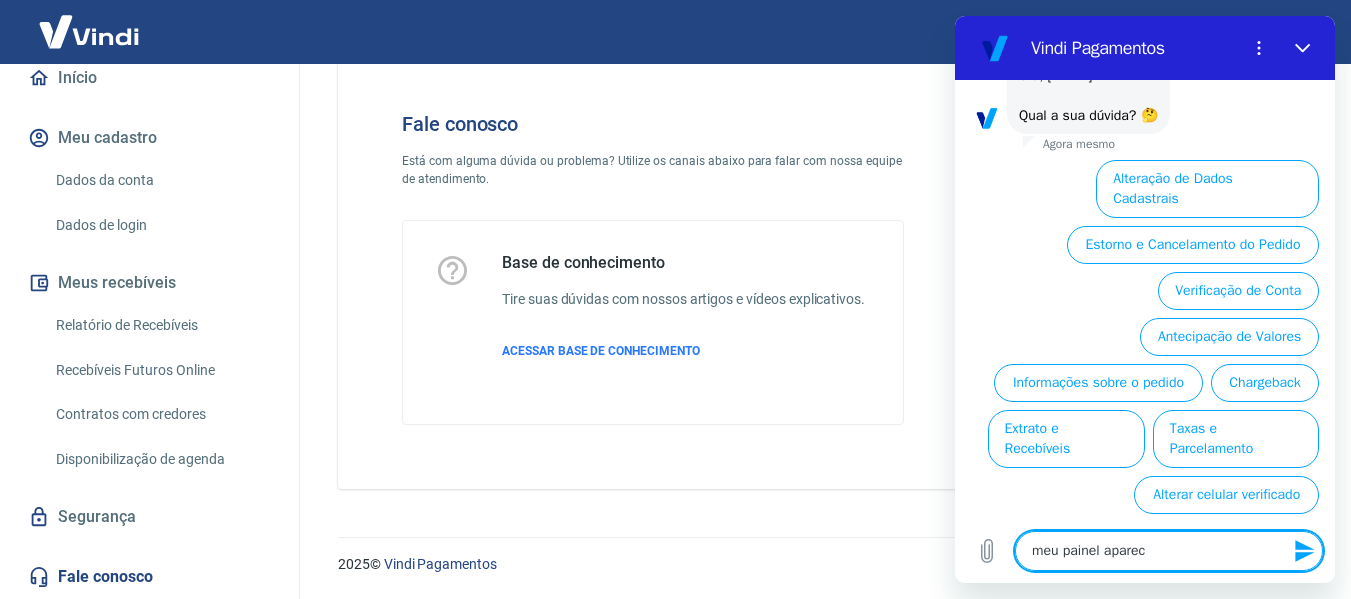 type on "meu painel aparece" 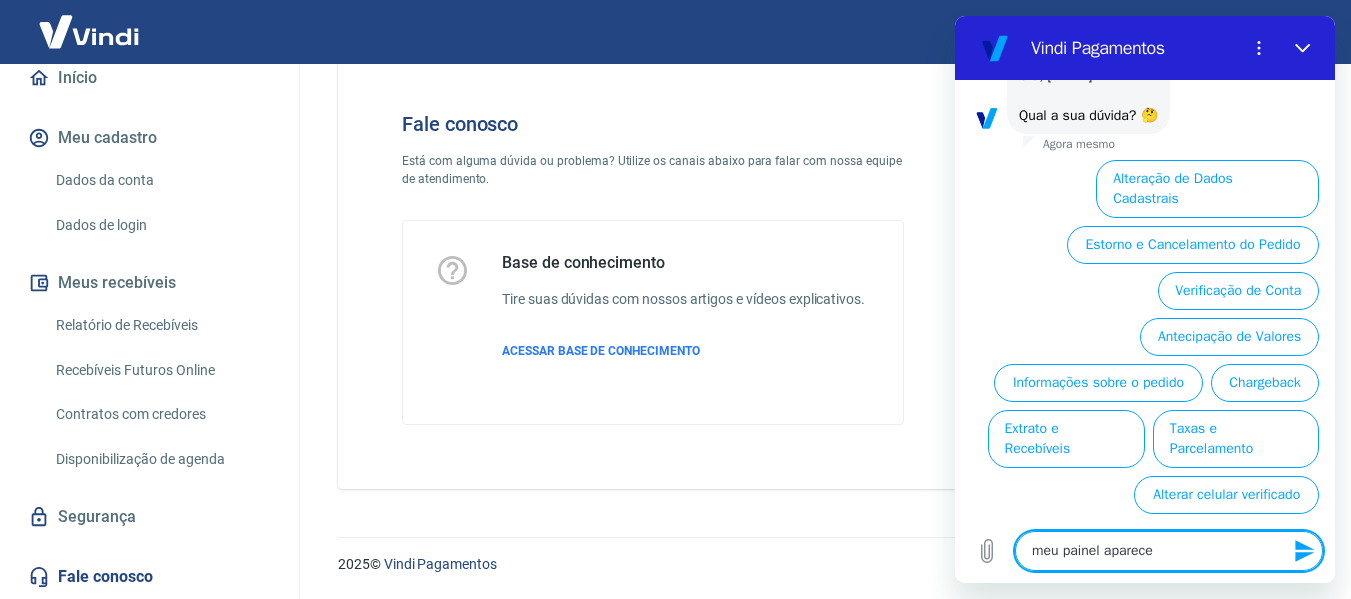type on "x" 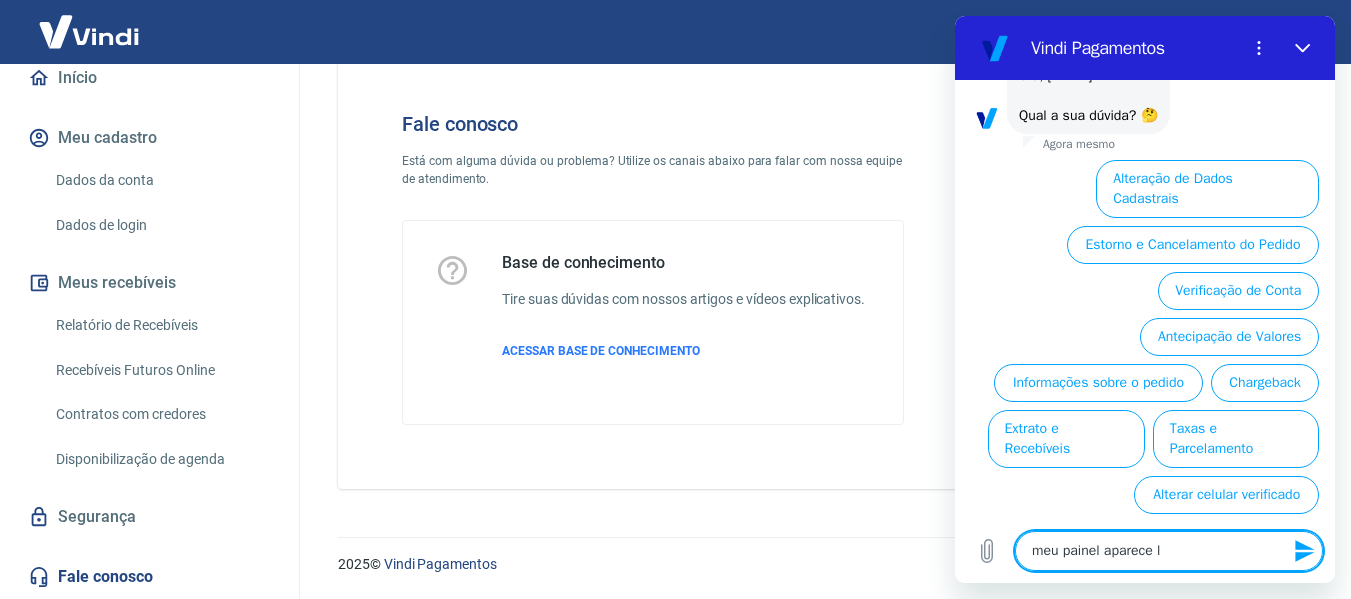 type on "meu painel aparece li" 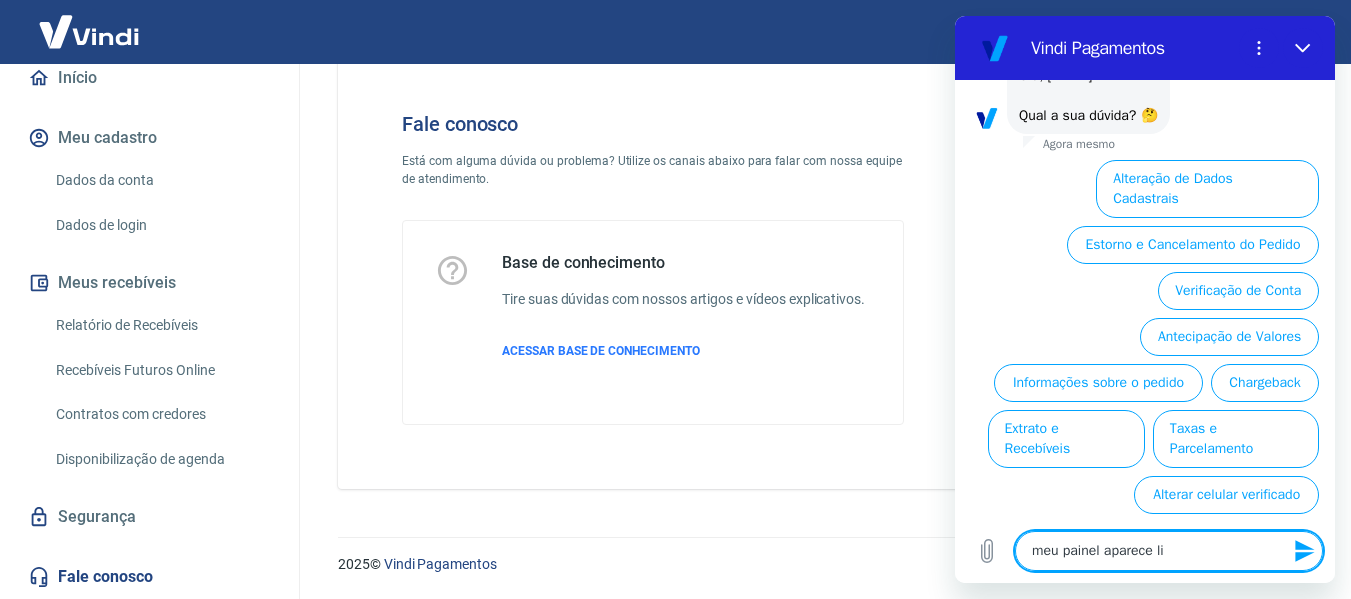 type on "meu painel aparece lim" 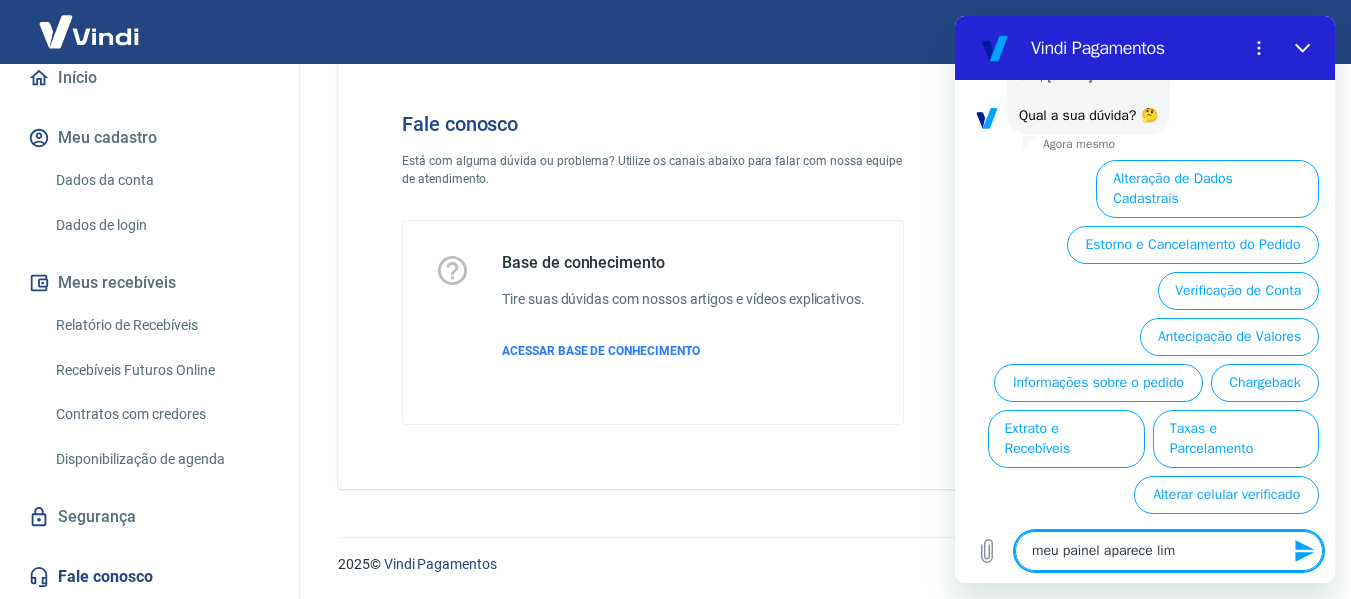 type on "meu painel aparece limi" 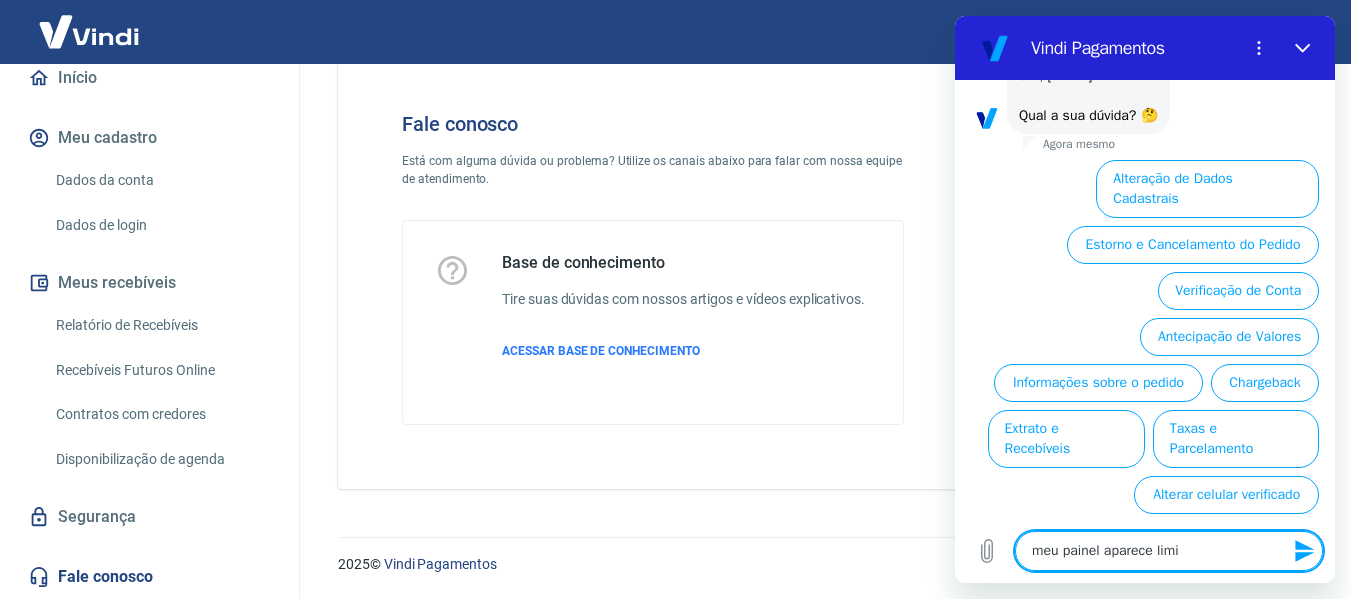 type on "x" 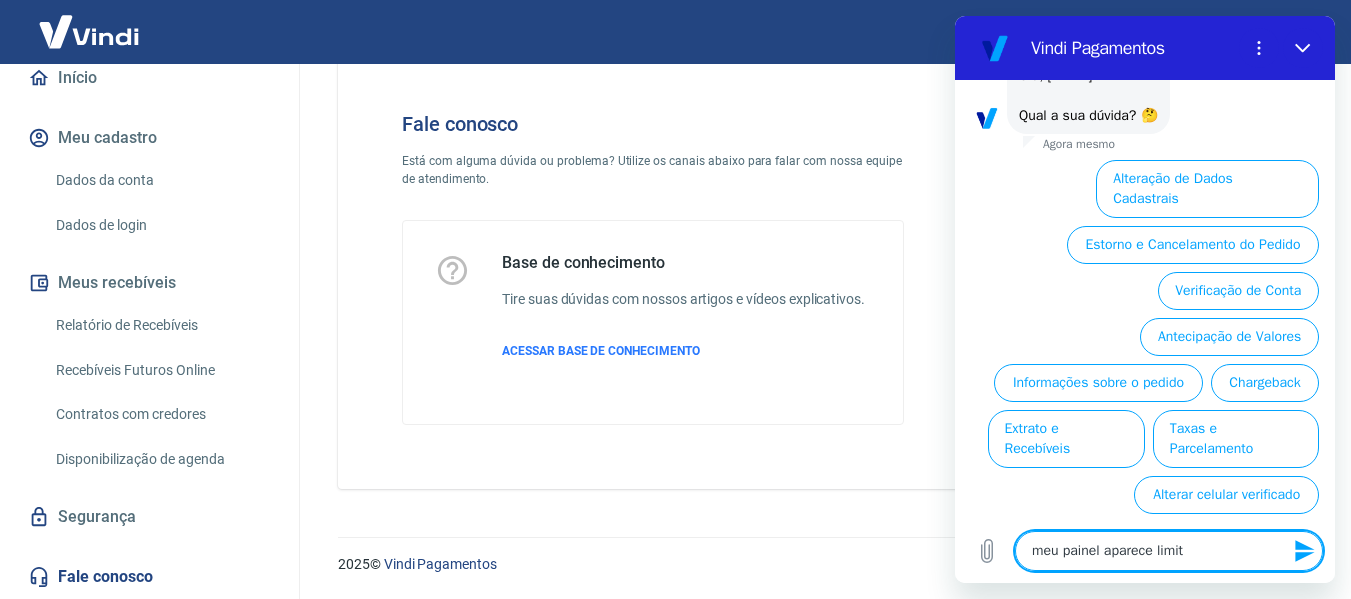 type on "meu painel aparece limita" 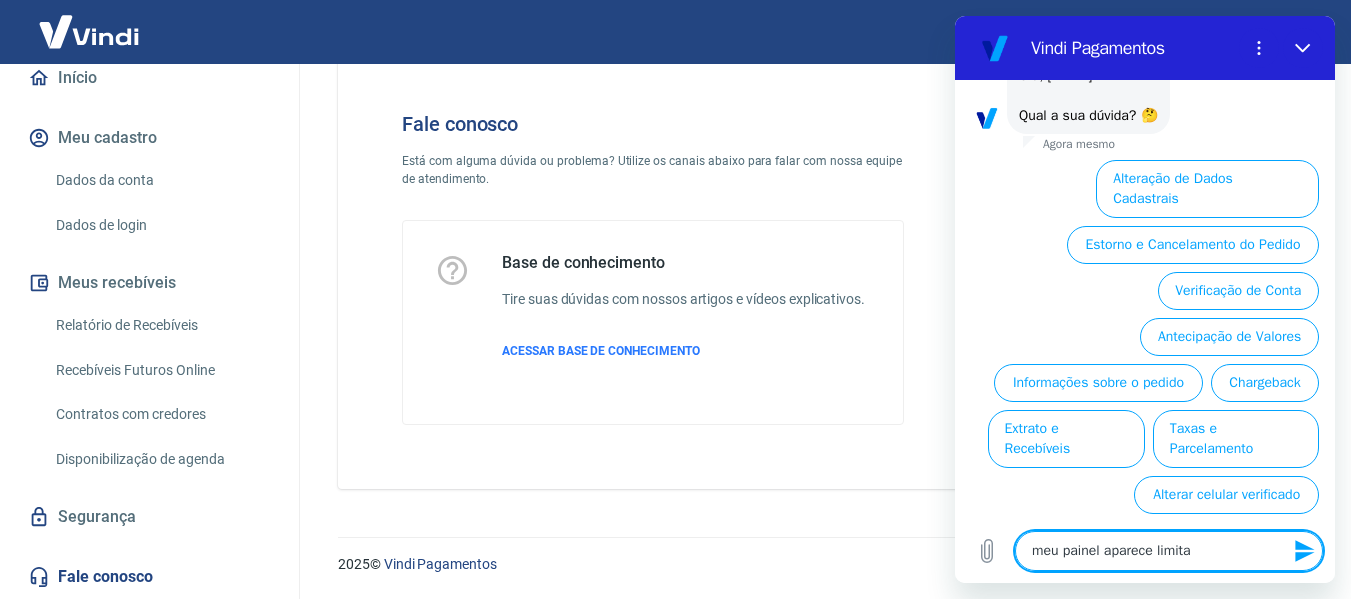 type on "meu painel aparece limitad" 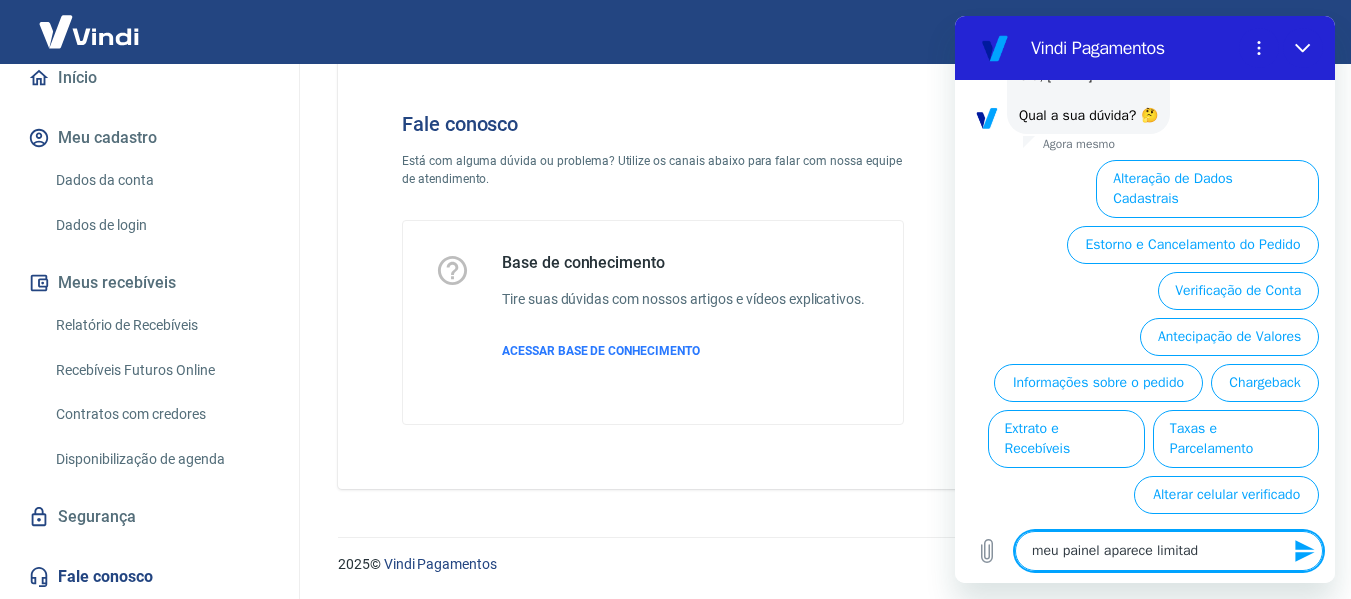 type on "meu painel aparece limitado" 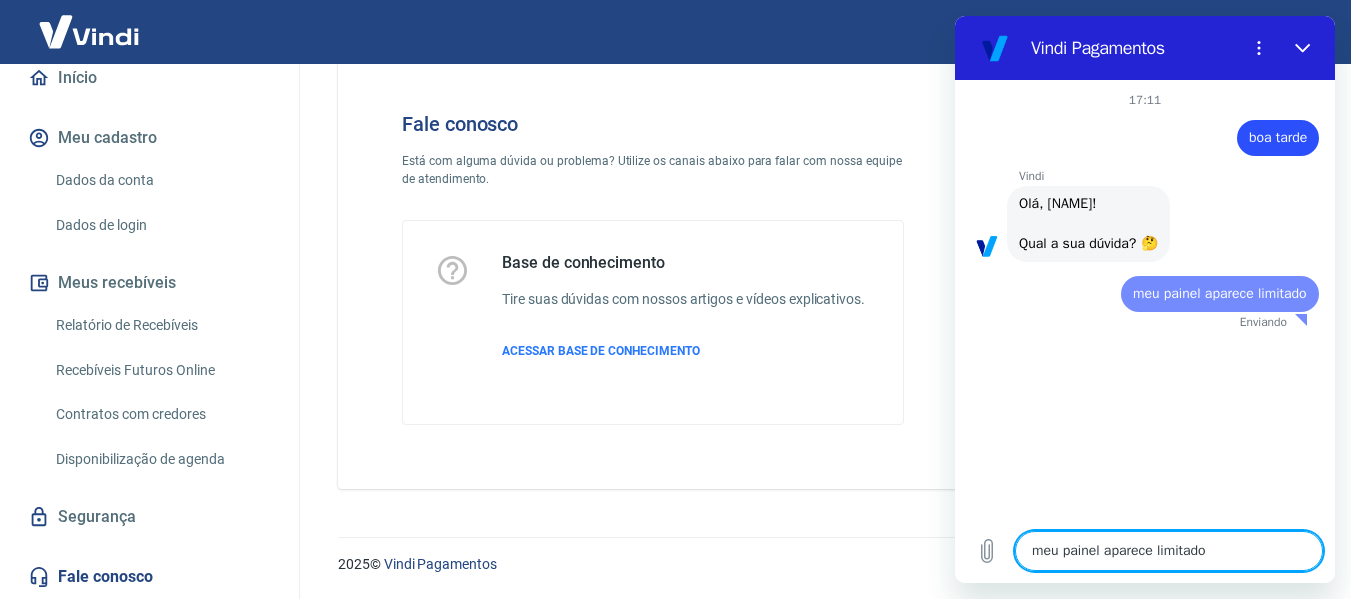 type 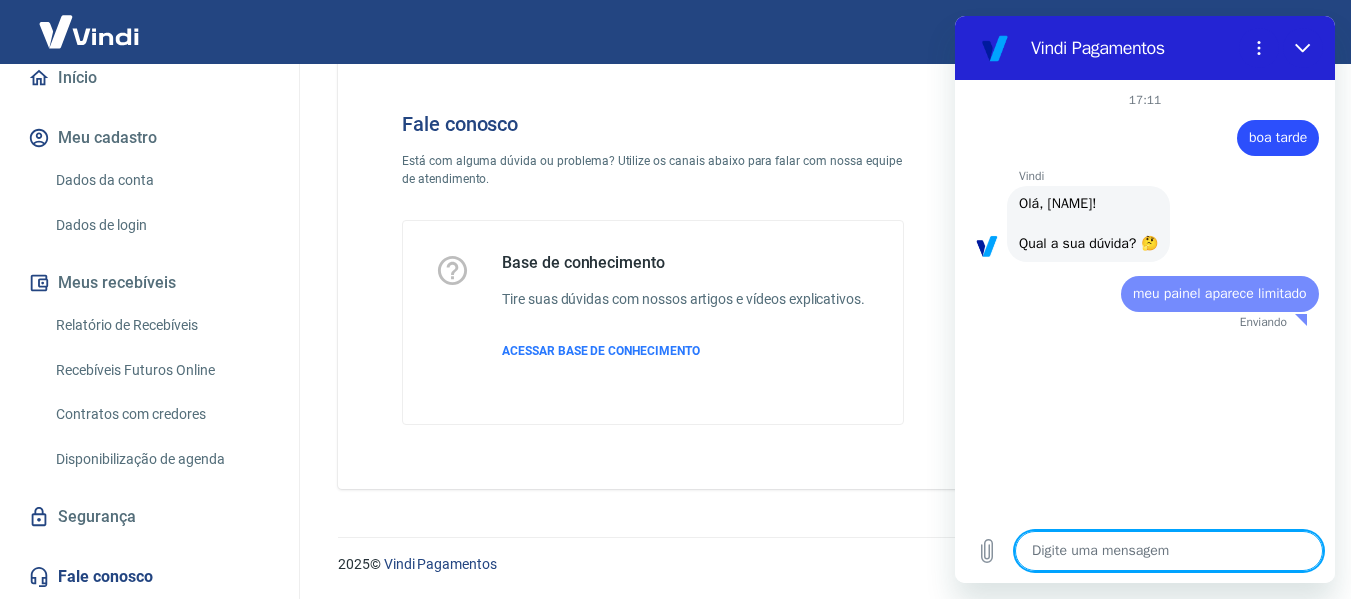 scroll, scrollTop: 0, scrollLeft: 0, axis: both 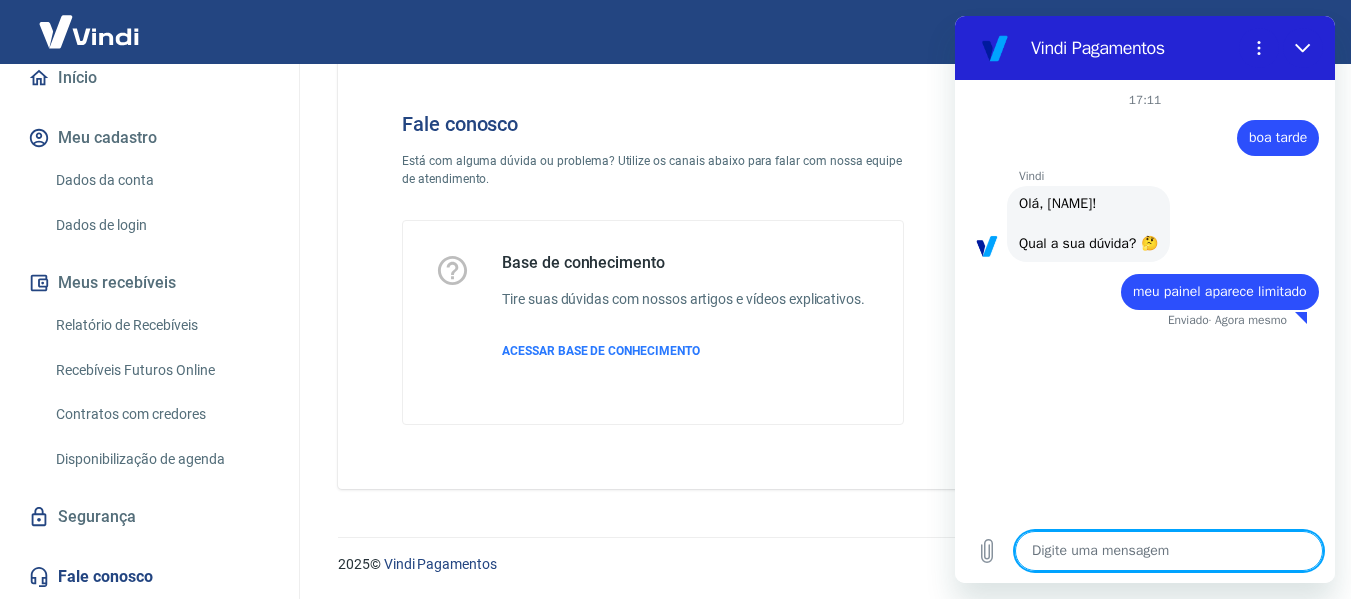 type on "x" 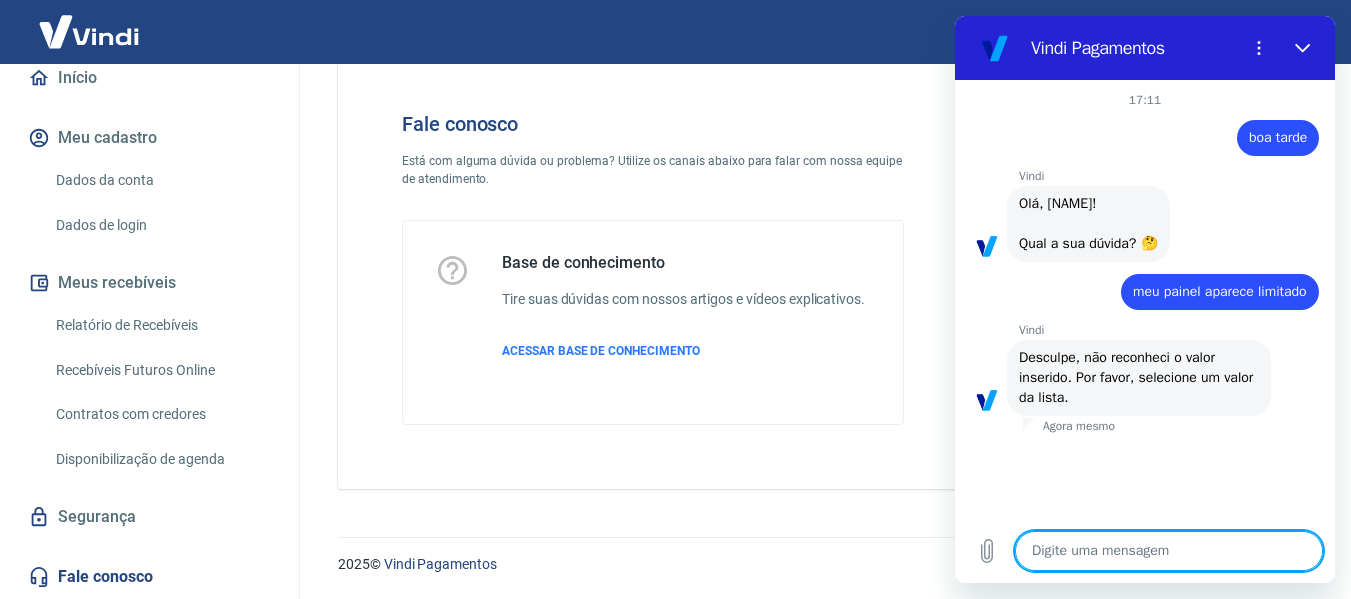 click on "Vindi diz: Desculpe, não reconheci o valor inserido. Por favor, selecione um valor da lista." at bounding box center (1139, 378) 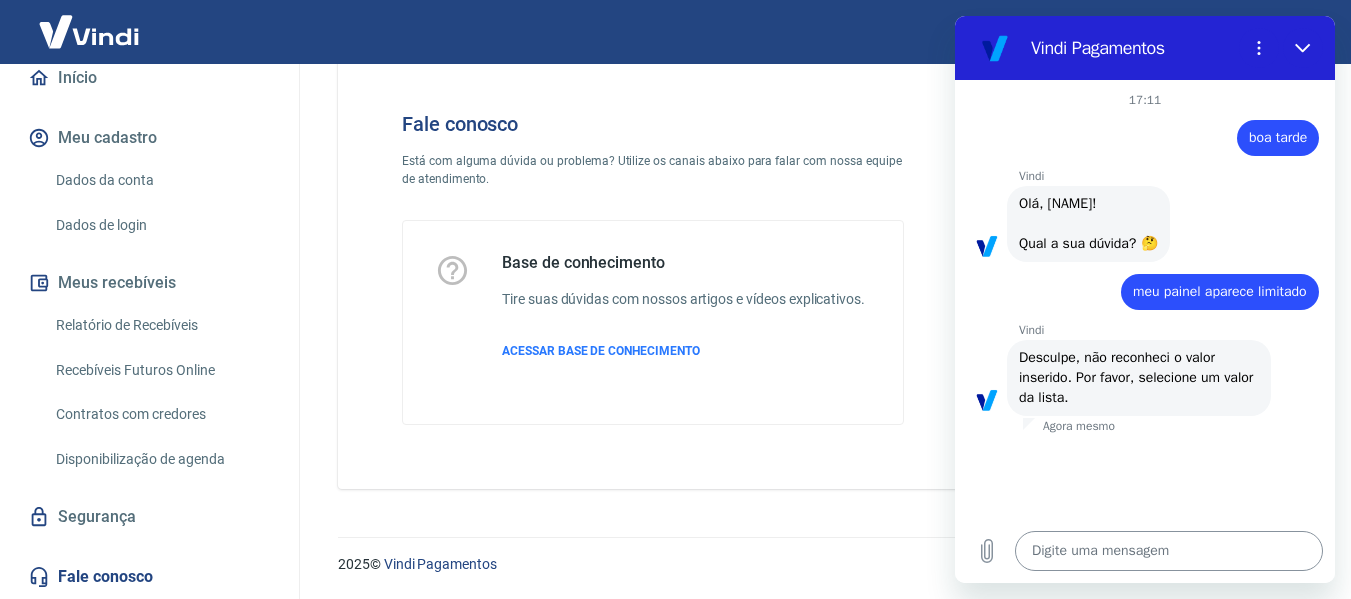 click at bounding box center [1169, 551] 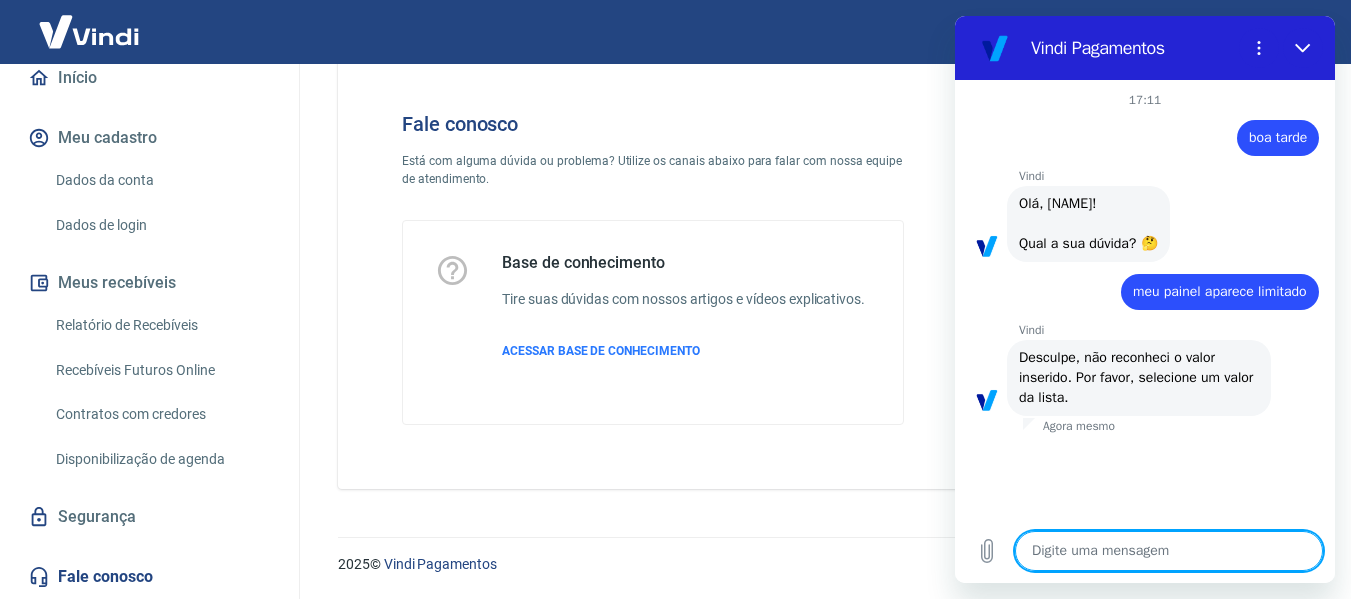 type on "f" 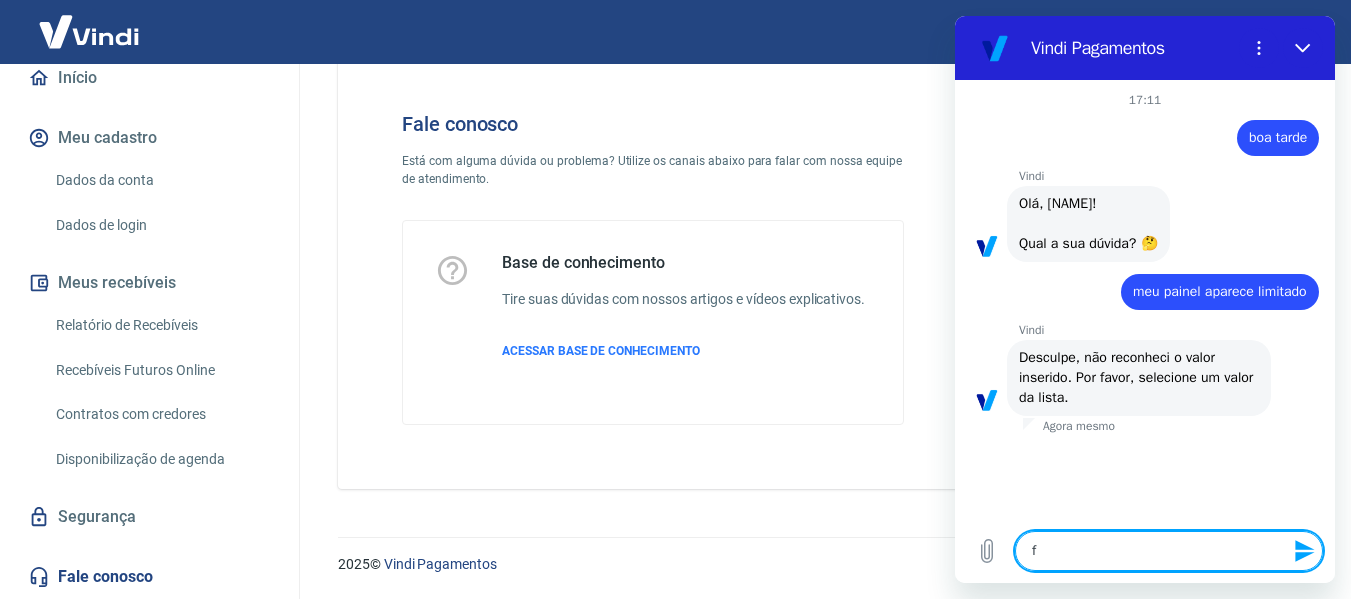 type on "fa" 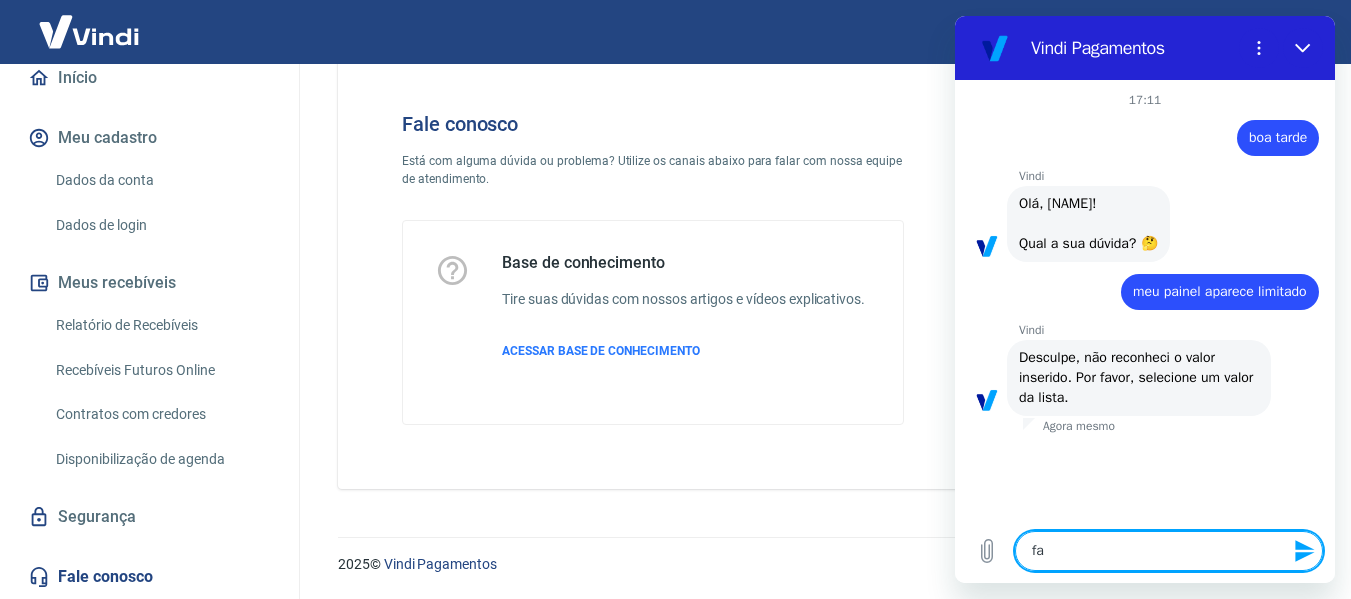 type on "fal" 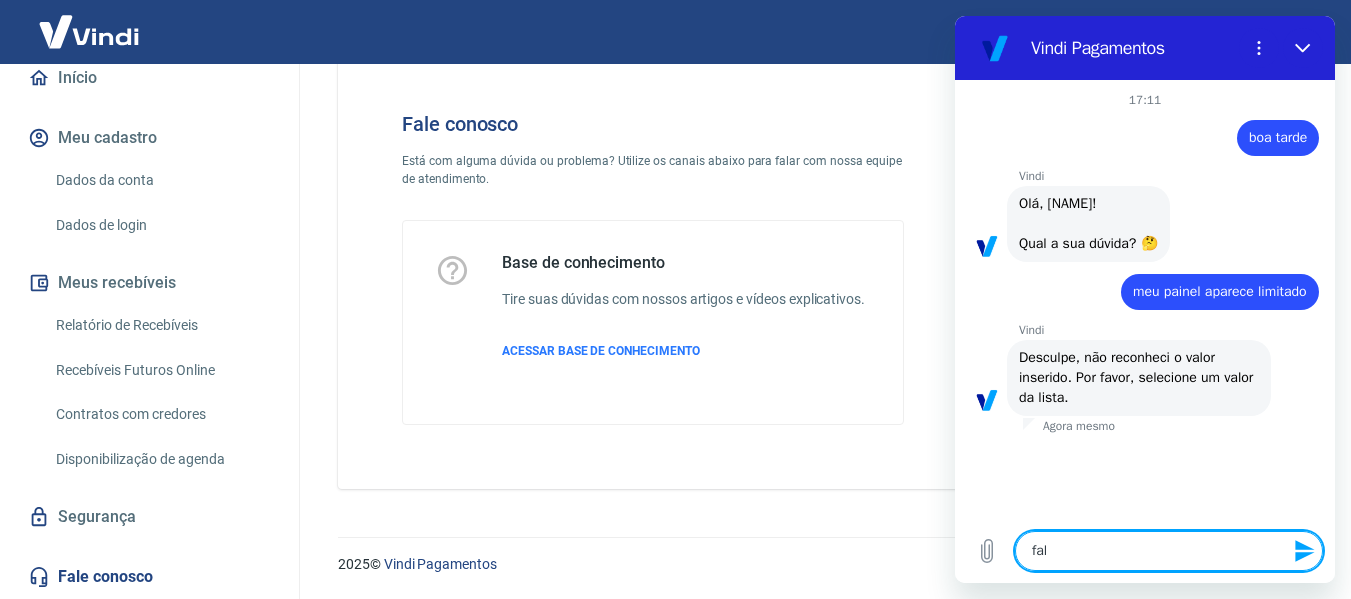 type on "fala" 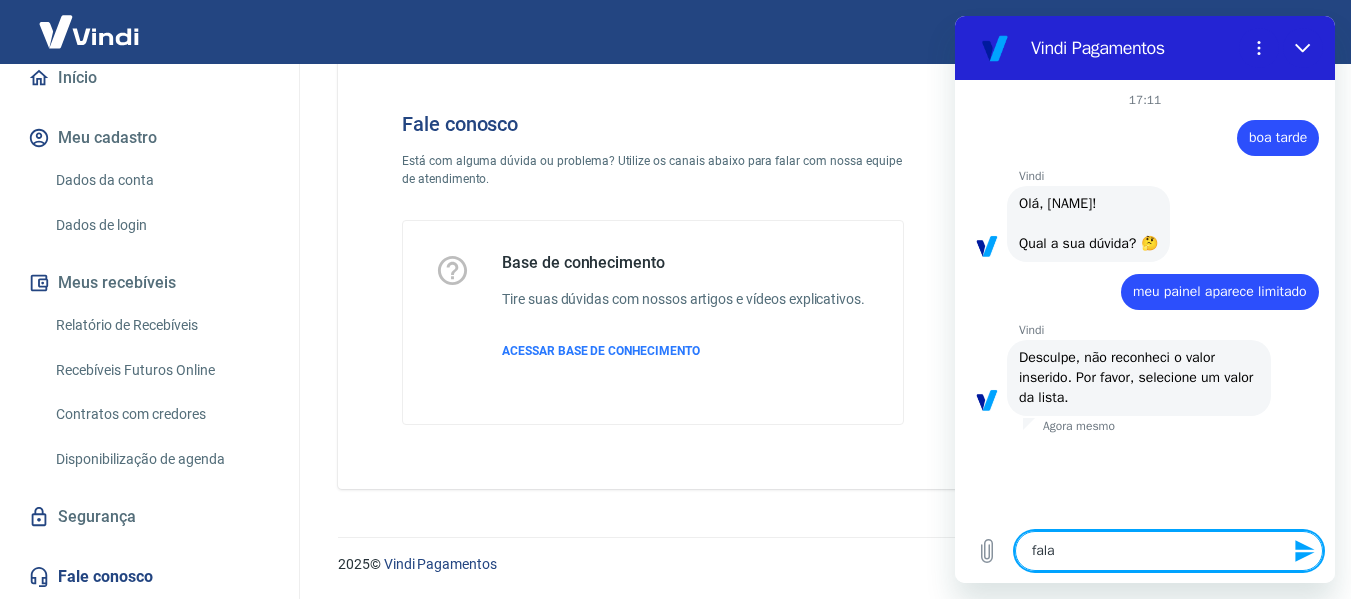 type on "x" 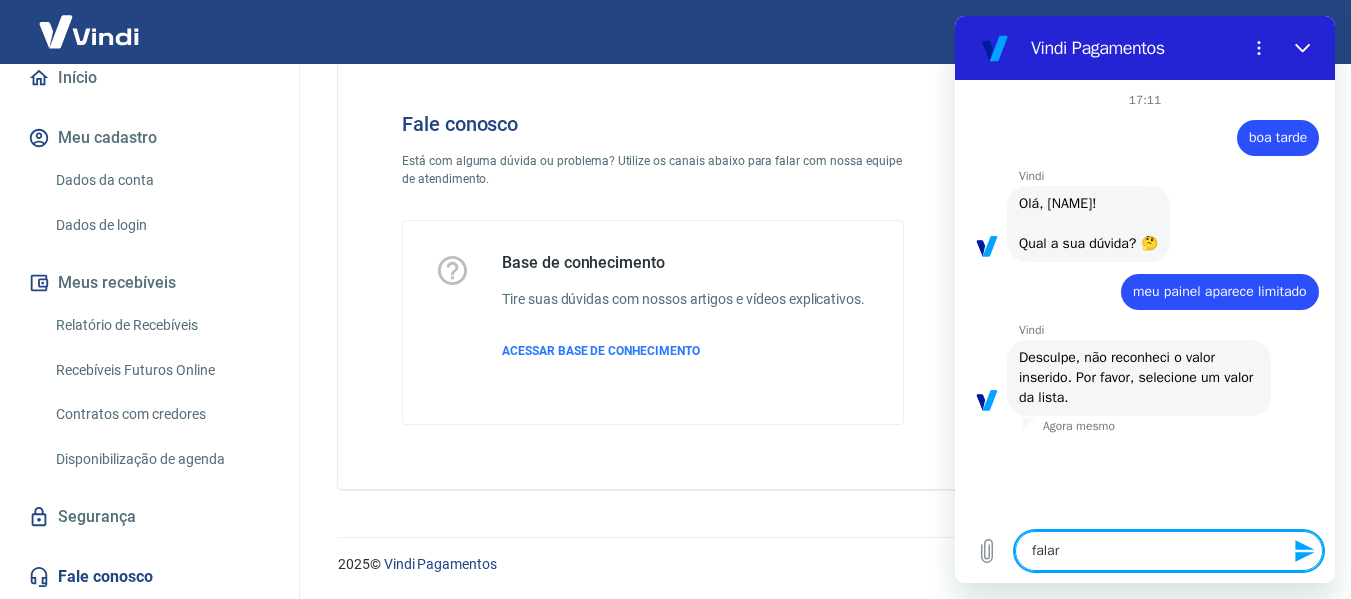type on "falar" 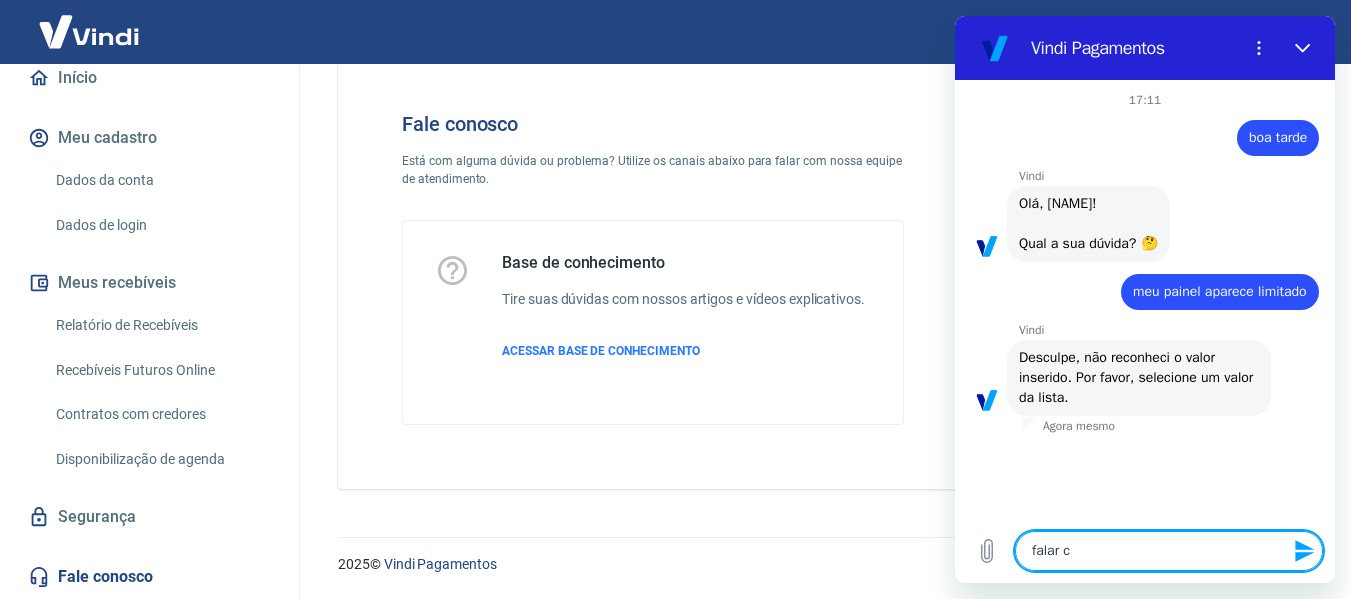 type on "falar co" 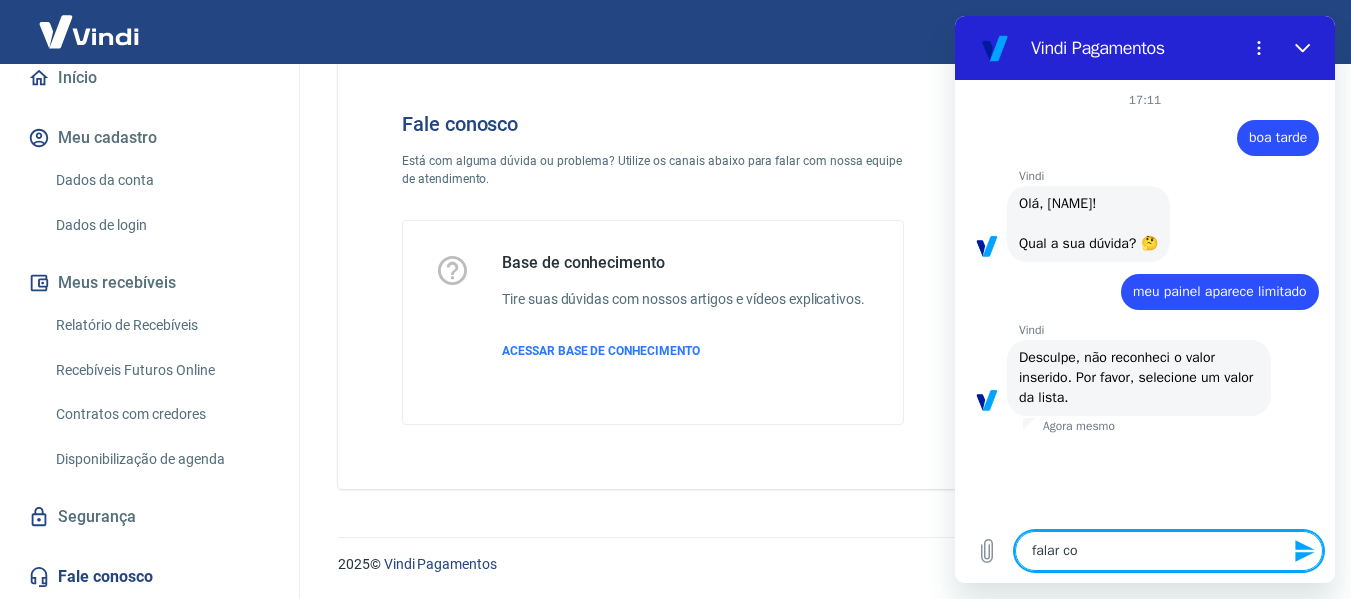 type on "falar com" 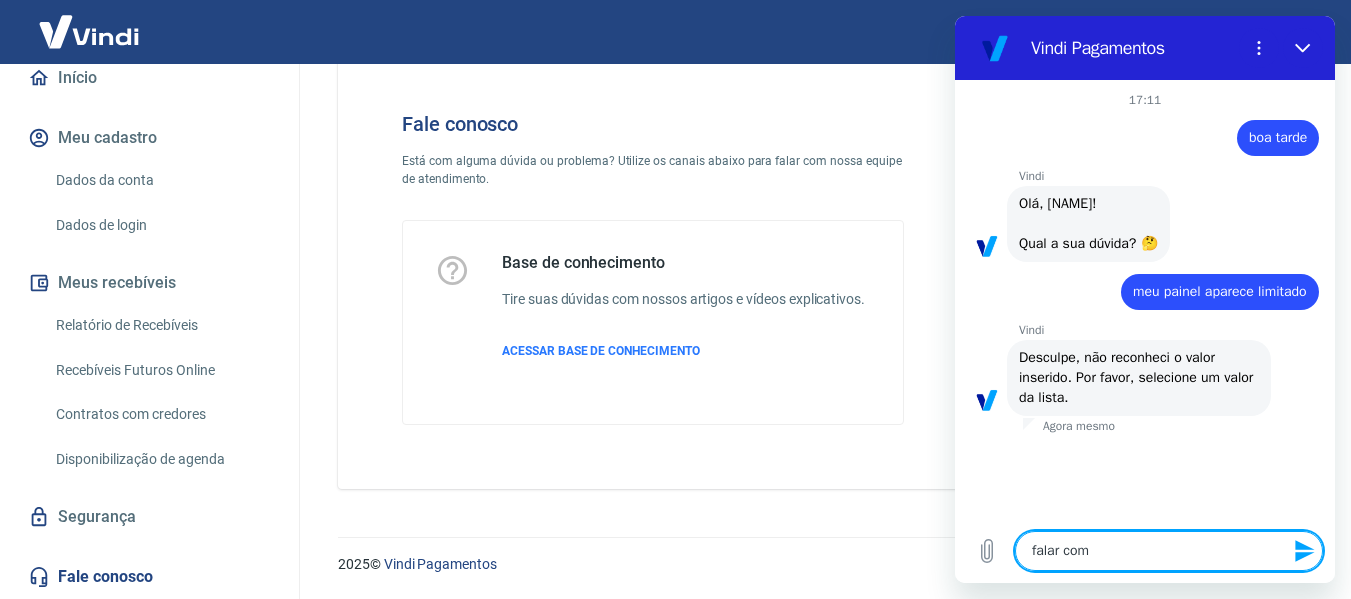 type on "falar com" 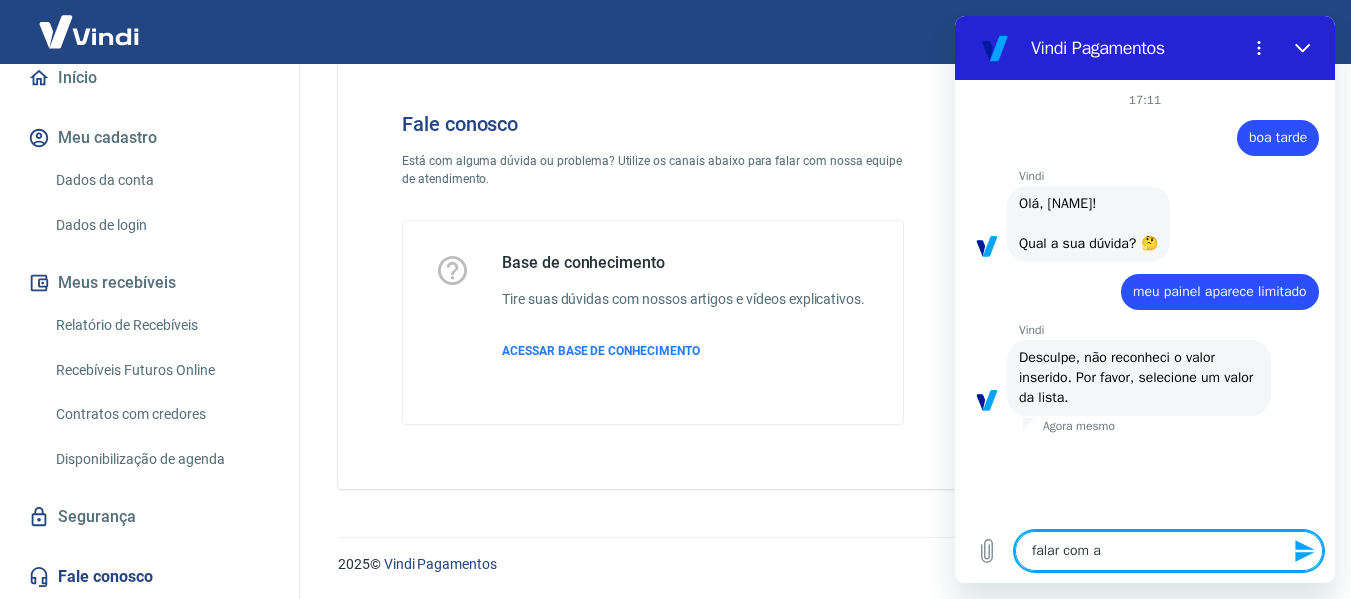 type on "falar com at" 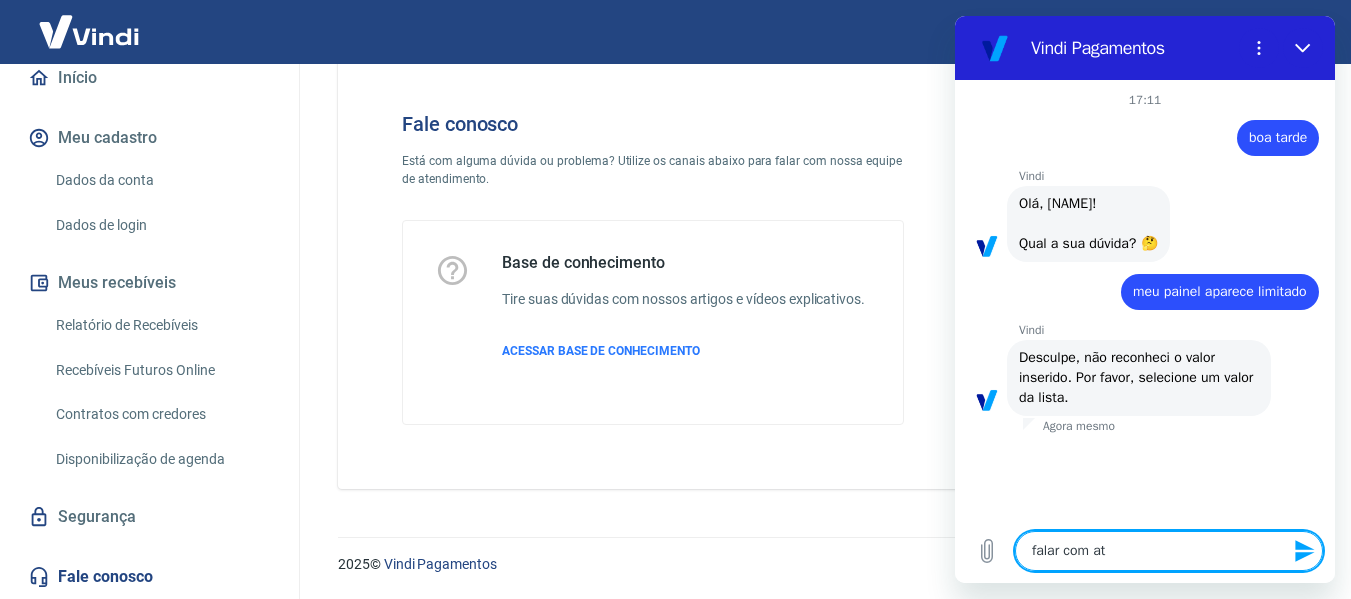 type on "falar com ate" 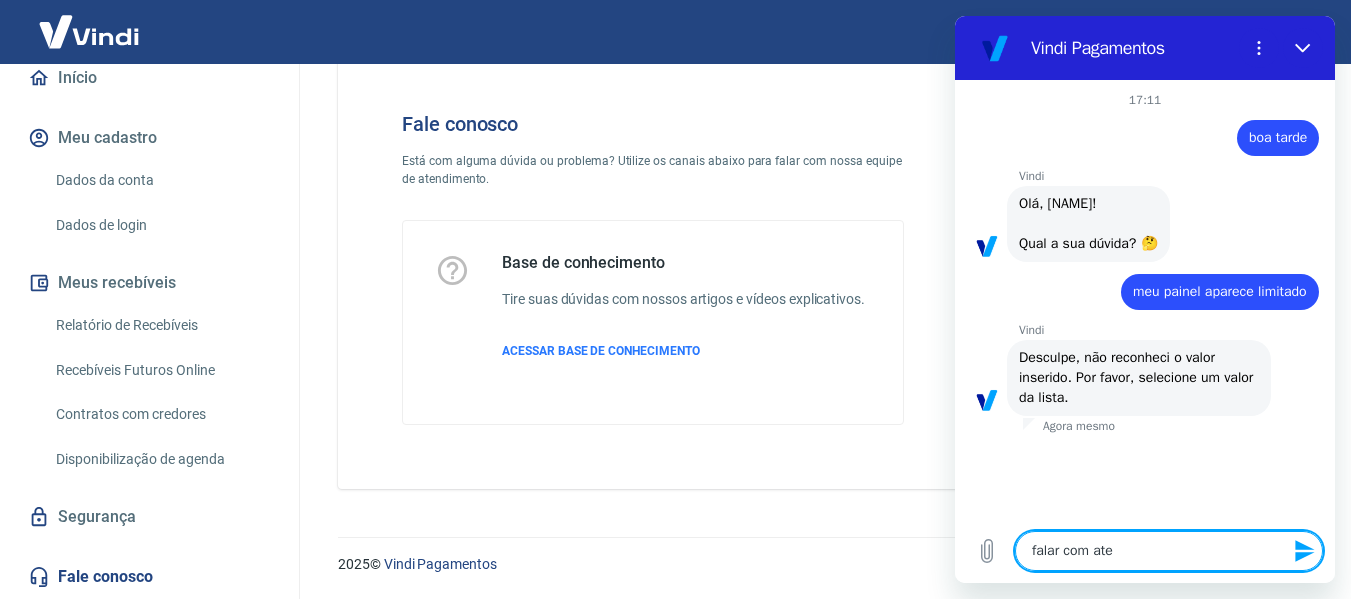 type on "falar com aten" 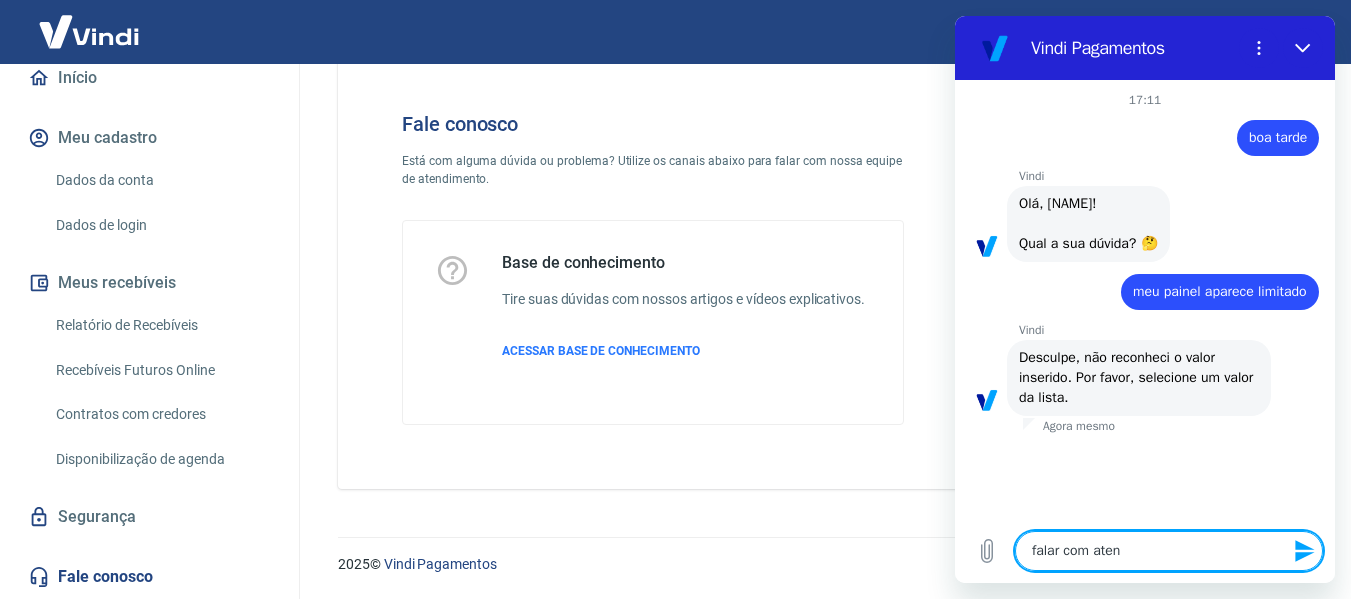 type on "falar com atend" 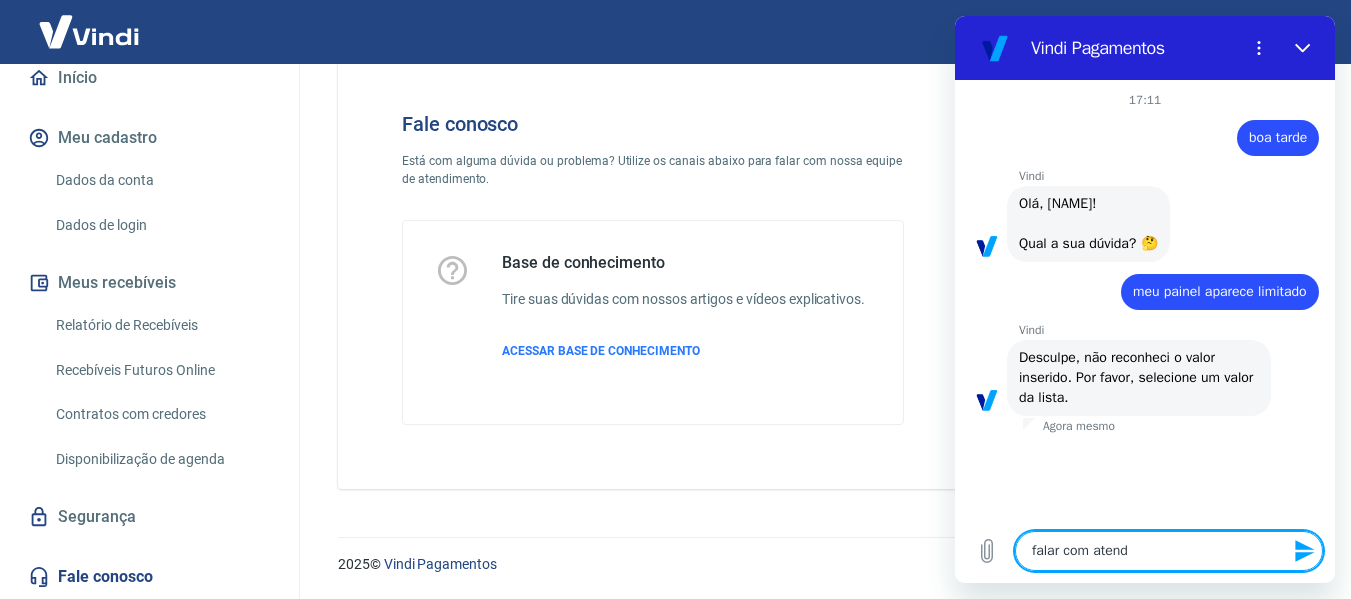 type on "falar com atendi" 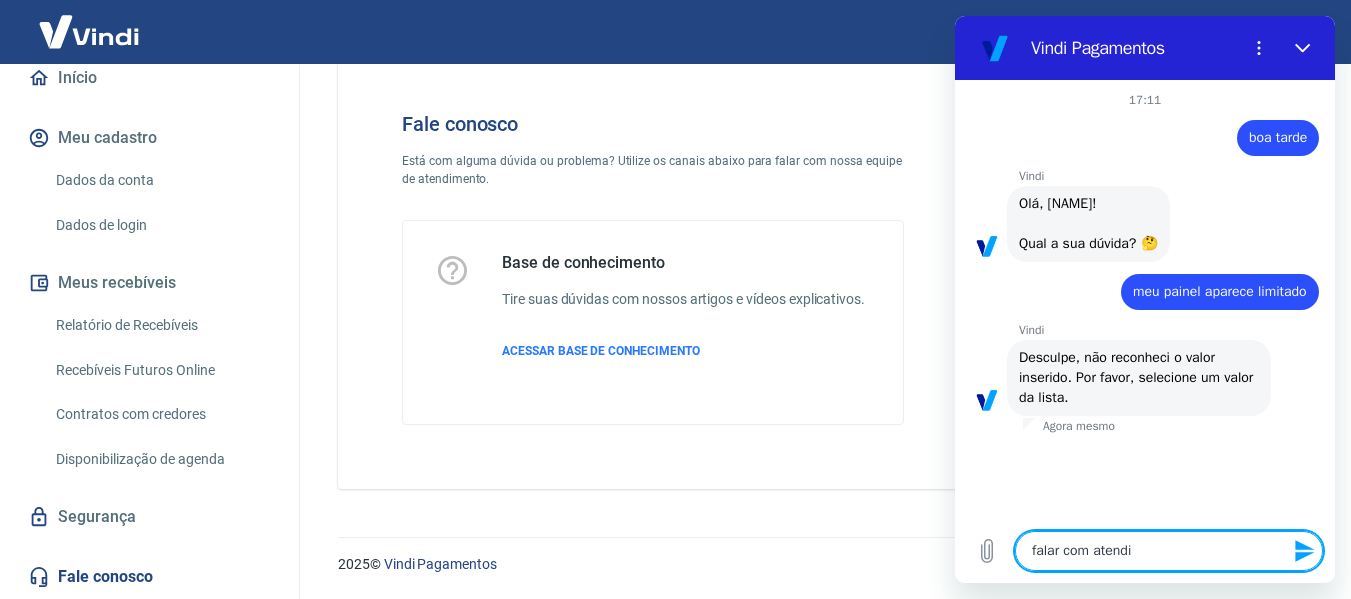 type on "falar com atend" 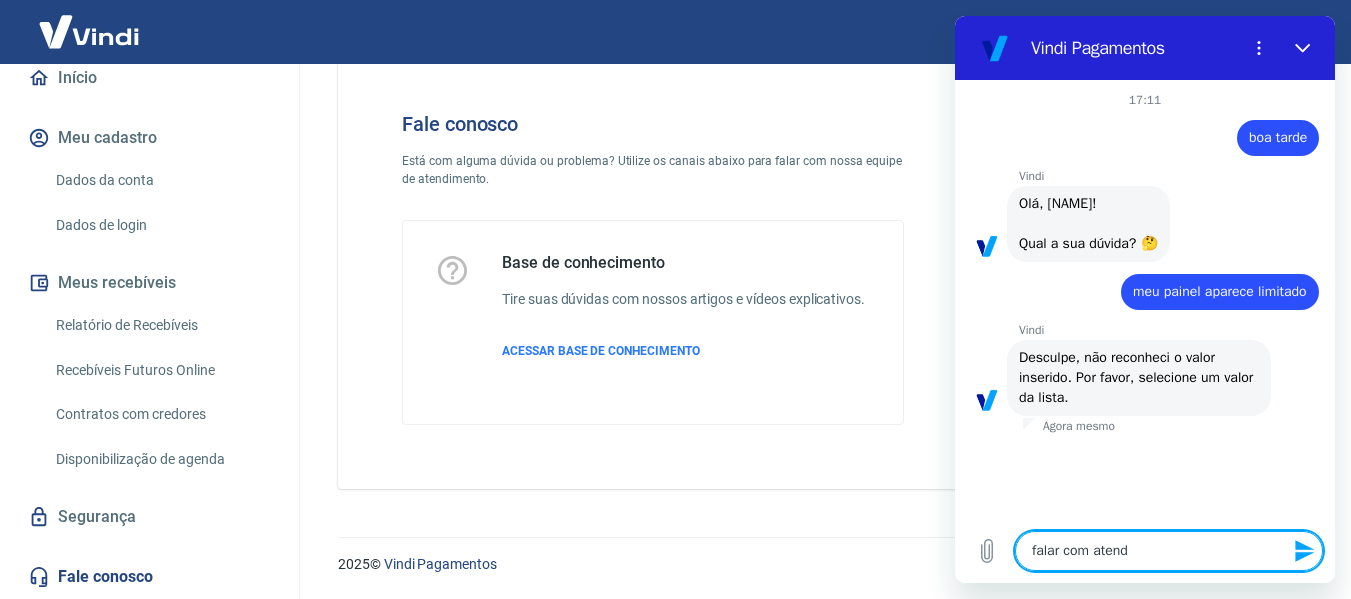 type on "falar com atende" 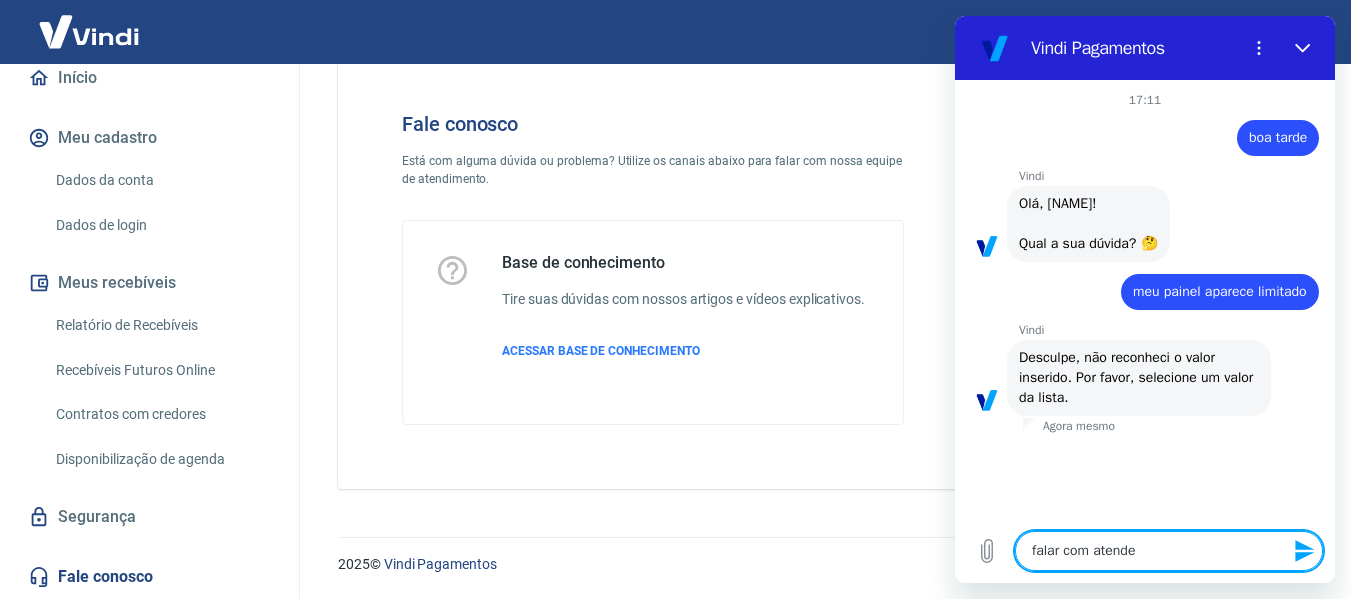 type on "falar com atenden" 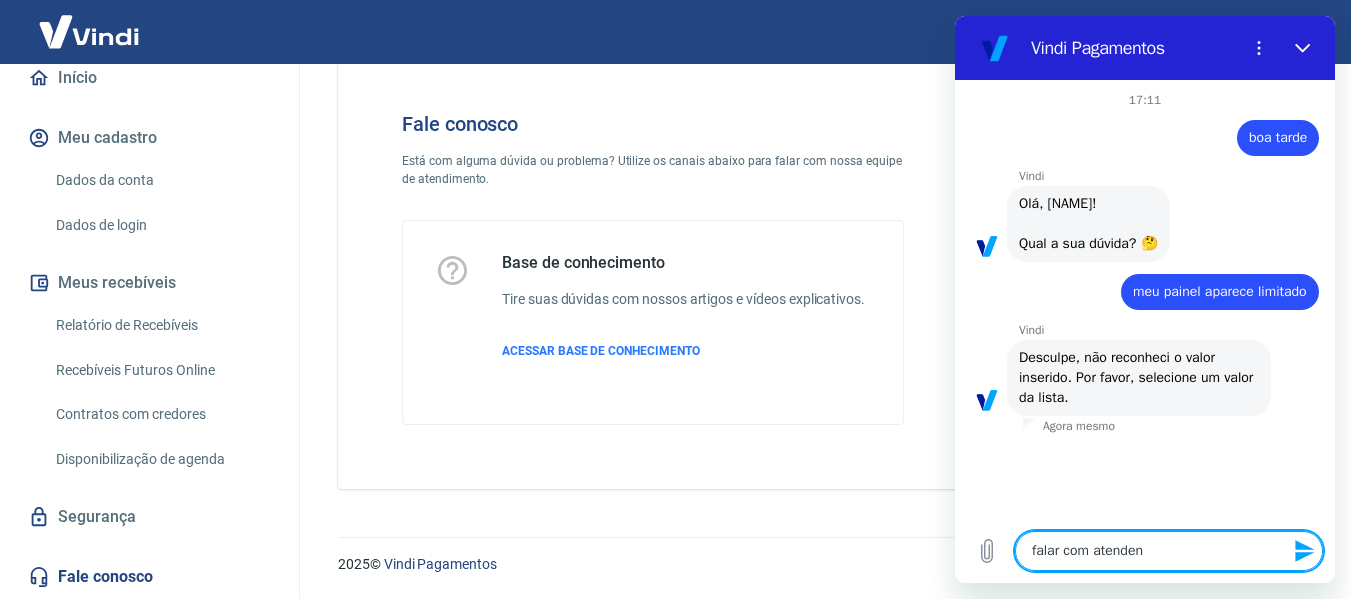type on "falar com atendent" 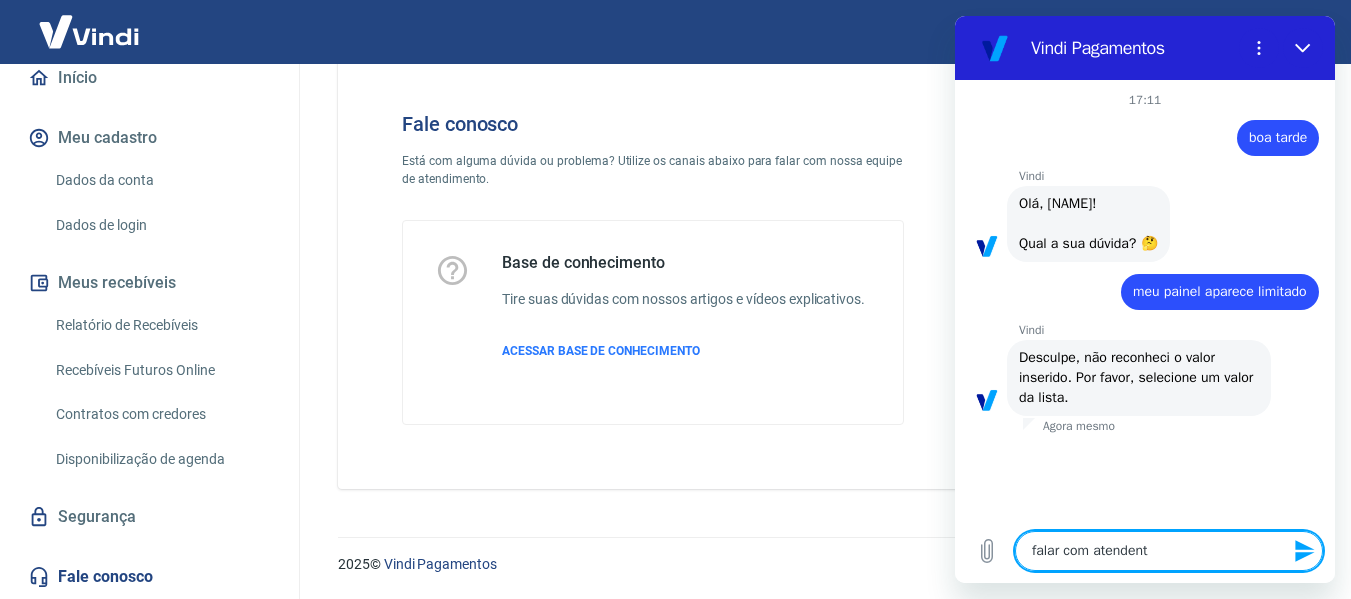type on "falar com atendente" 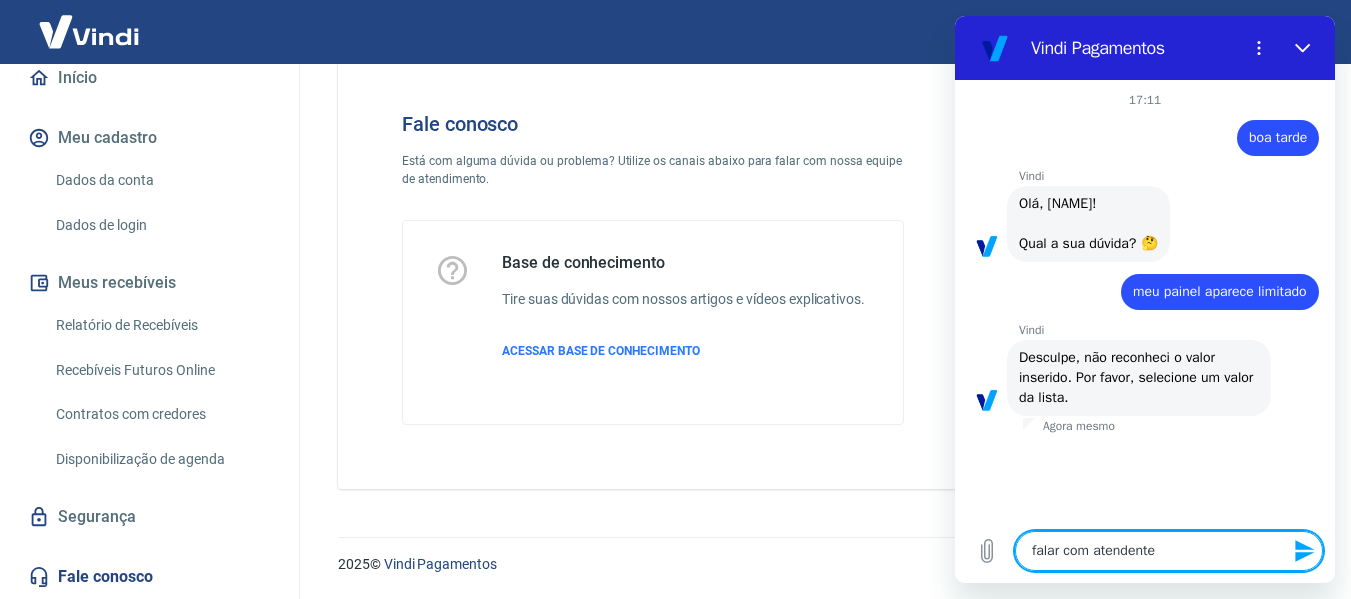type on "x" 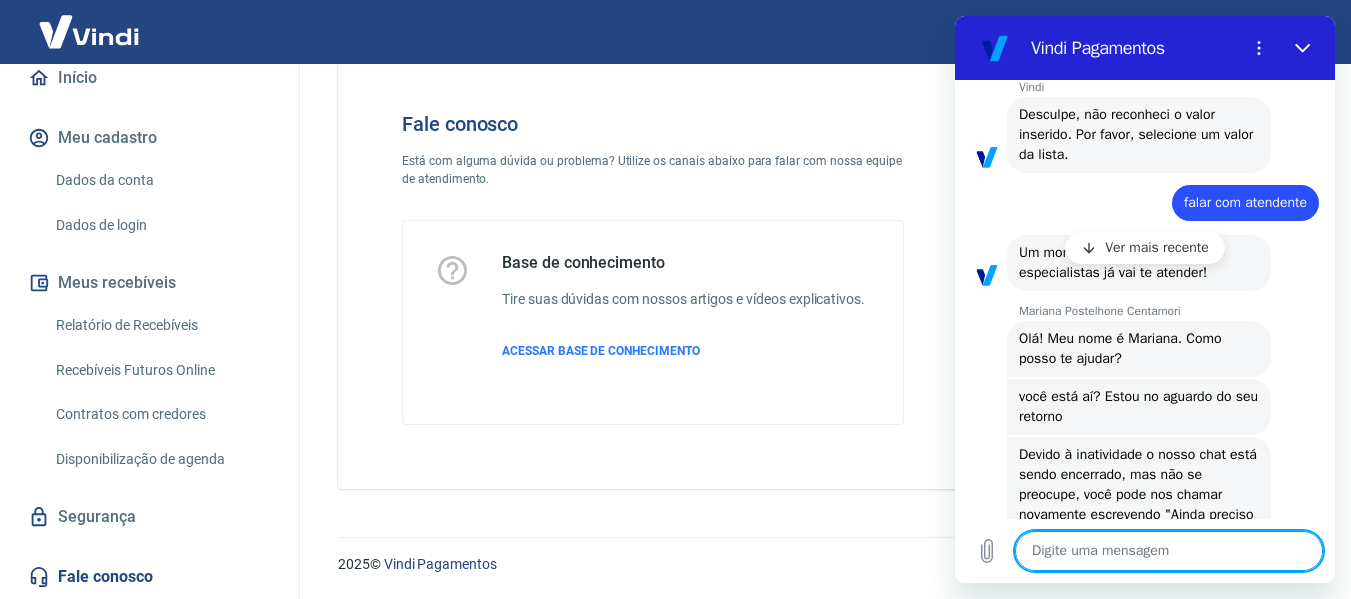 scroll, scrollTop: 400, scrollLeft: 0, axis: vertical 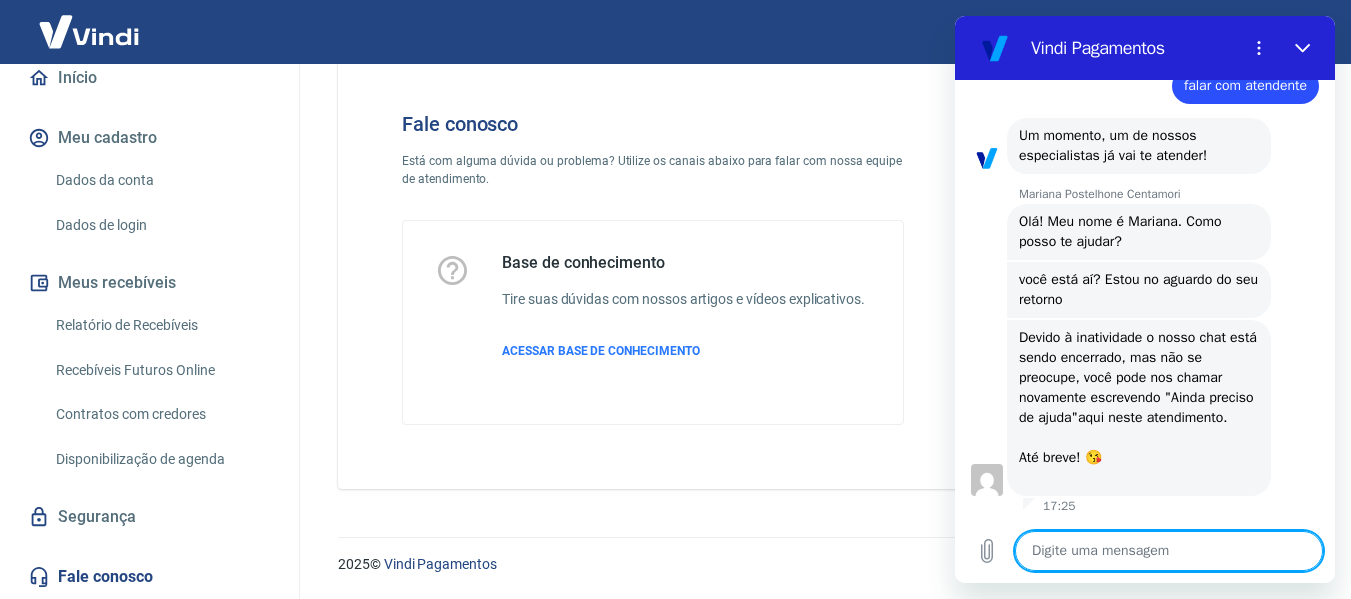 type on "x" 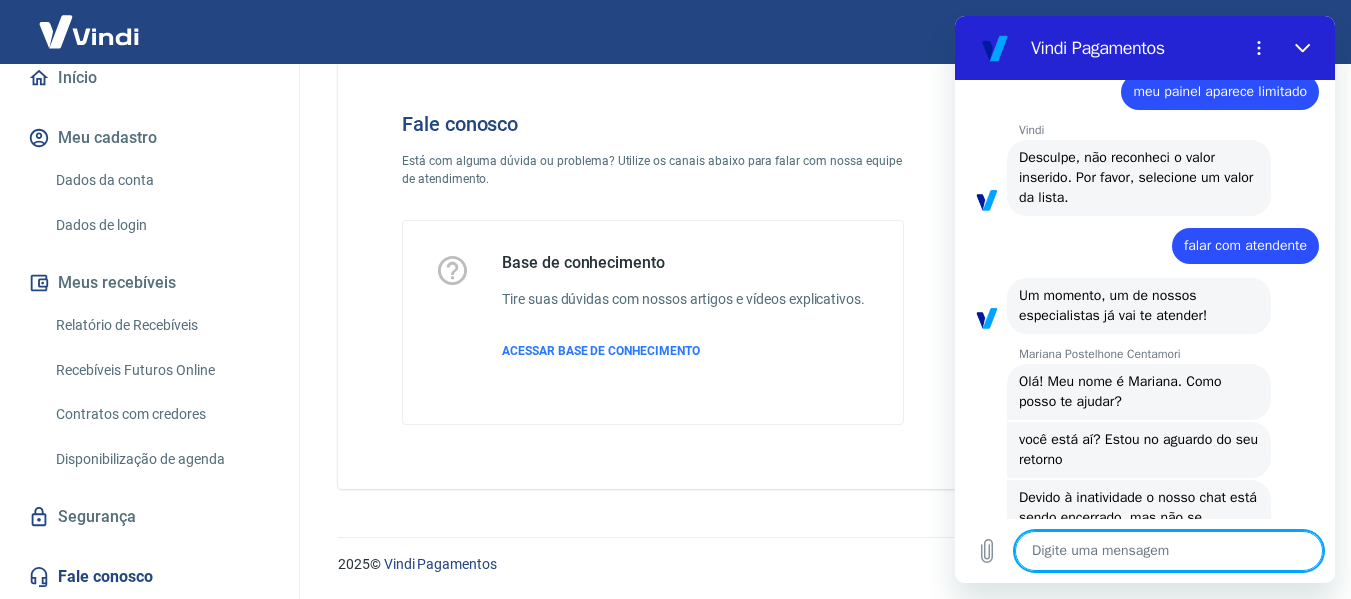 scroll, scrollTop: 400, scrollLeft: 0, axis: vertical 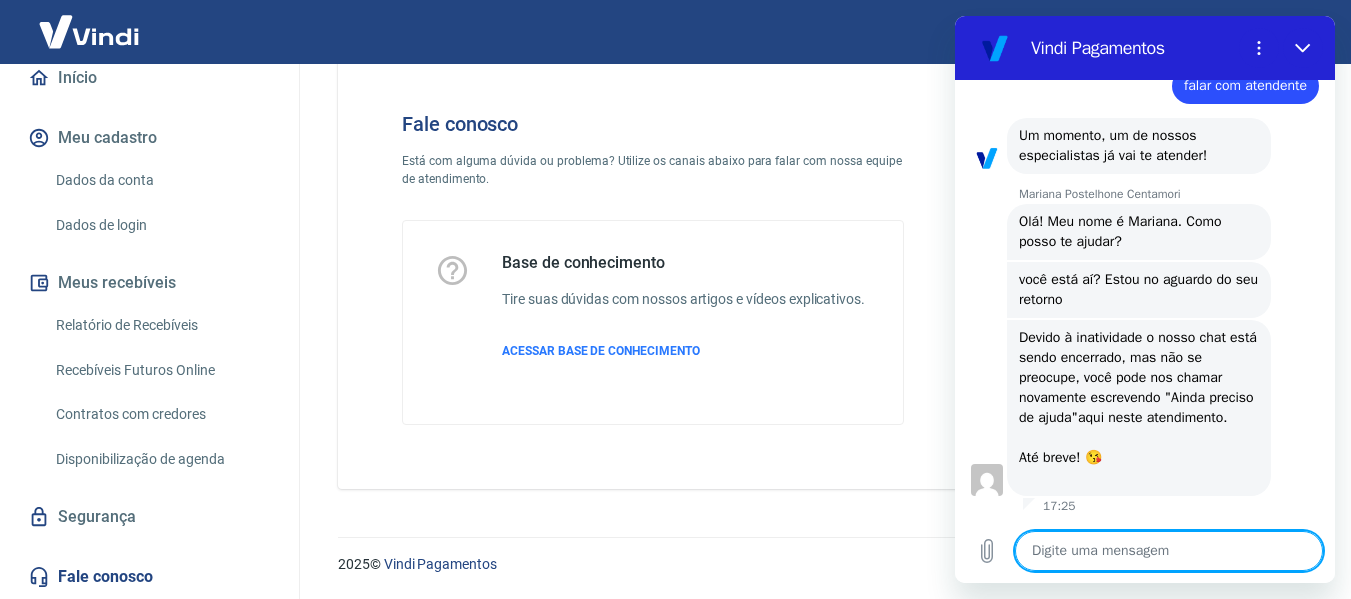 click at bounding box center [1169, 551] 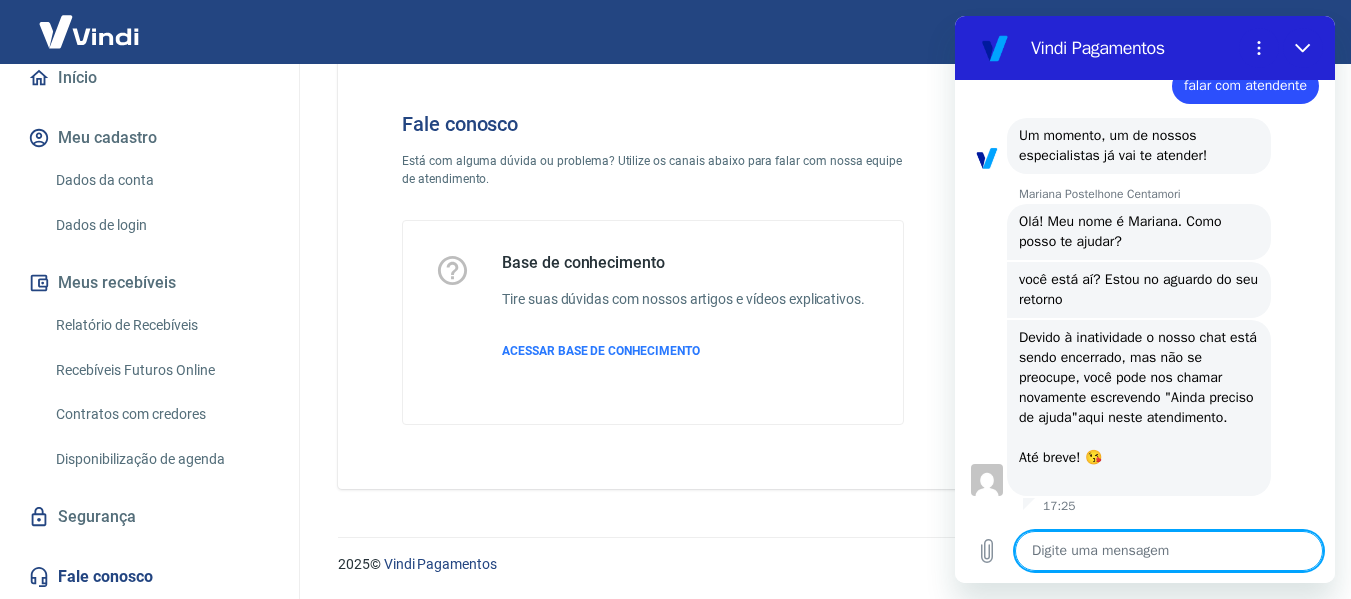 type on "o" 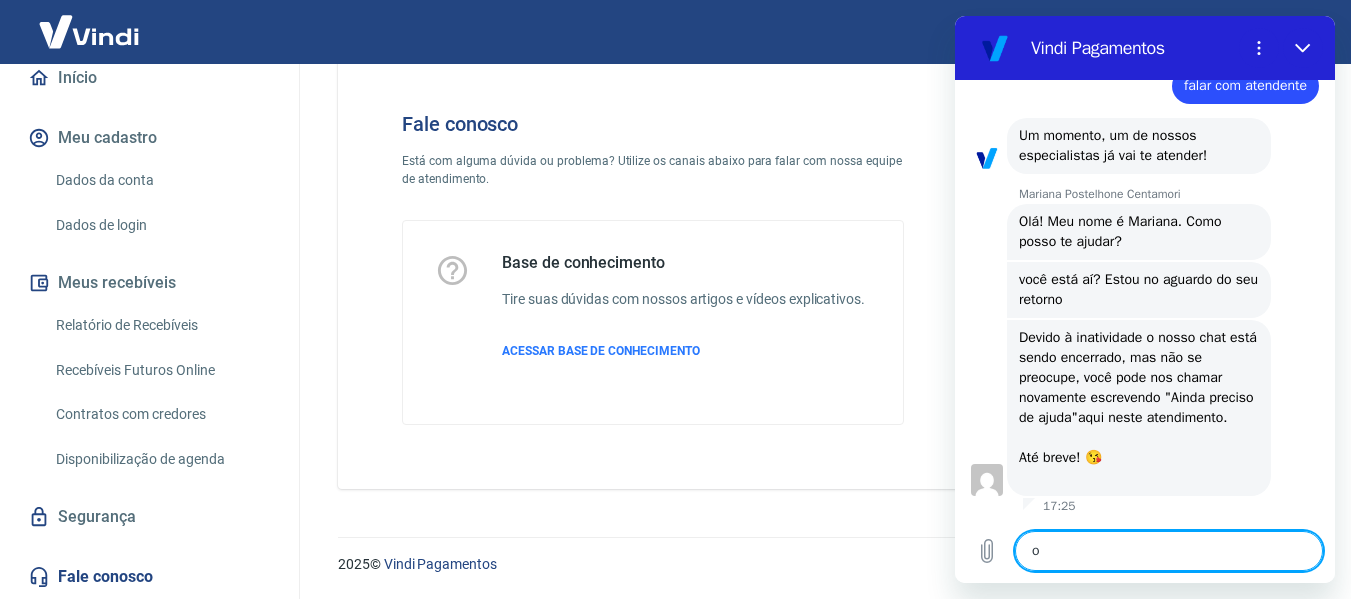 type on "oi" 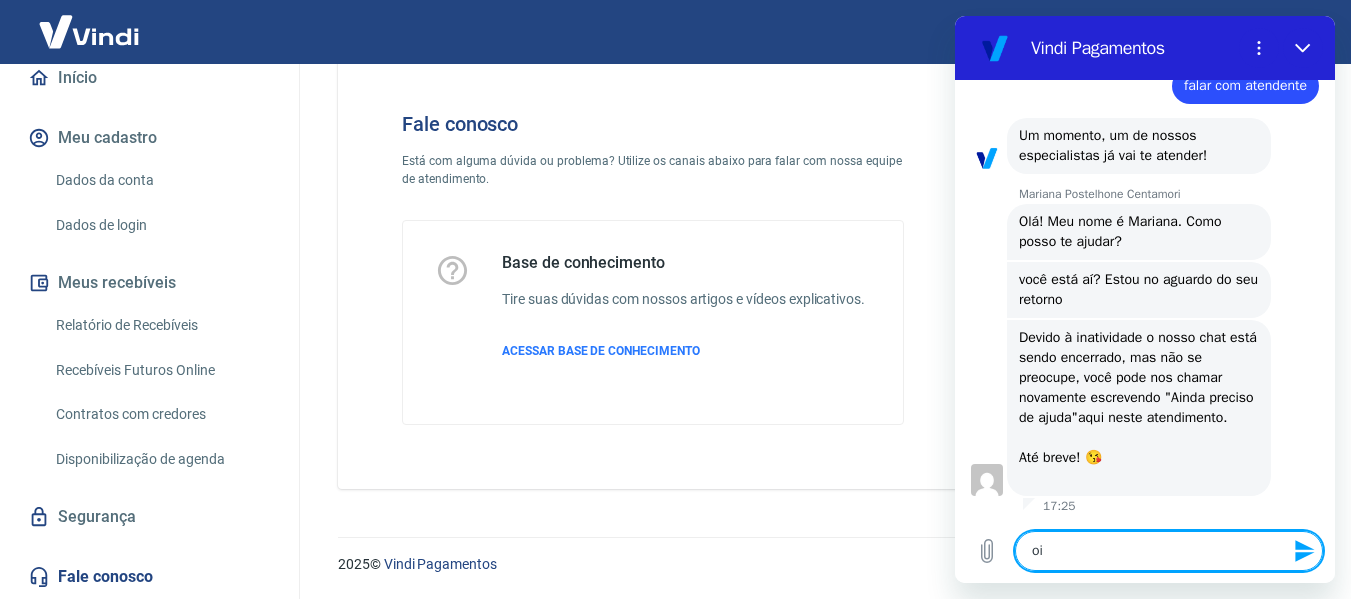 type on "oi" 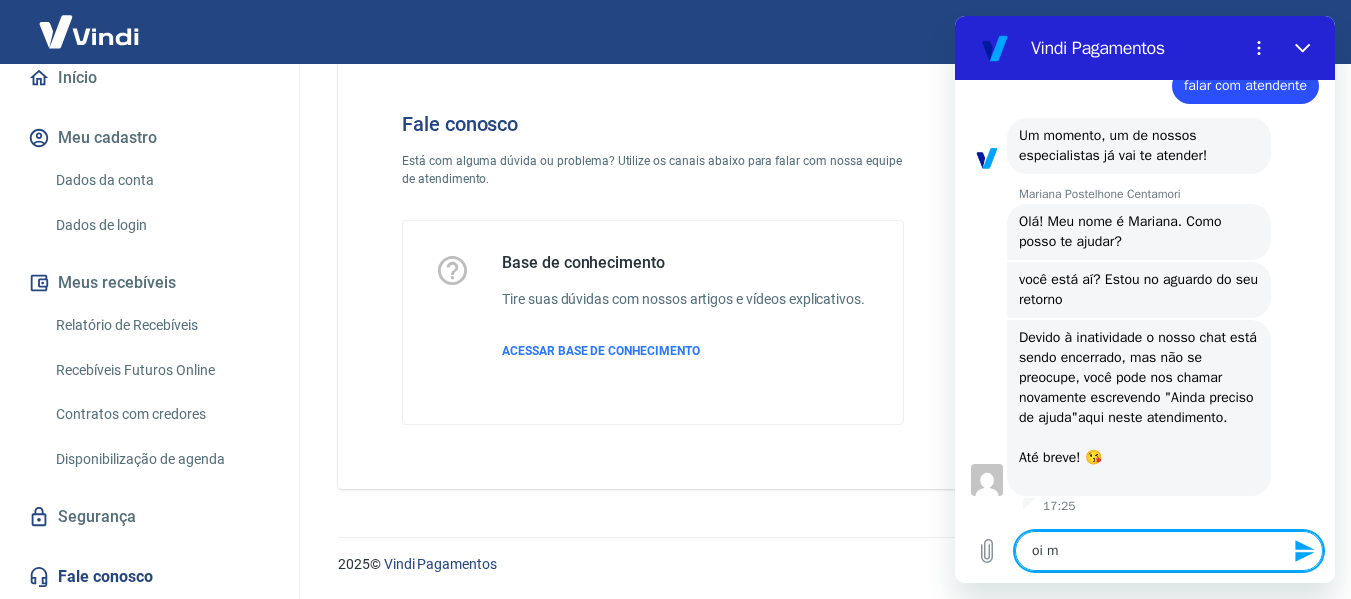 type on "oi ma [NAME]" 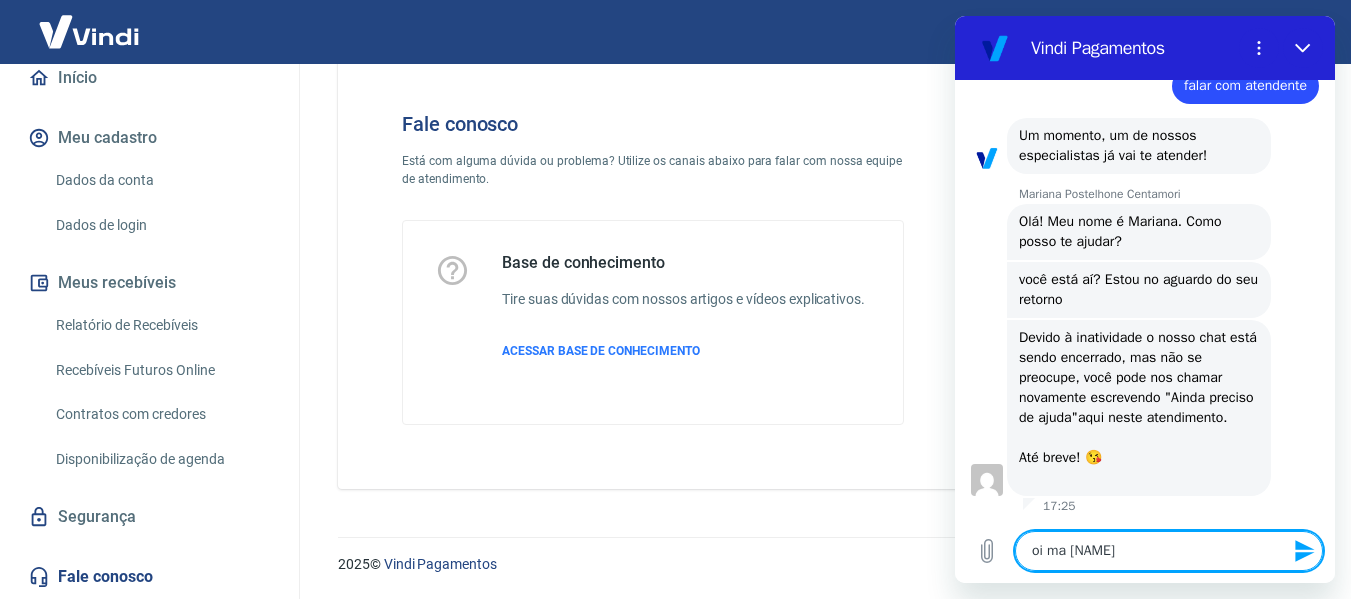 type on "oi mar" 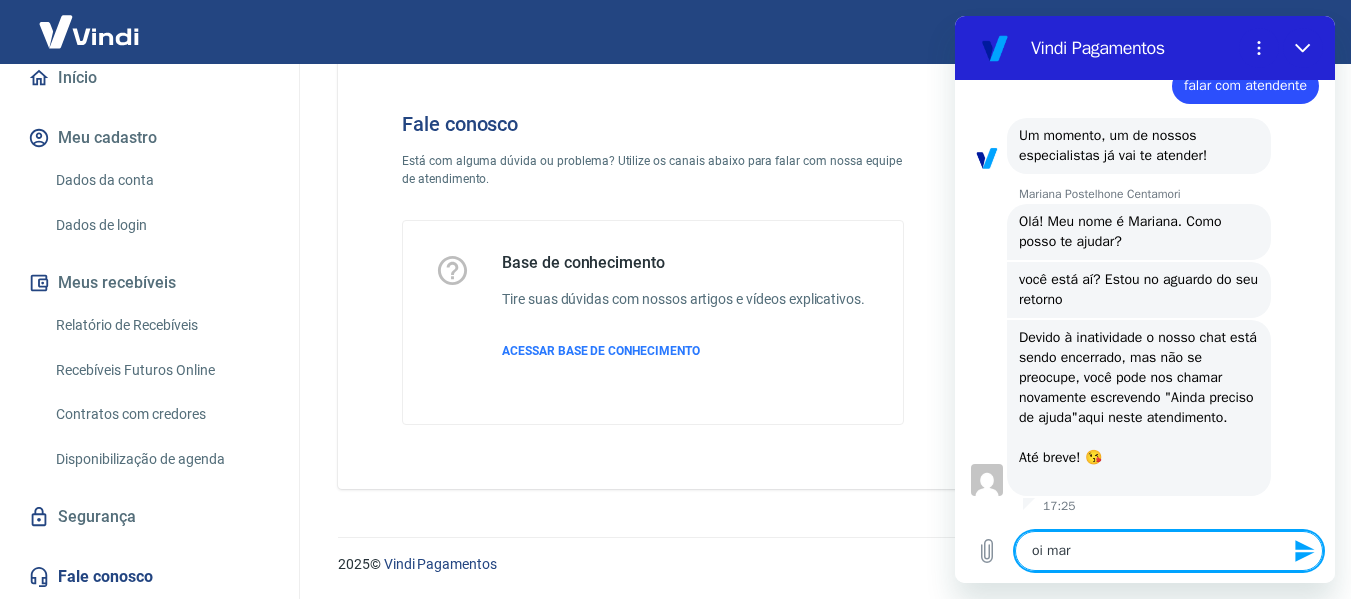 type on "x" 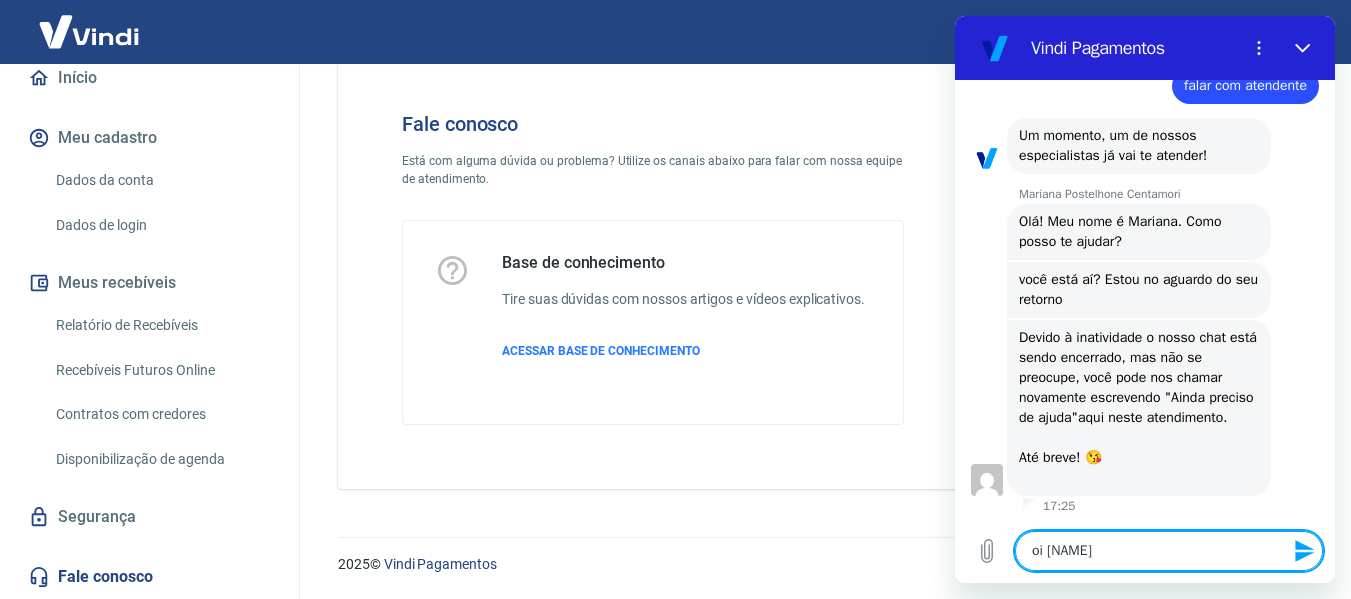 type on "oi [NAME]" 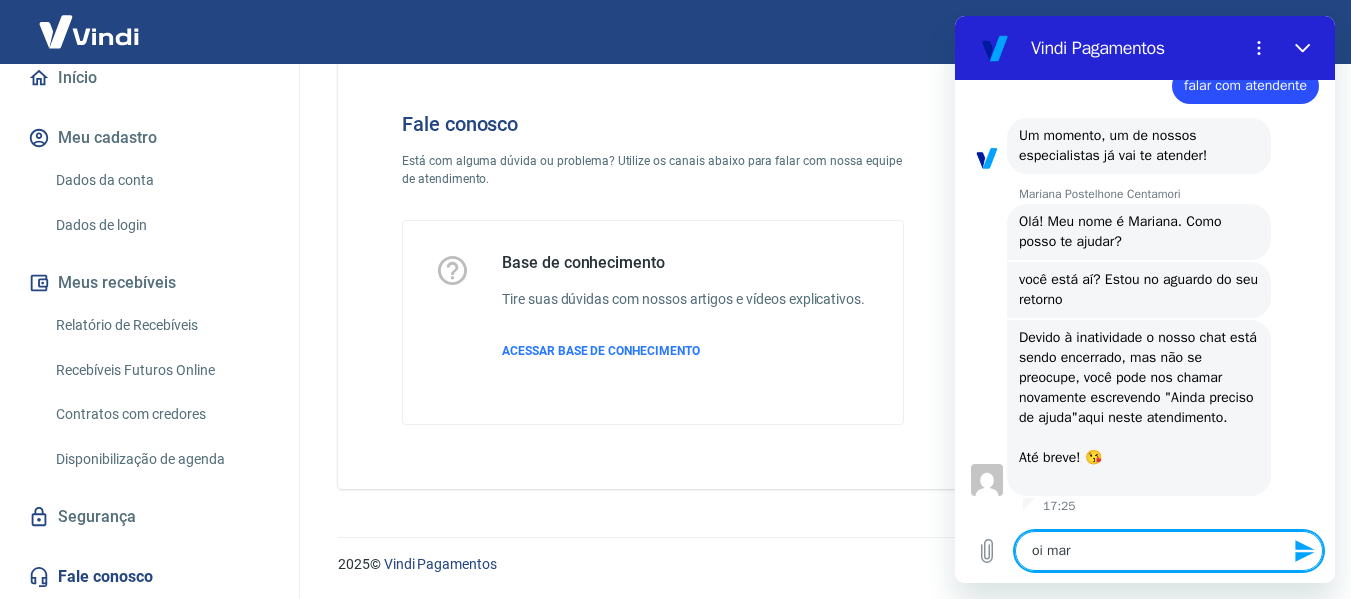 type on "oi ma [NAME]" 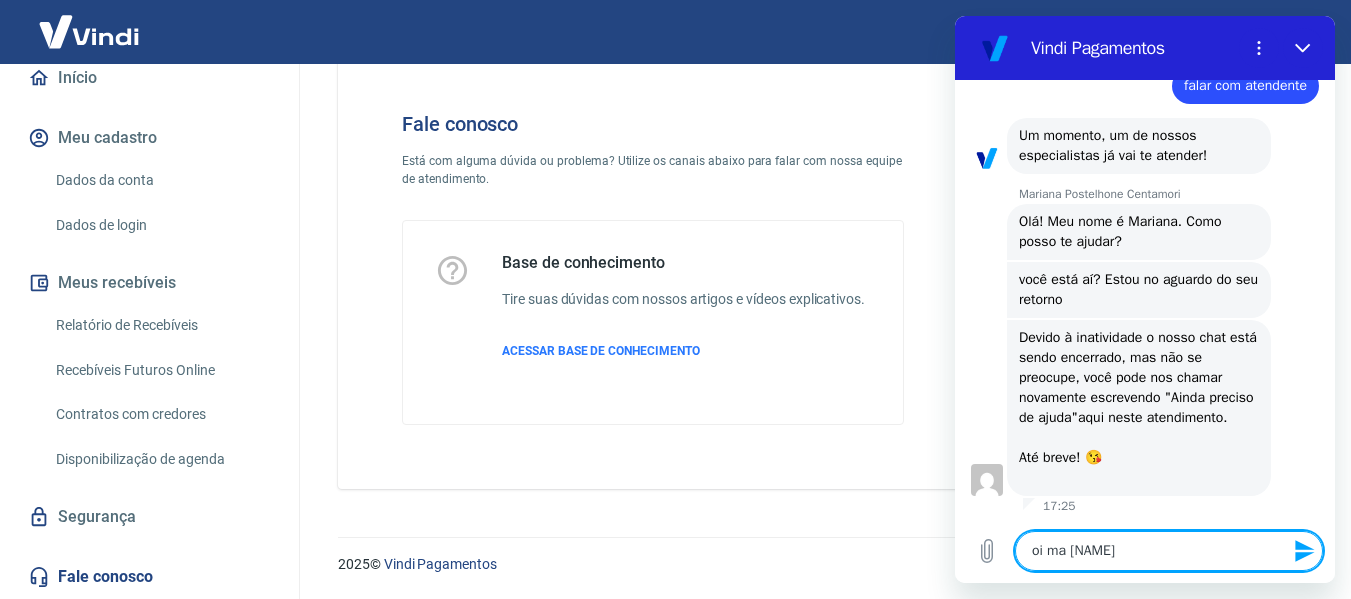 type on "oi m" 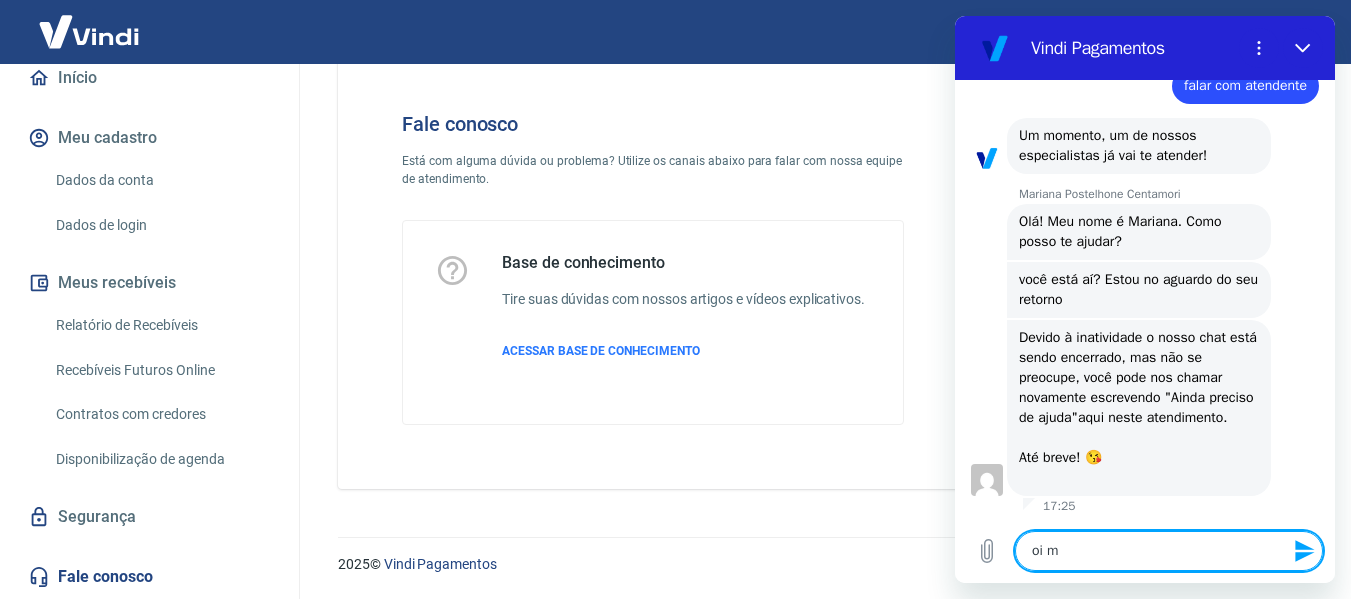 type on "oi" 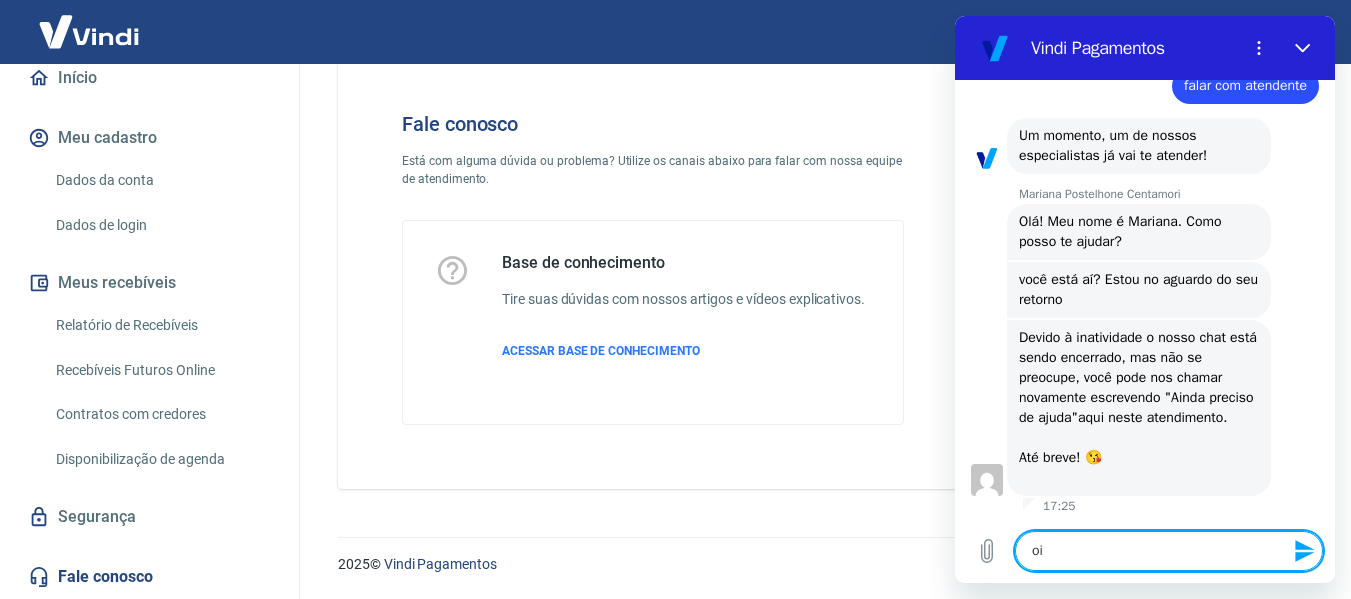 type on "oi m" 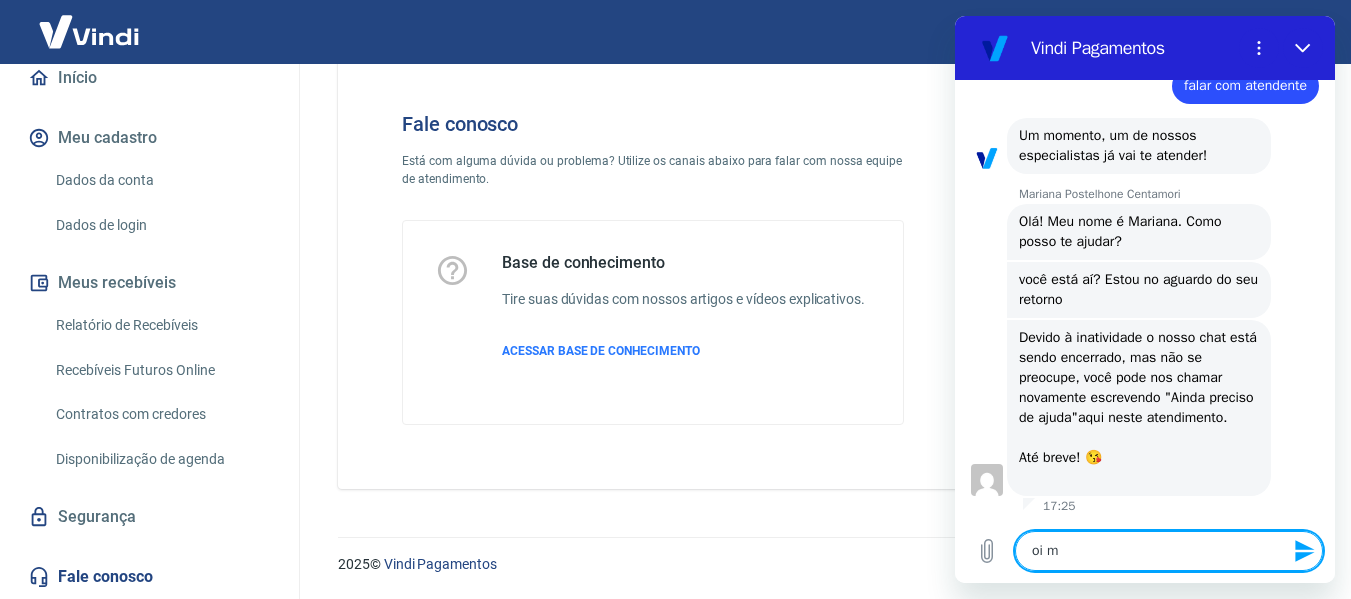 type on "oi" 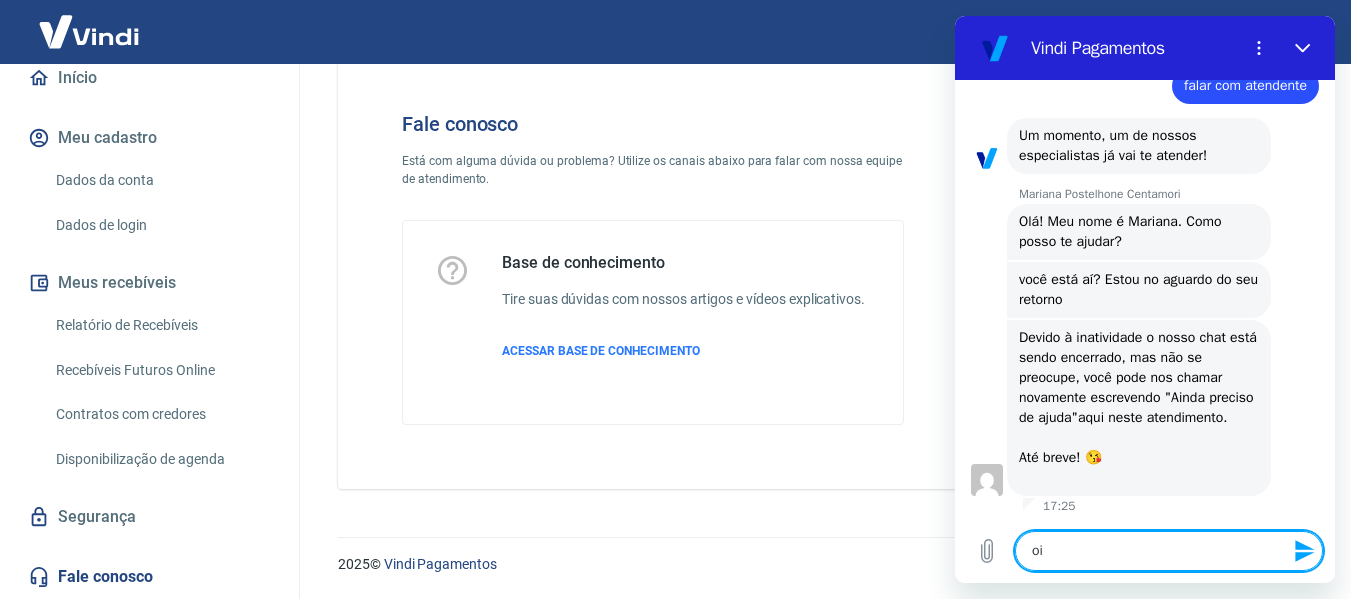 type on "oi M" 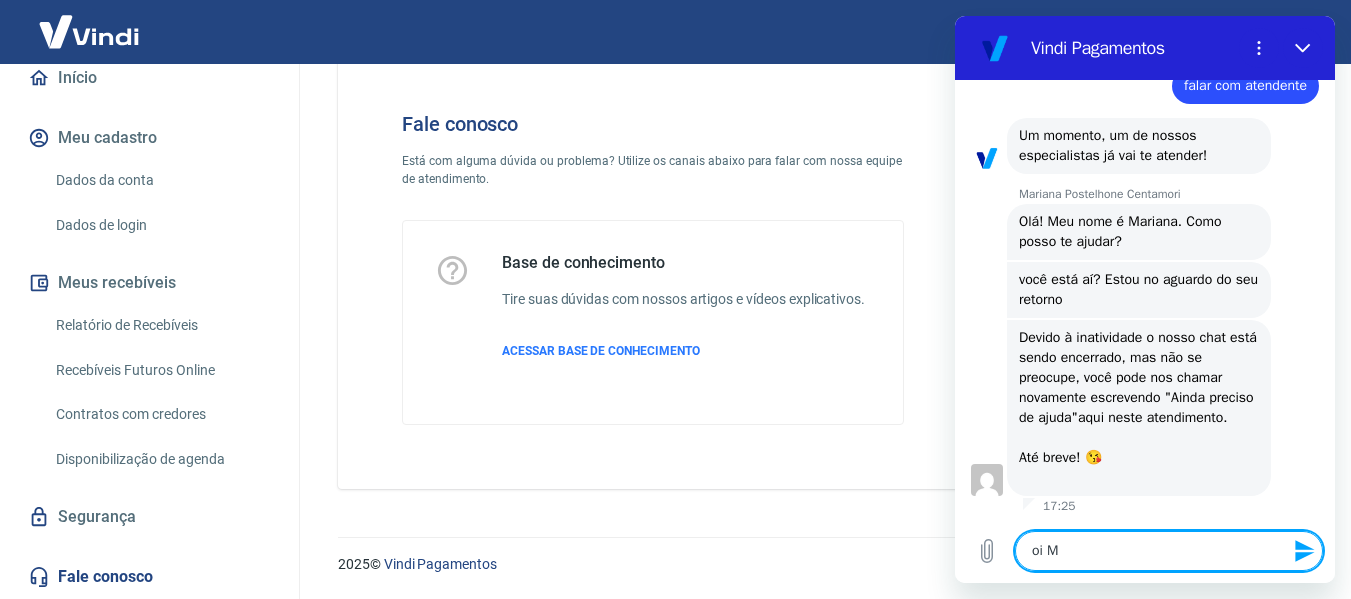 type on "oi" 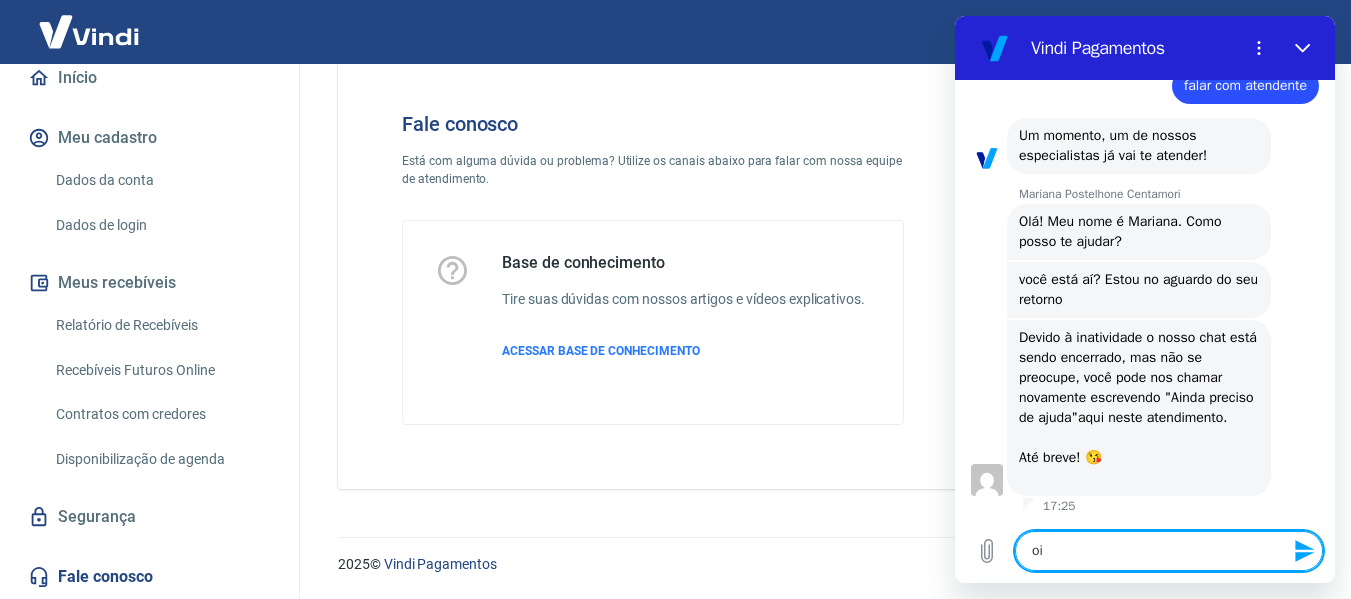 type on "oi m" 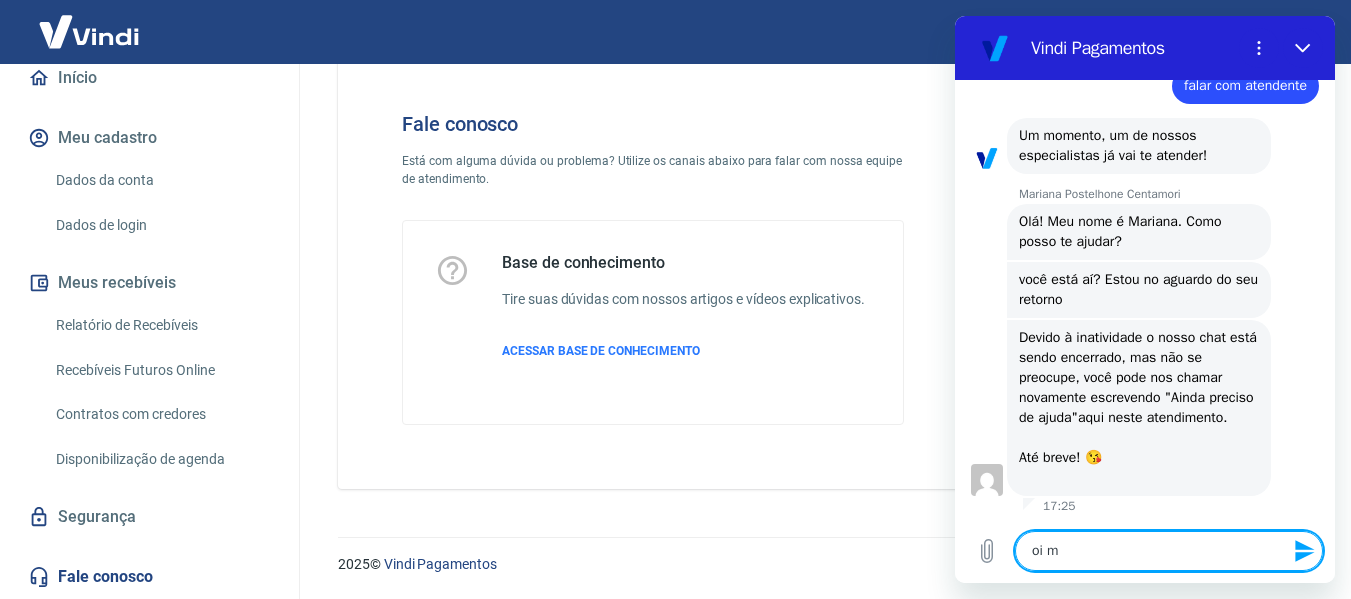 type on "oi mA [NAME]" 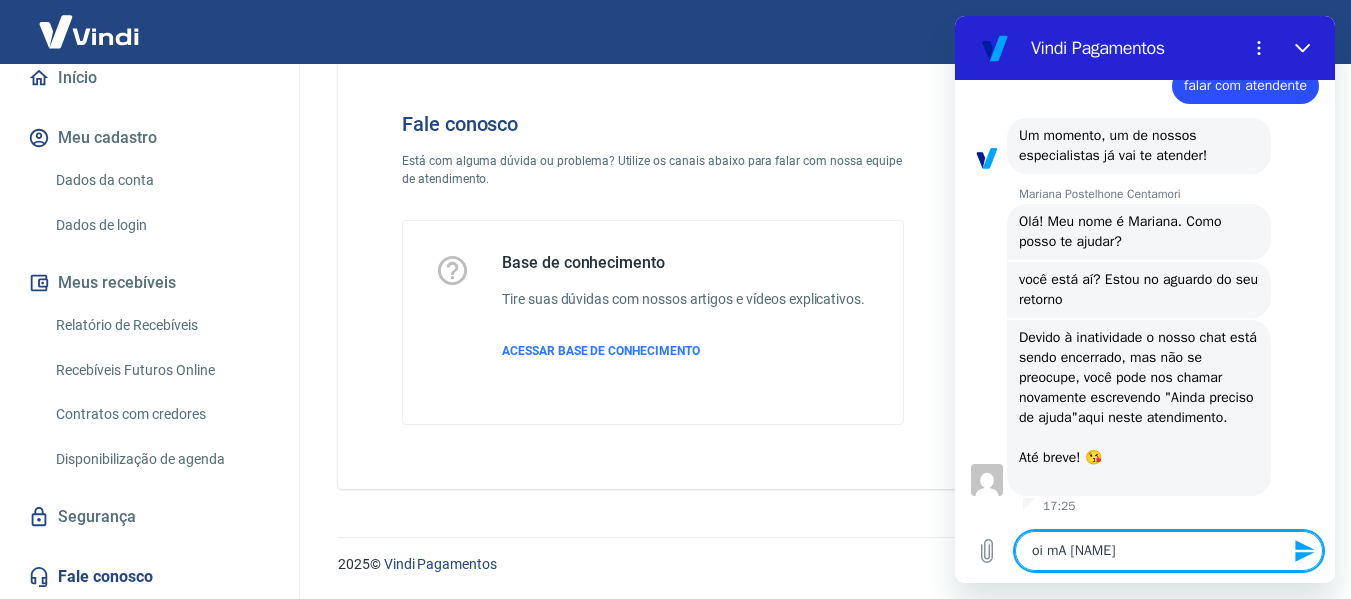 type on "oi mAR" 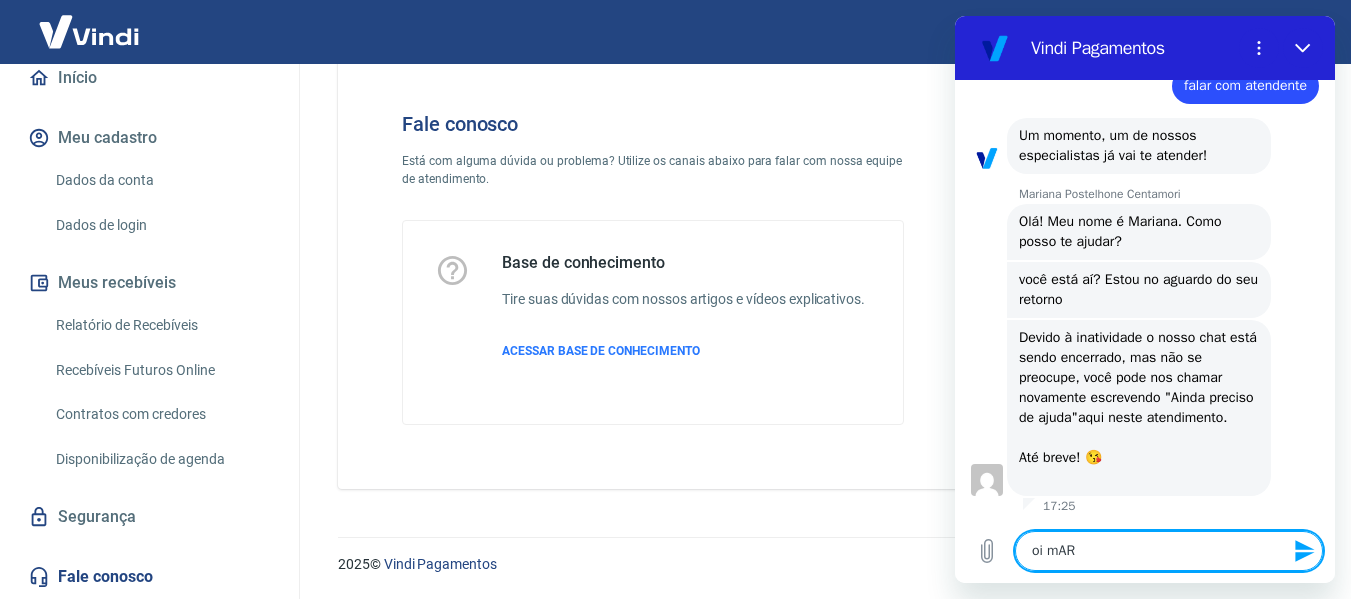 type on "oi mARI" 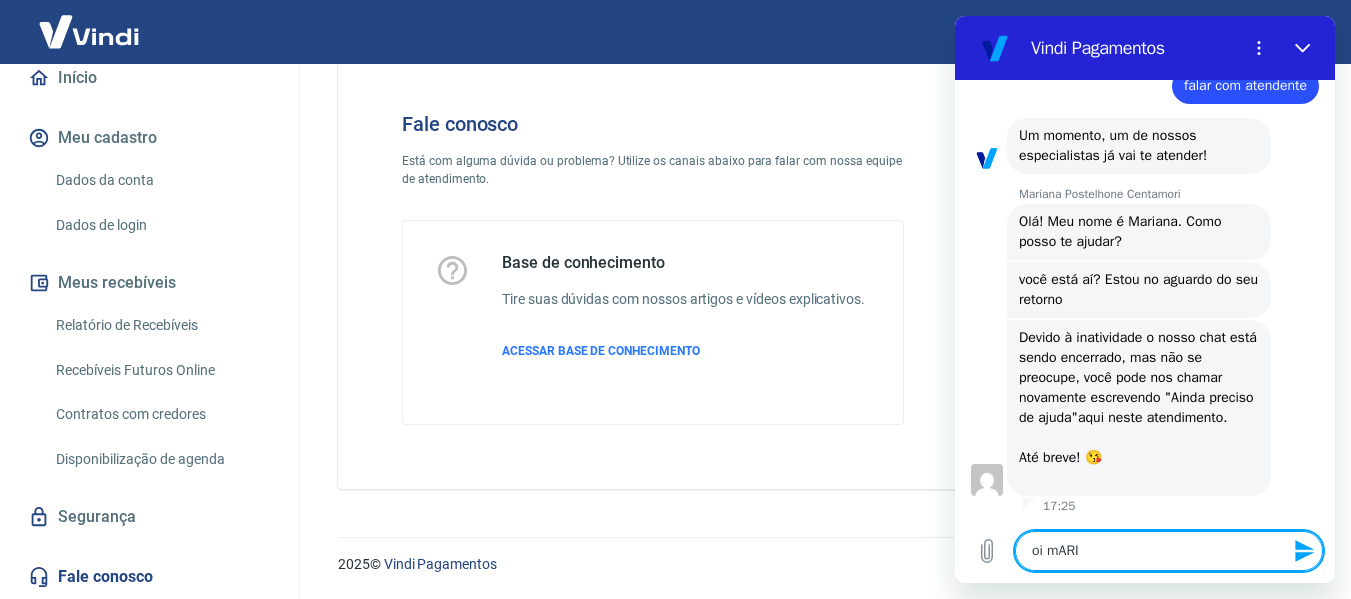 type on "x" 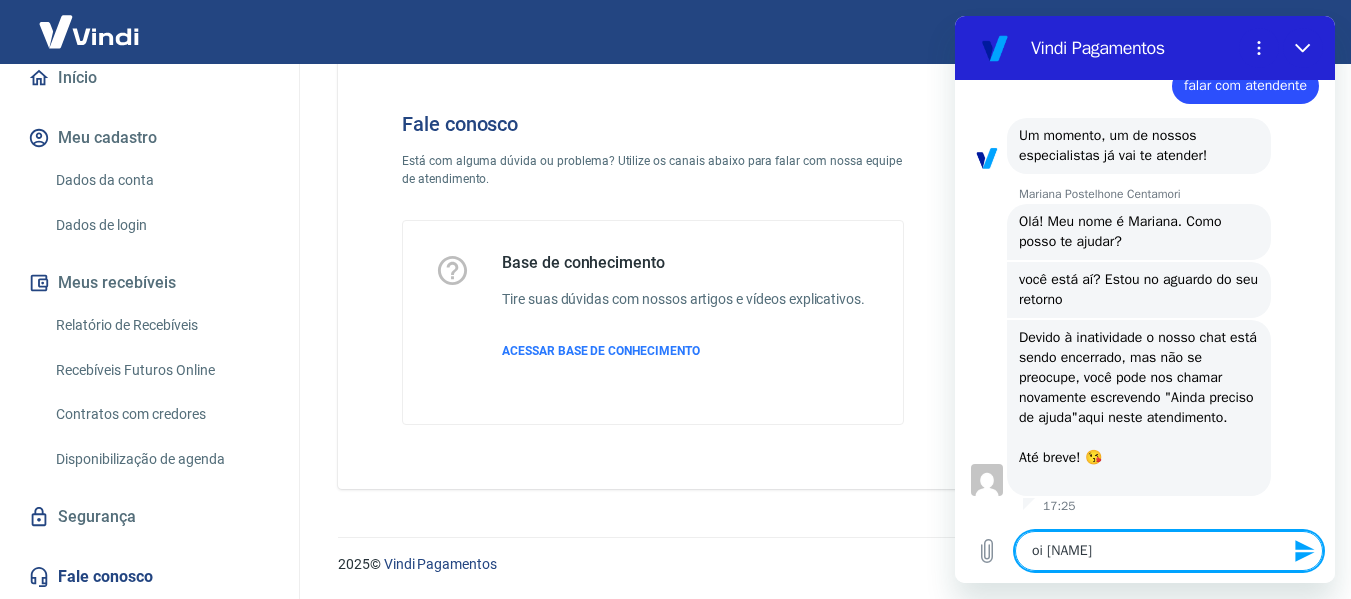 type on "oi mARIAN" 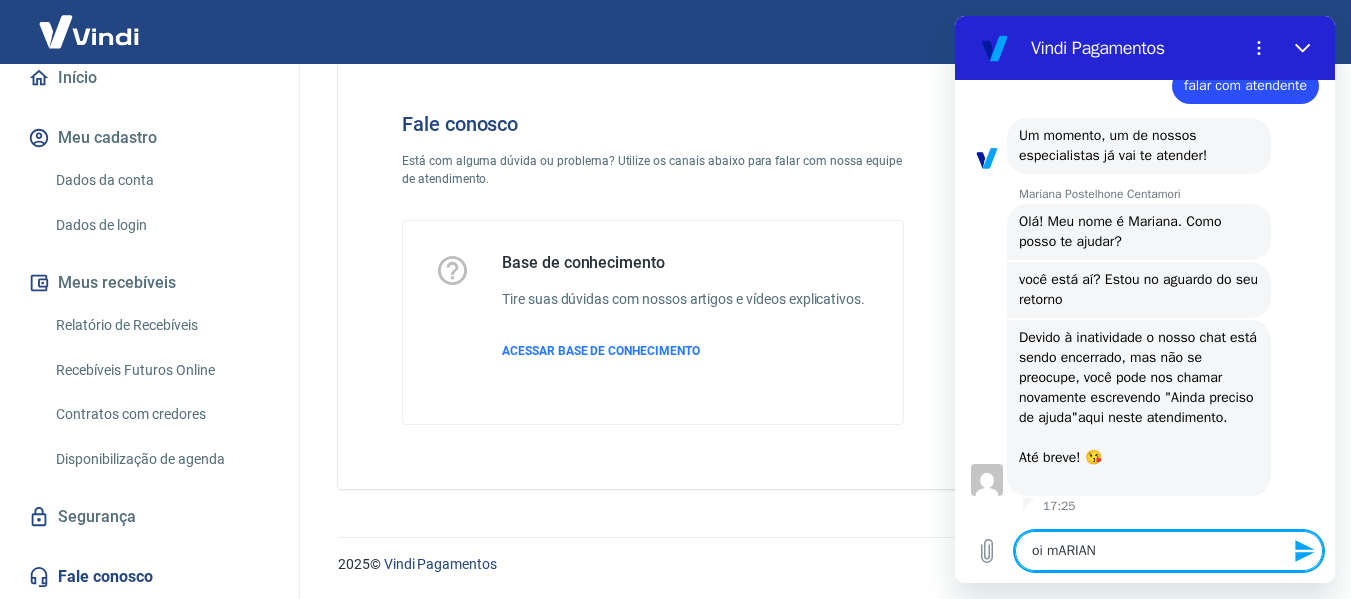 type on "oi mARIANA [NAME]" 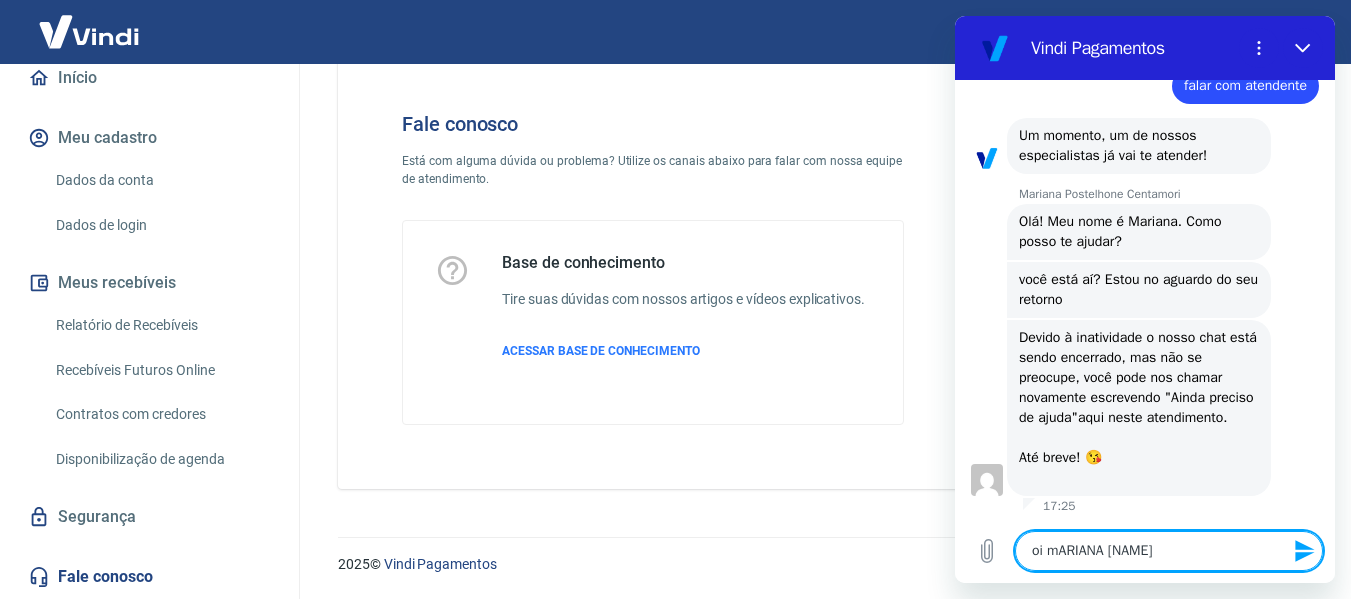 type on "oi mARIAN" 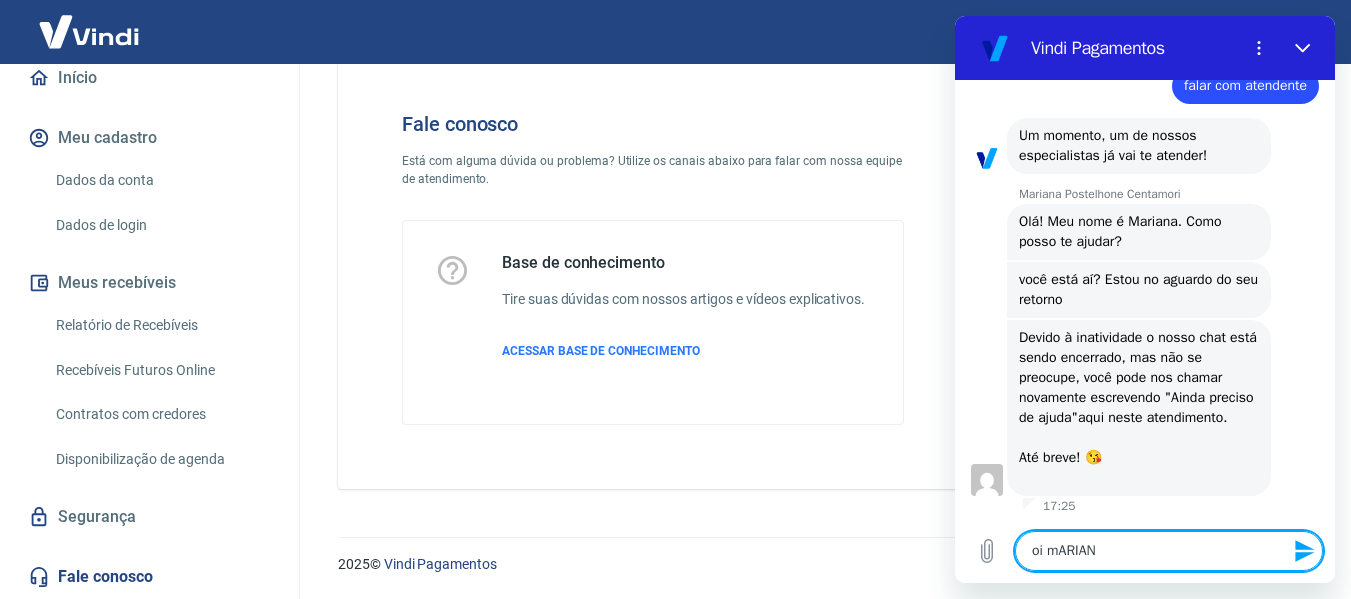 type on "oi [NAME]" 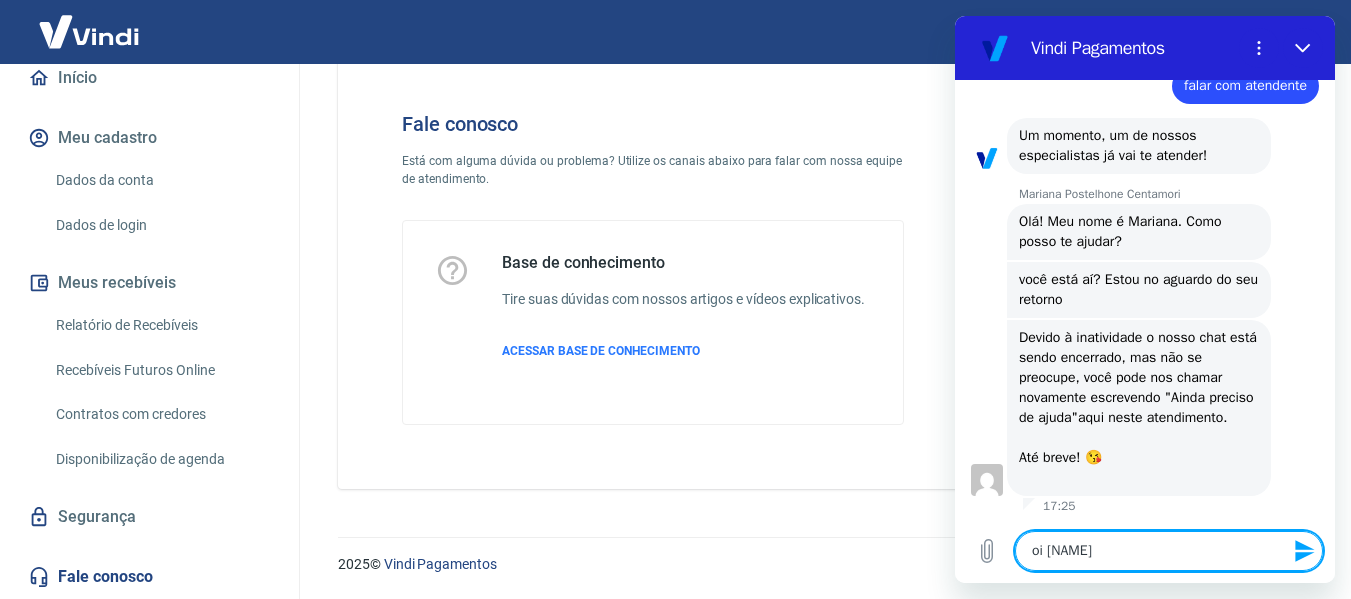 type on "oi mARI" 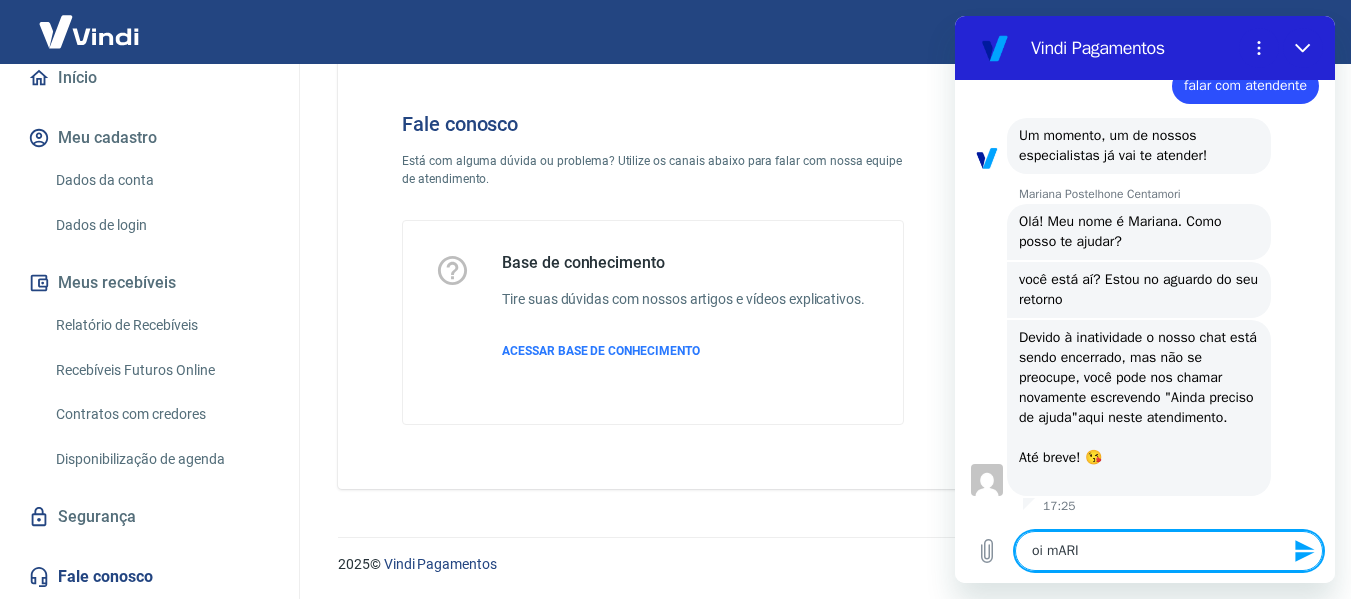 type on "x" 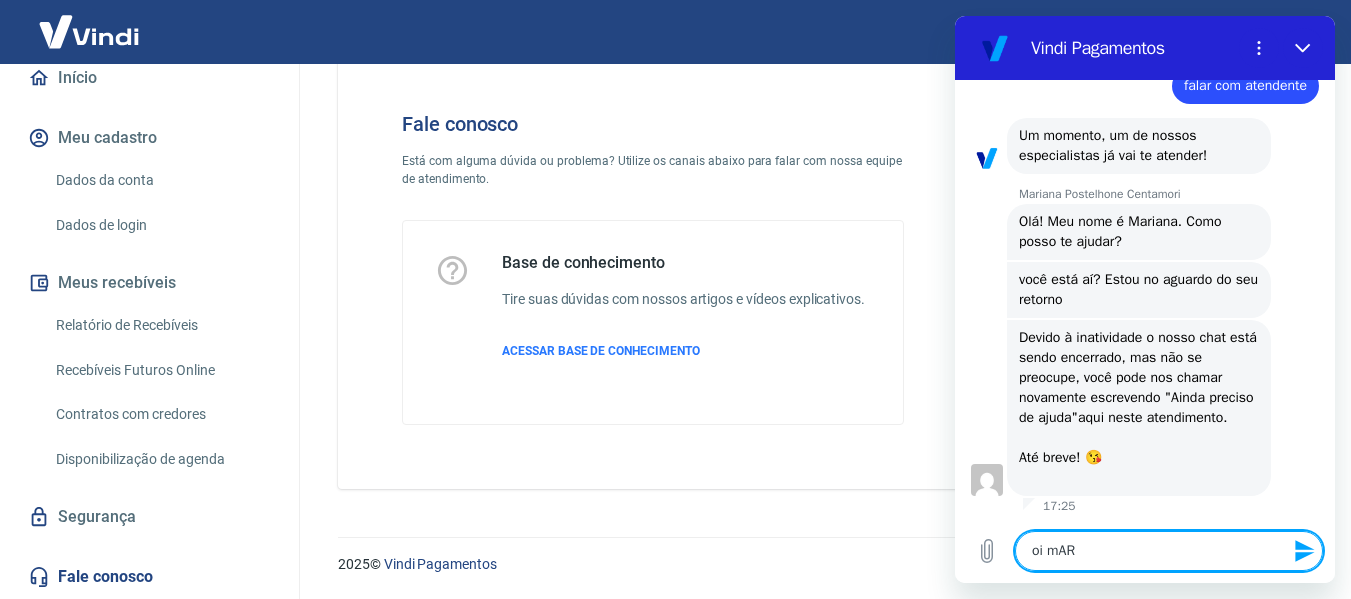 type on "oi mA [NAME]" 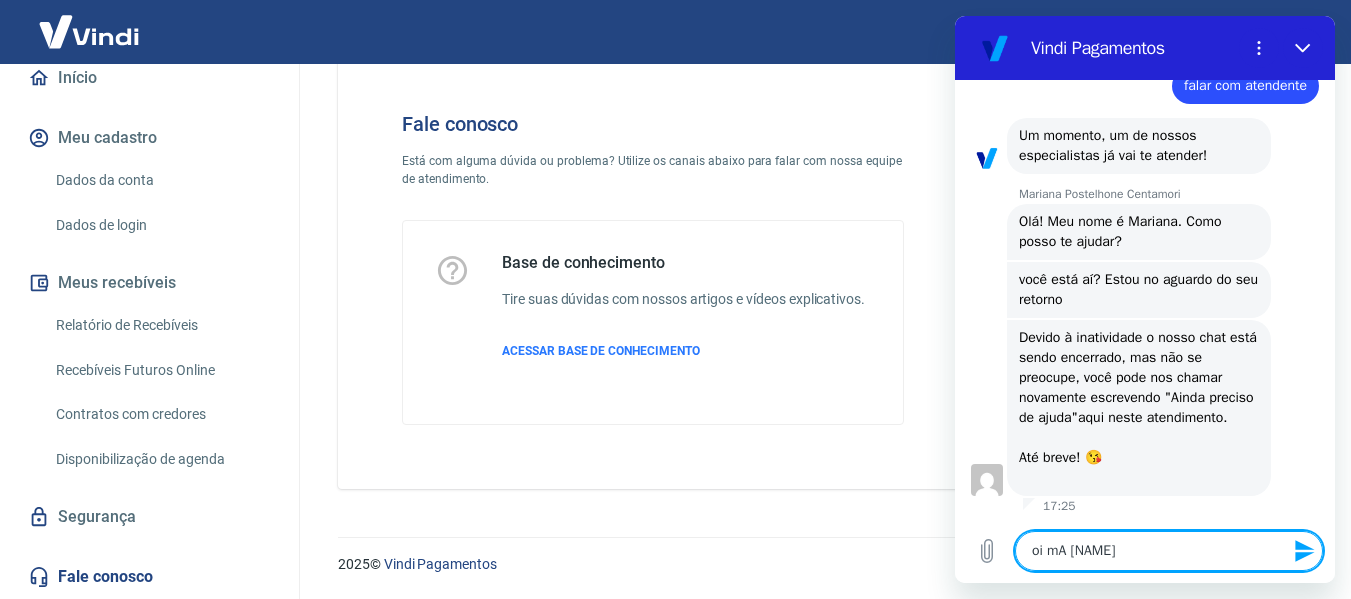 type on "oi m" 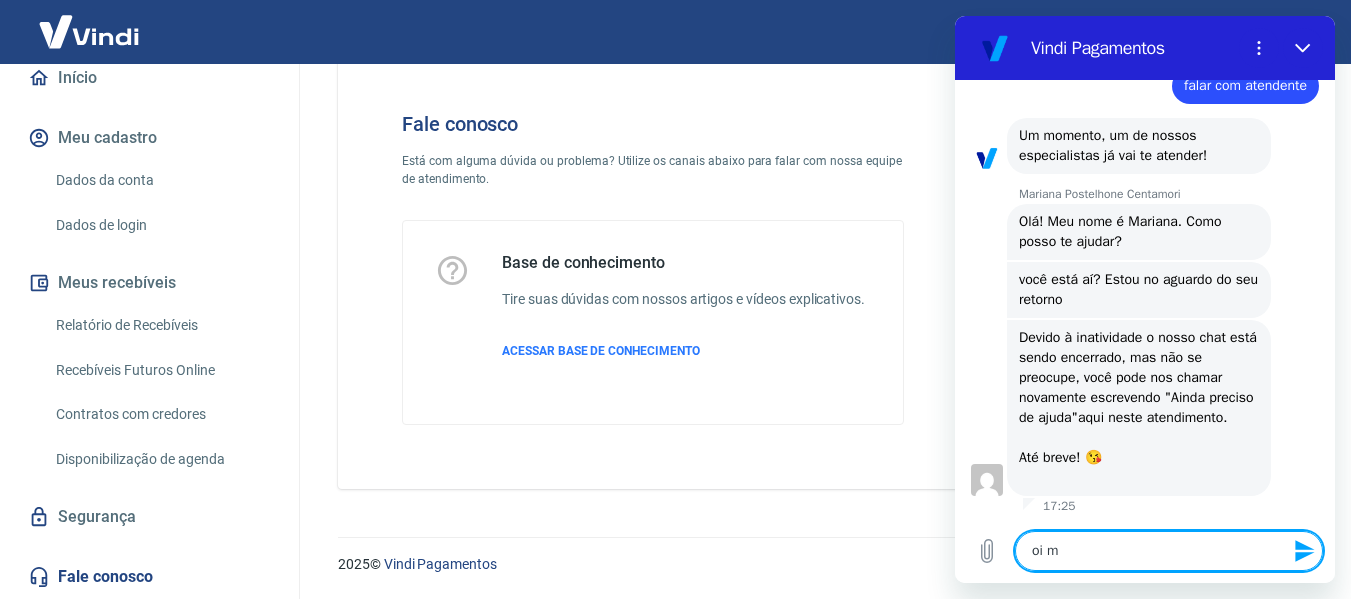 type on "oi" 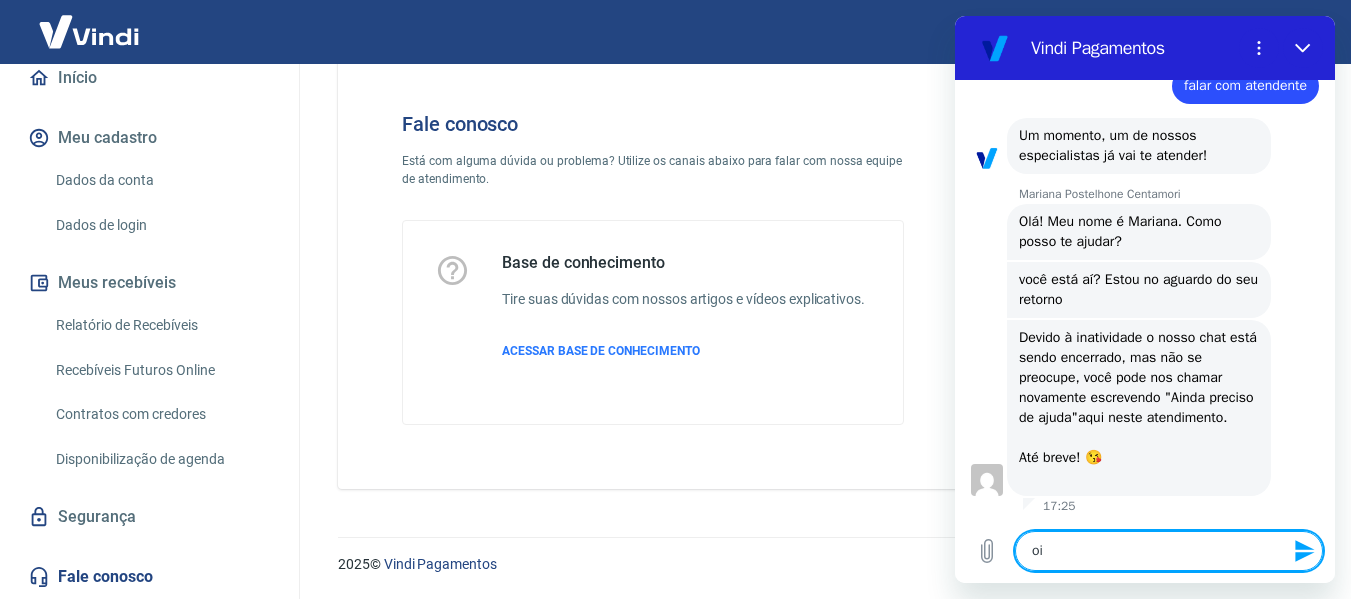 type on "oi M" 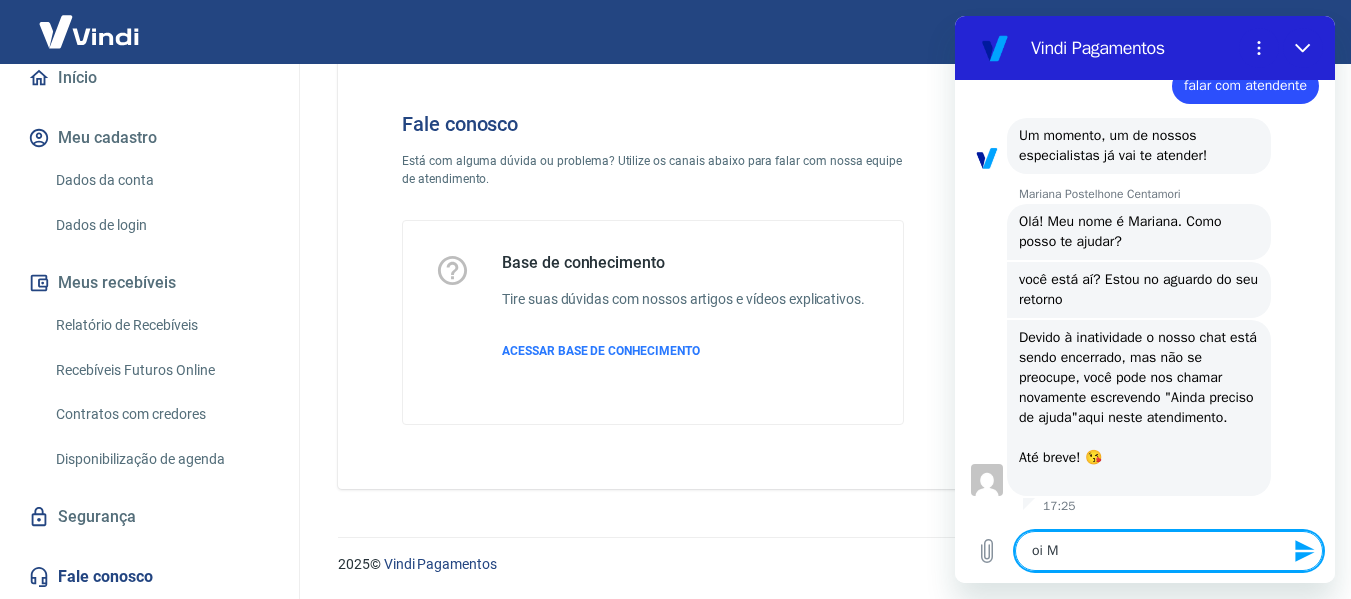 type on "oi Ma" 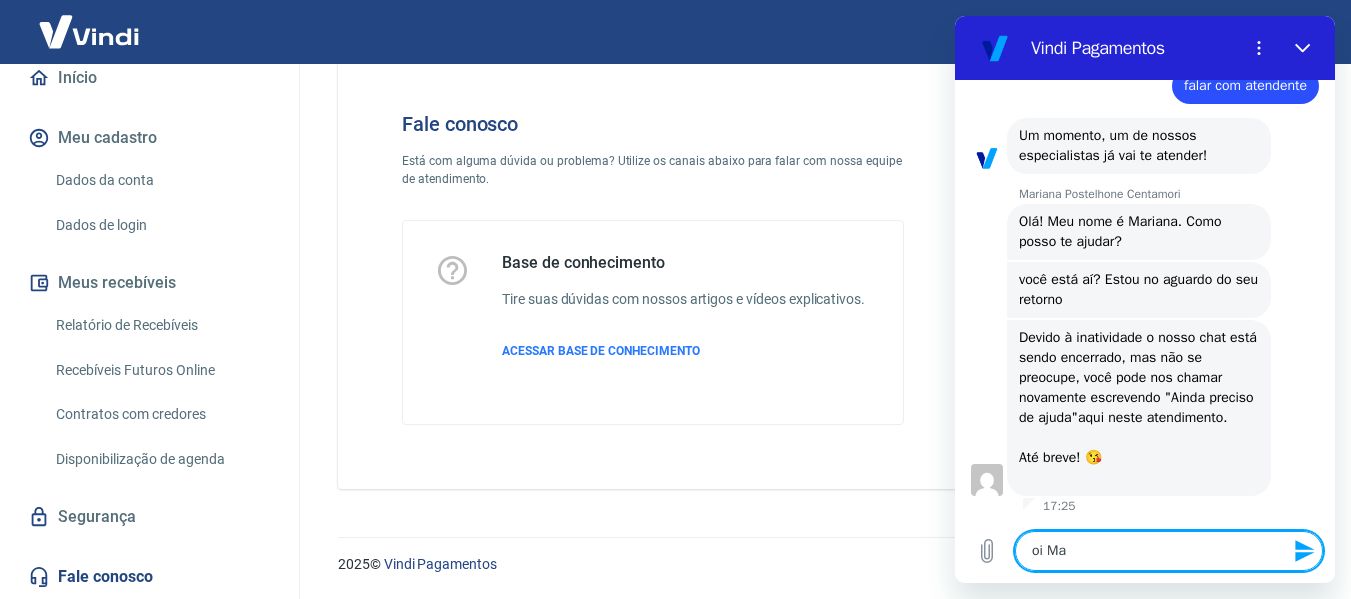 type on "oi Mar" 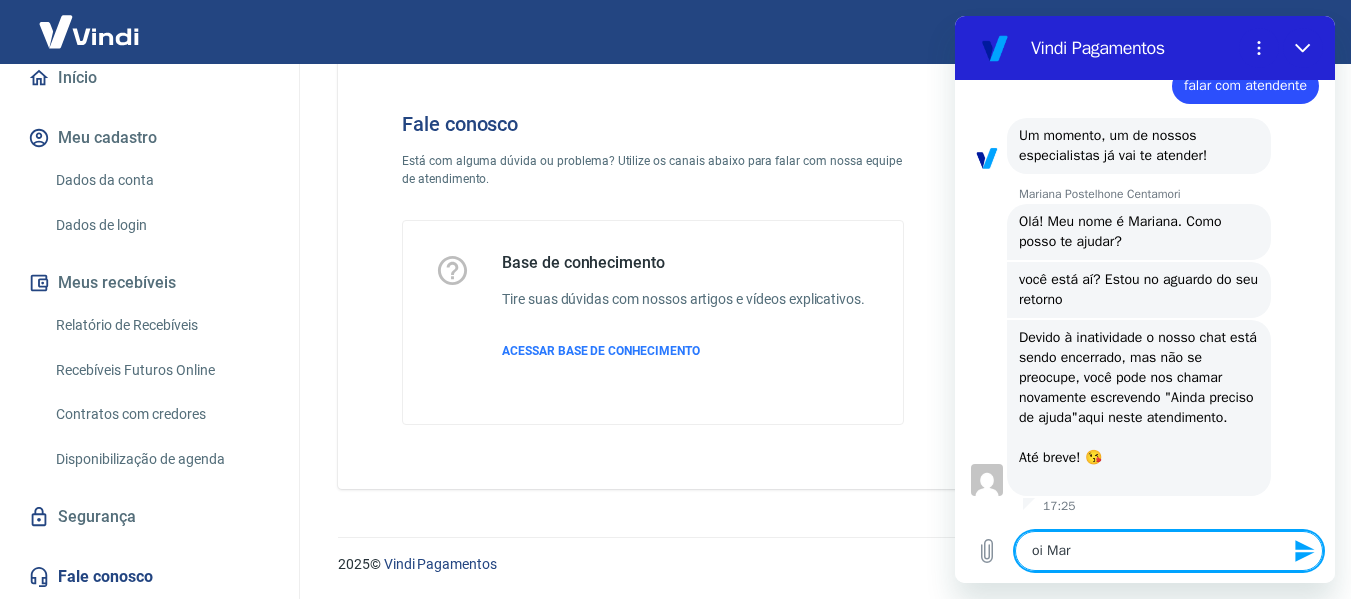 type on "x" 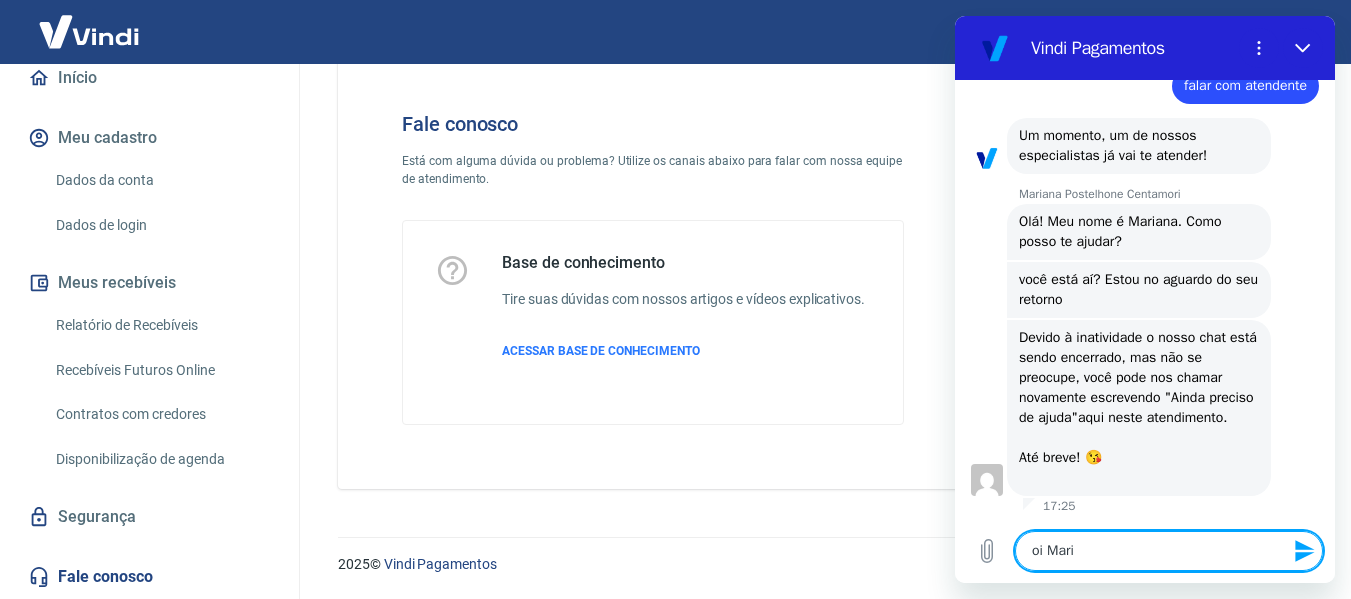 type on "oi Maria" 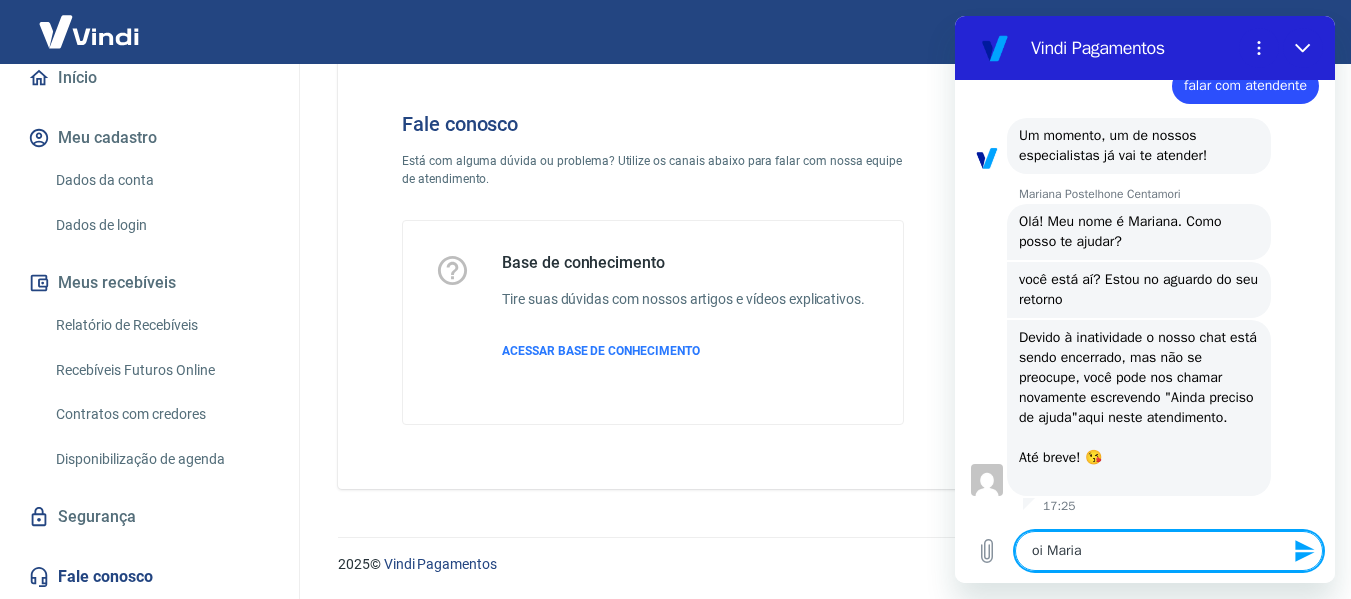 type 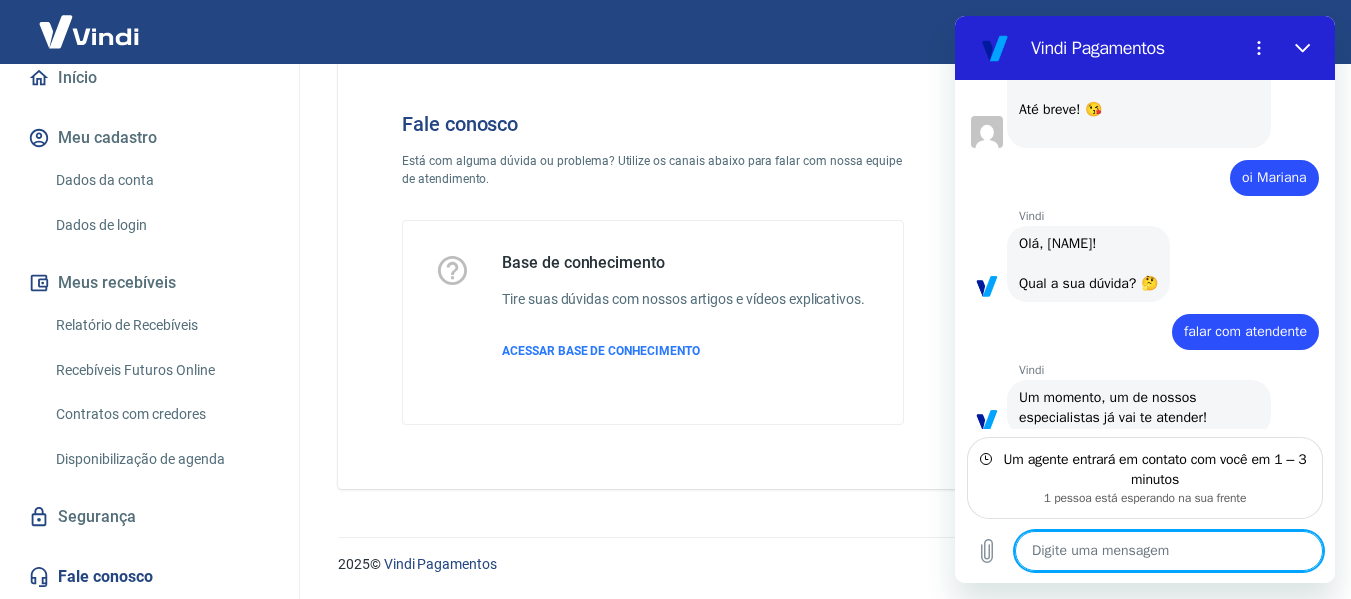scroll, scrollTop: 798, scrollLeft: 0, axis: vertical 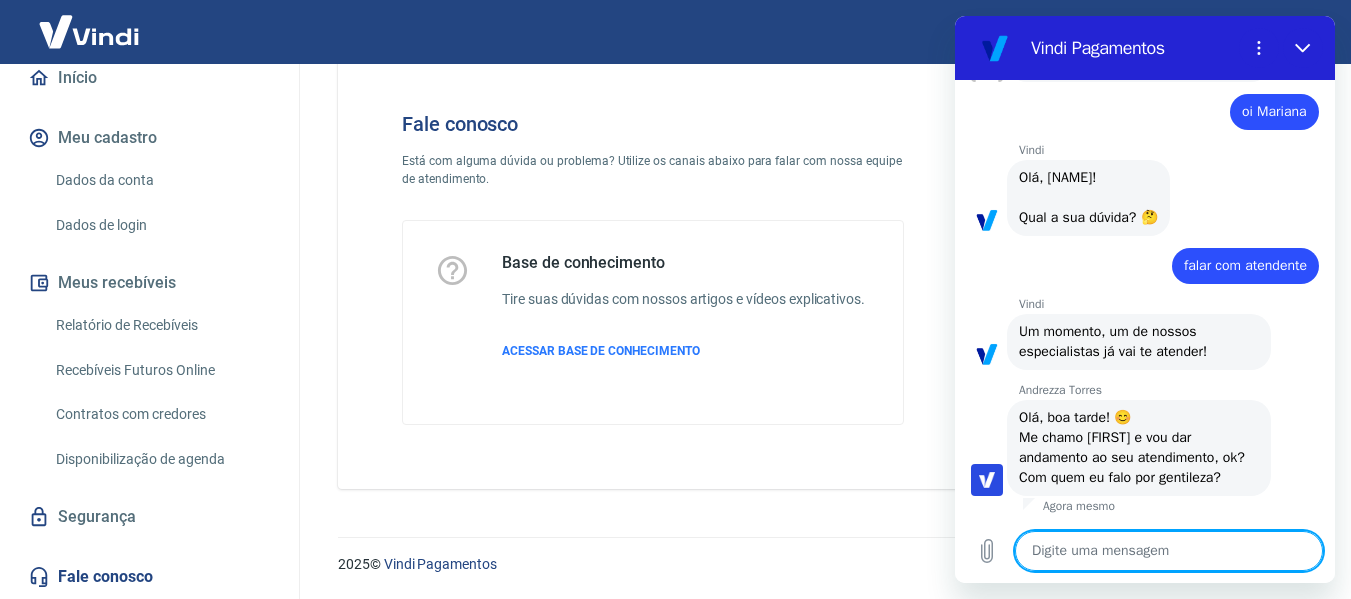 click at bounding box center [1169, 551] 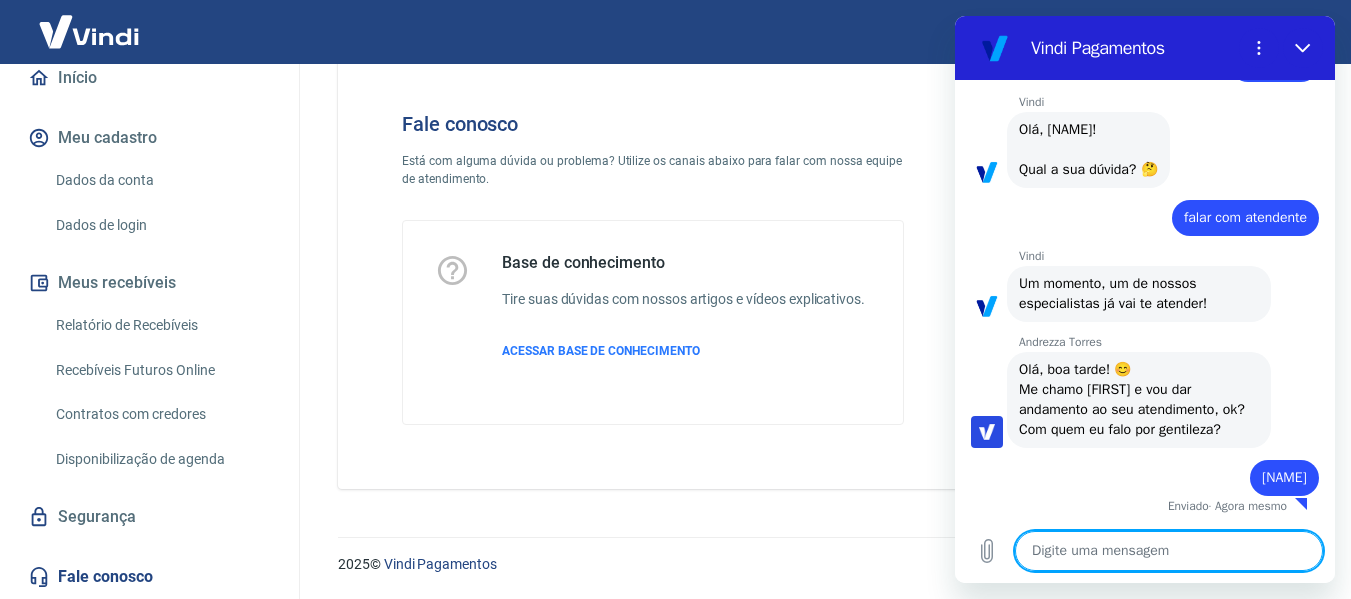 scroll, scrollTop: 902, scrollLeft: 0, axis: vertical 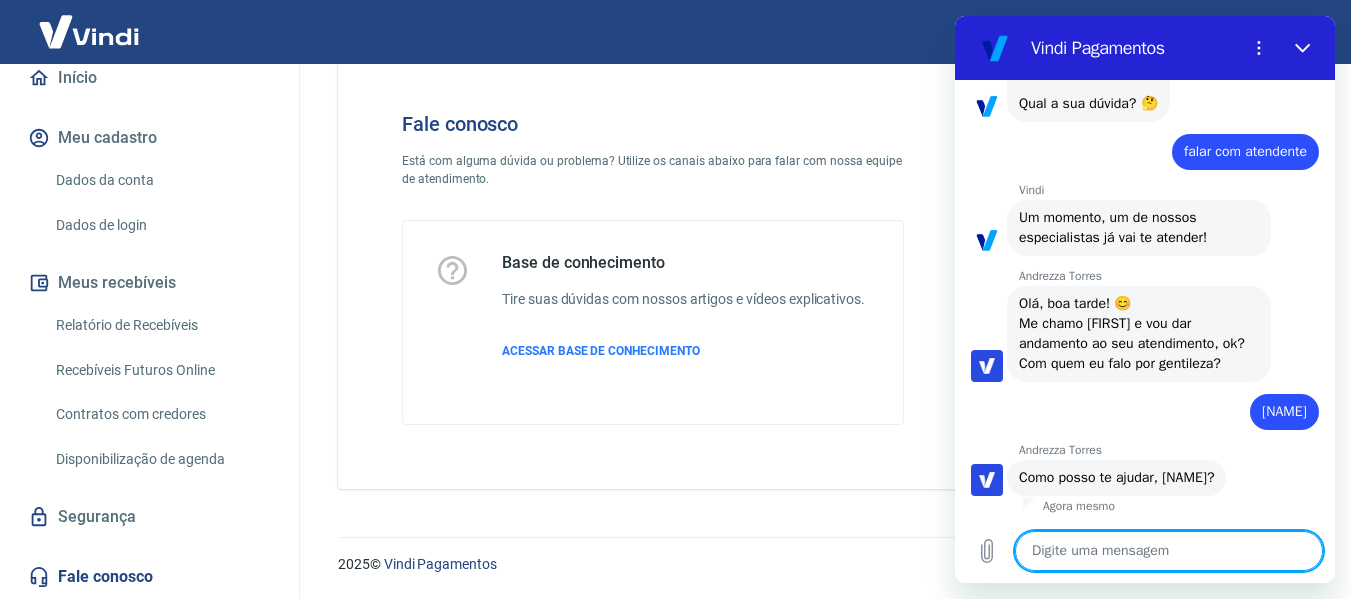 click at bounding box center [1169, 551] 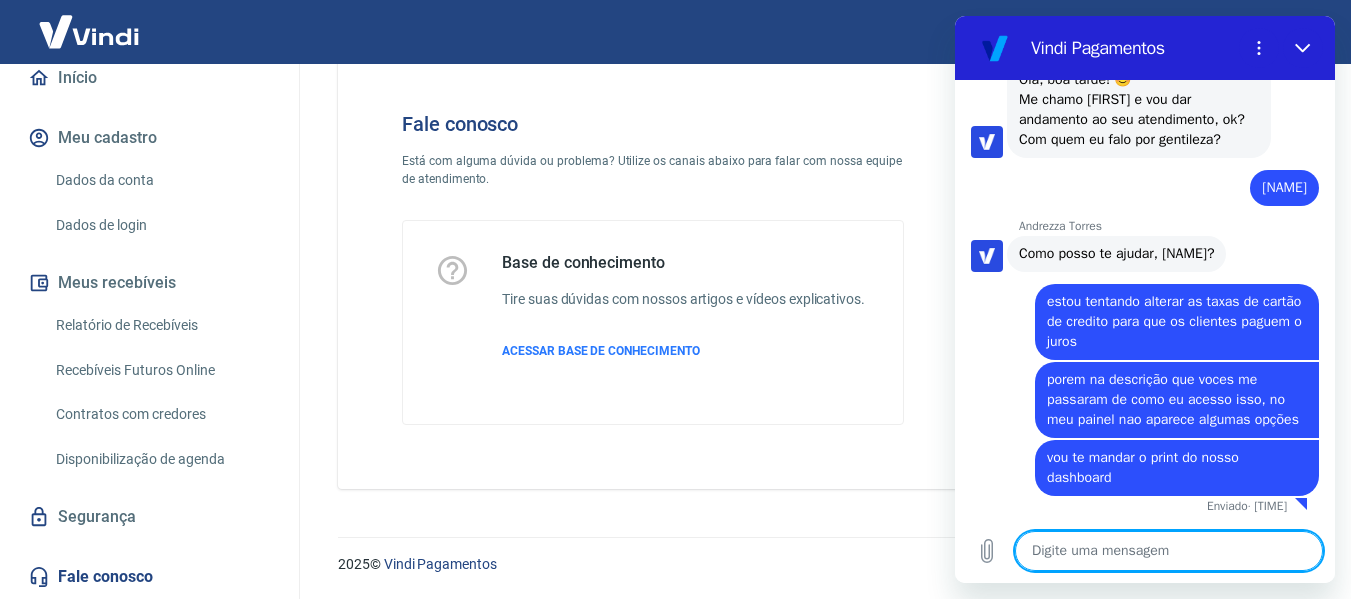 scroll, scrollTop: 1212, scrollLeft: 0, axis: vertical 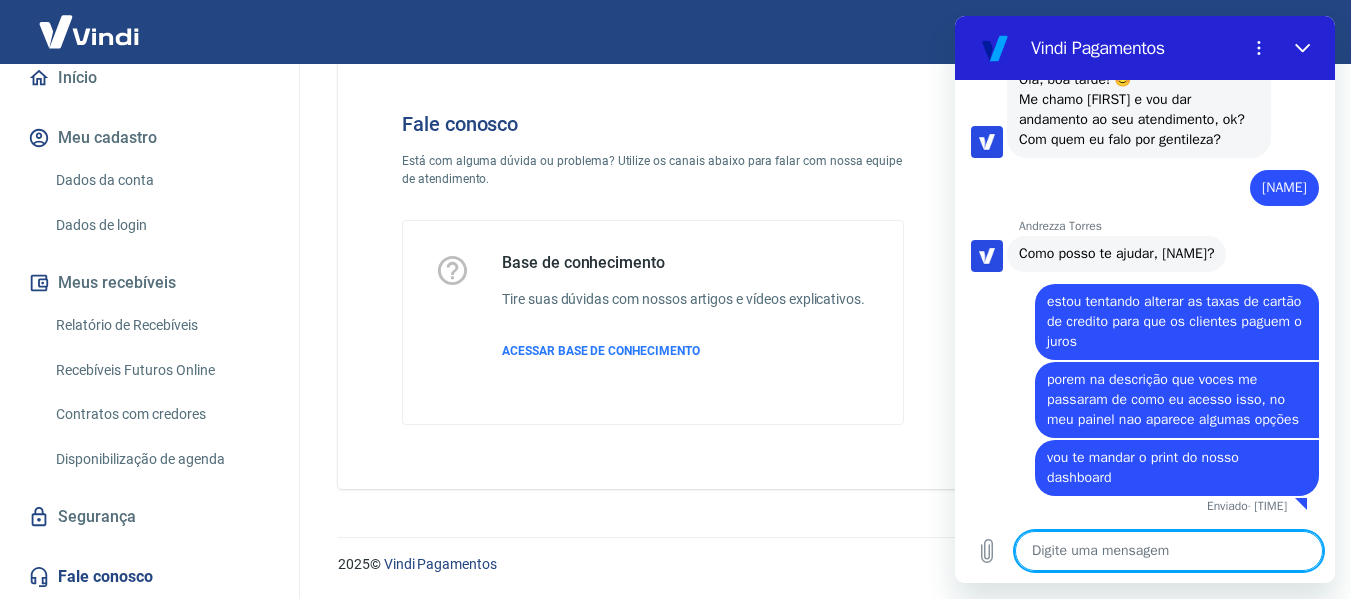 click at bounding box center [1169, 551] 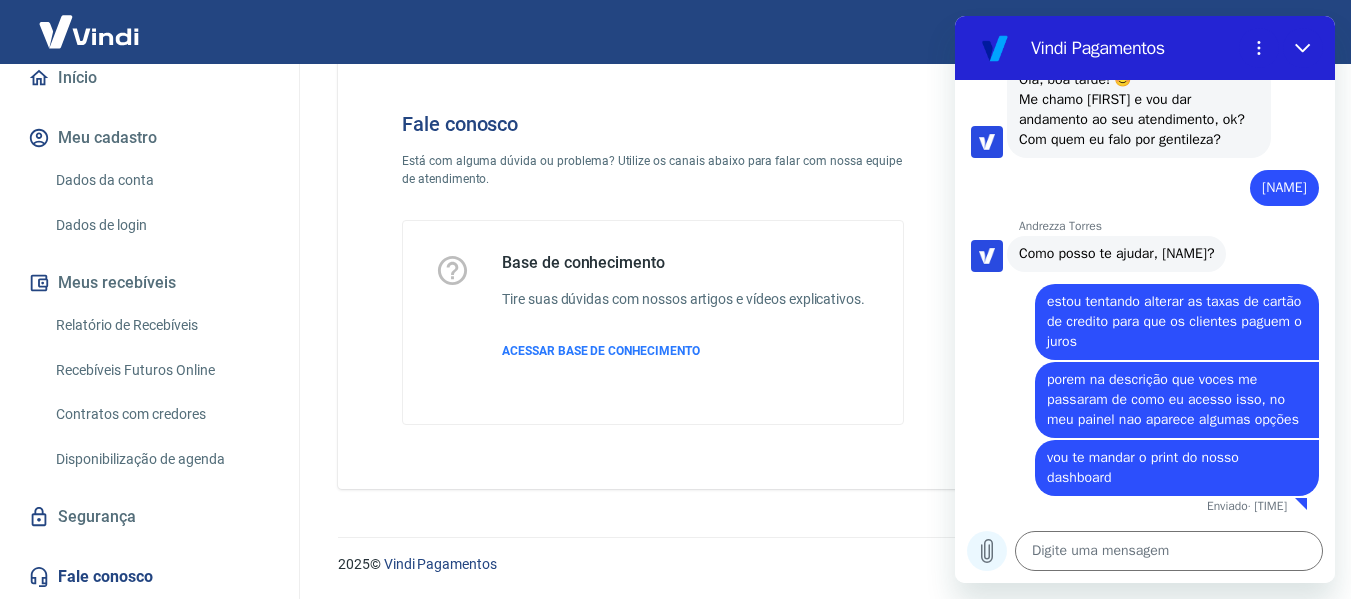 click 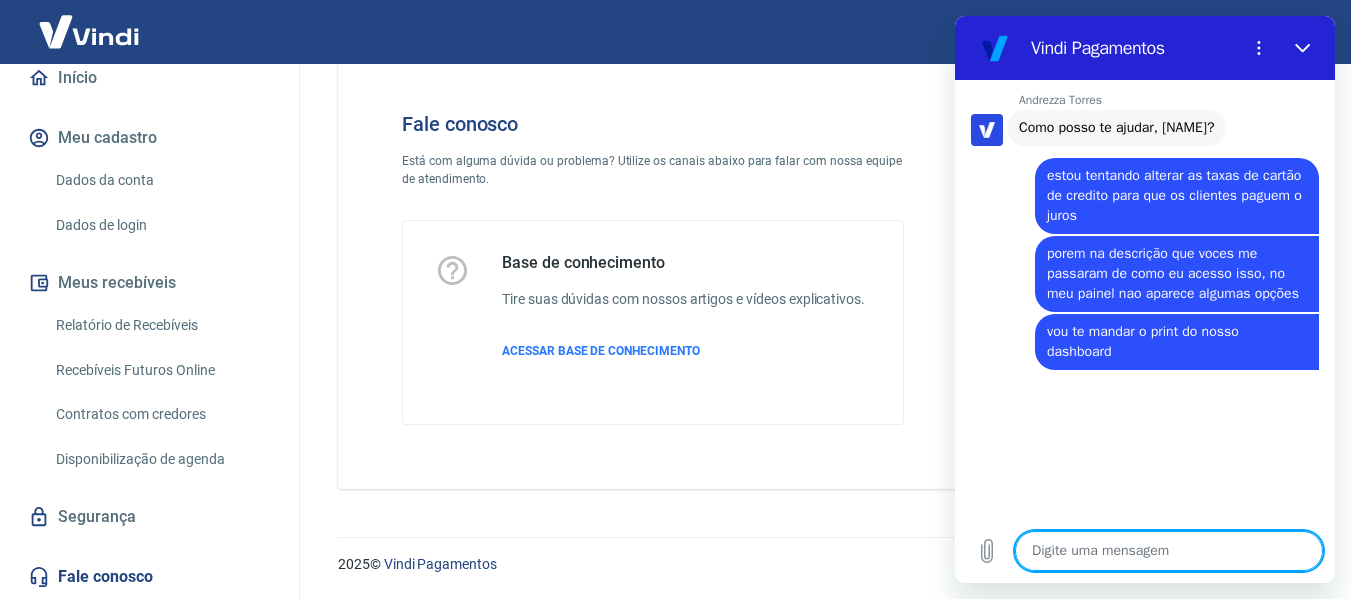 scroll, scrollTop: 1336, scrollLeft: 0, axis: vertical 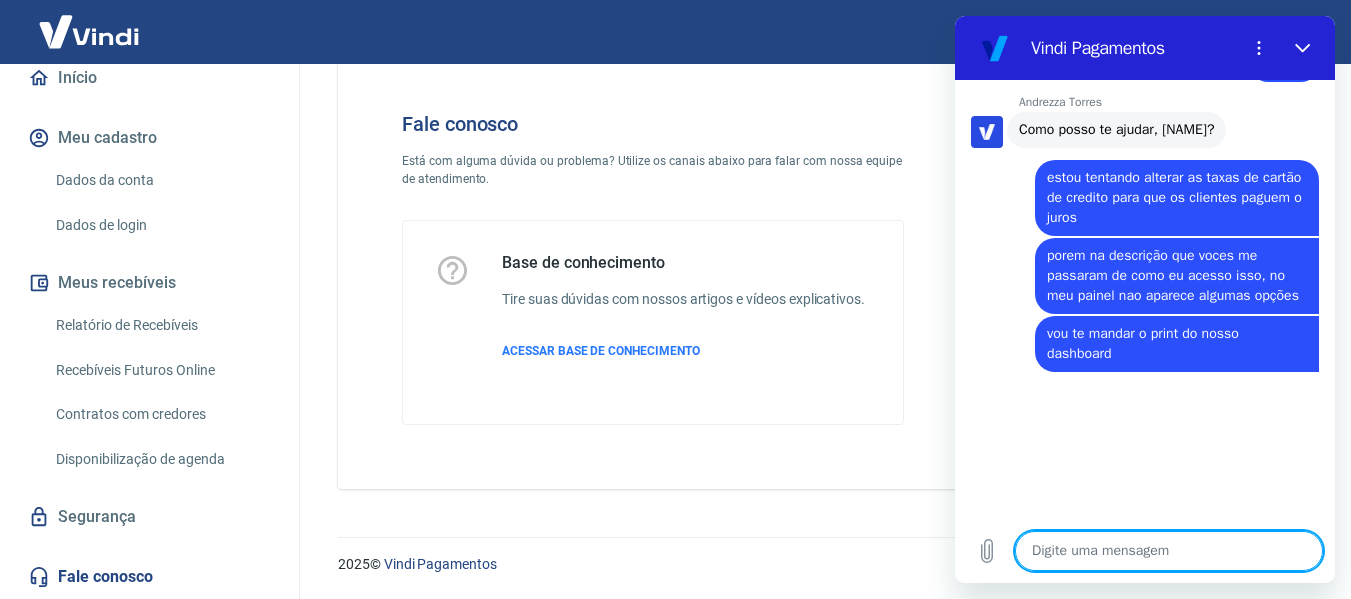 click at bounding box center [1169, 551] 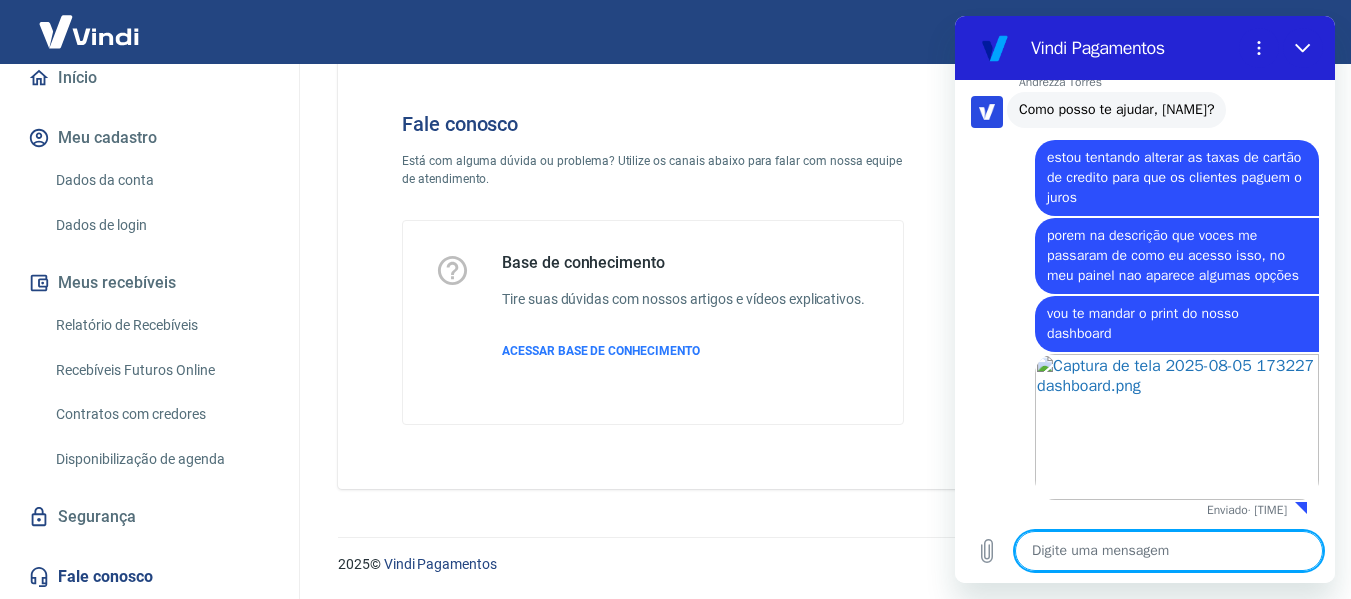 scroll, scrollTop: 1360, scrollLeft: 0, axis: vertical 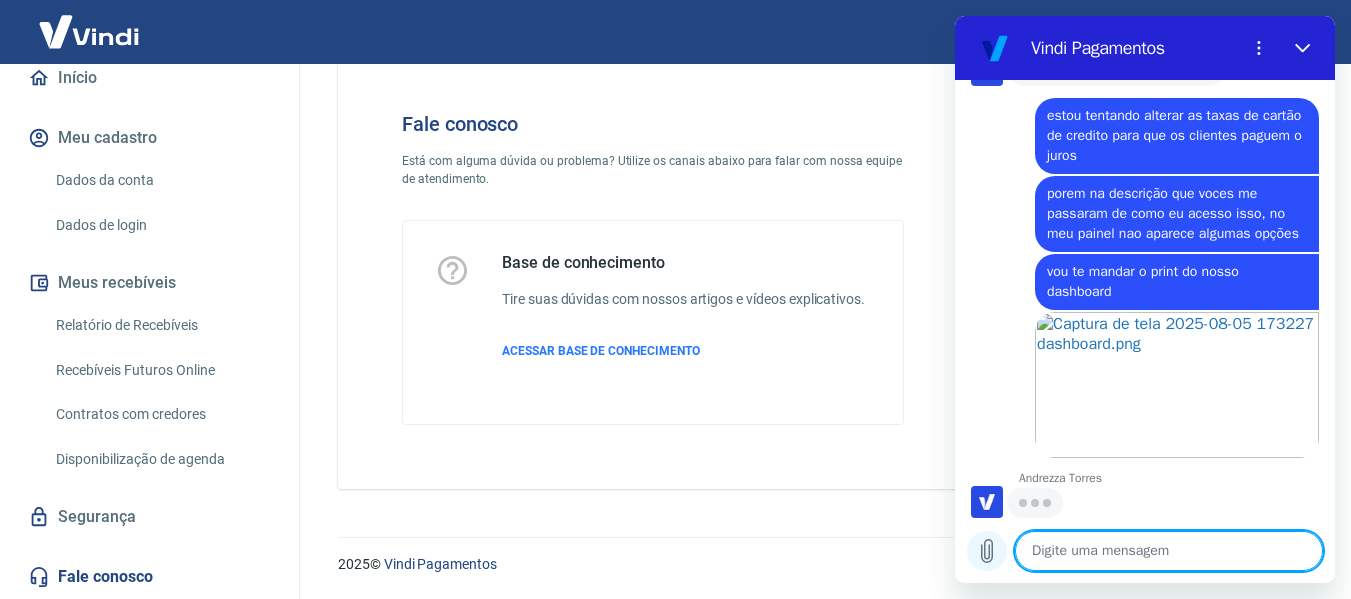 click 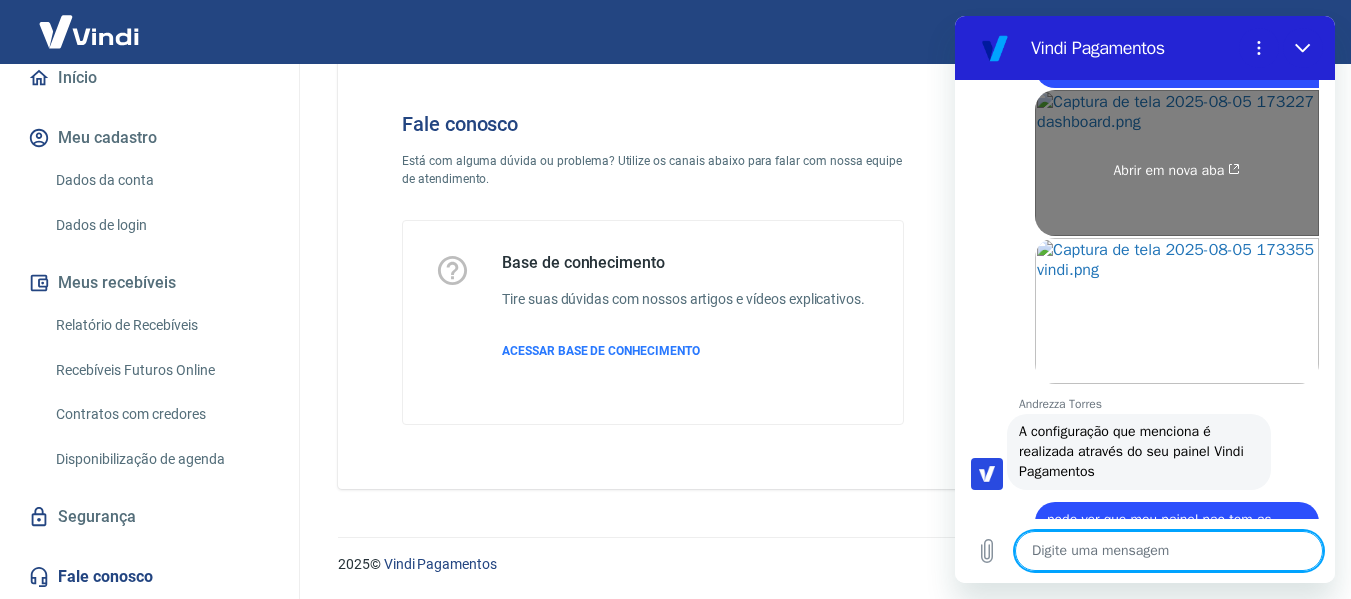 scroll, scrollTop: 1502, scrollLeft: 0, axis: vertical 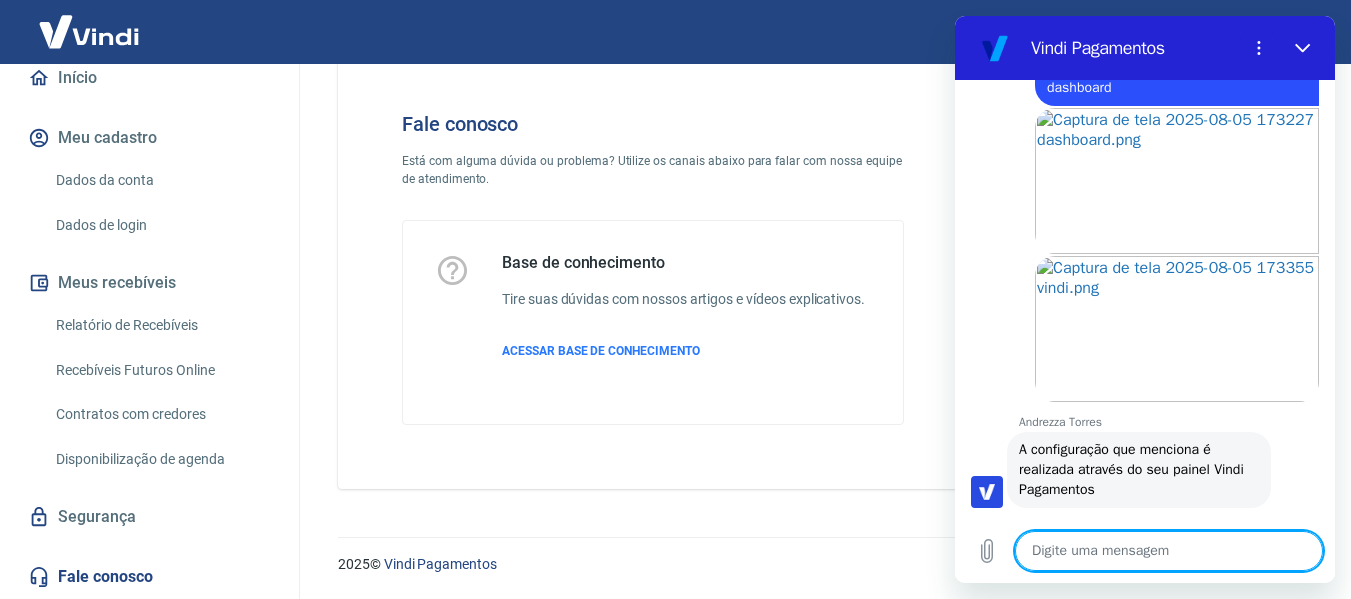 click at bounding box center [1169, 551] 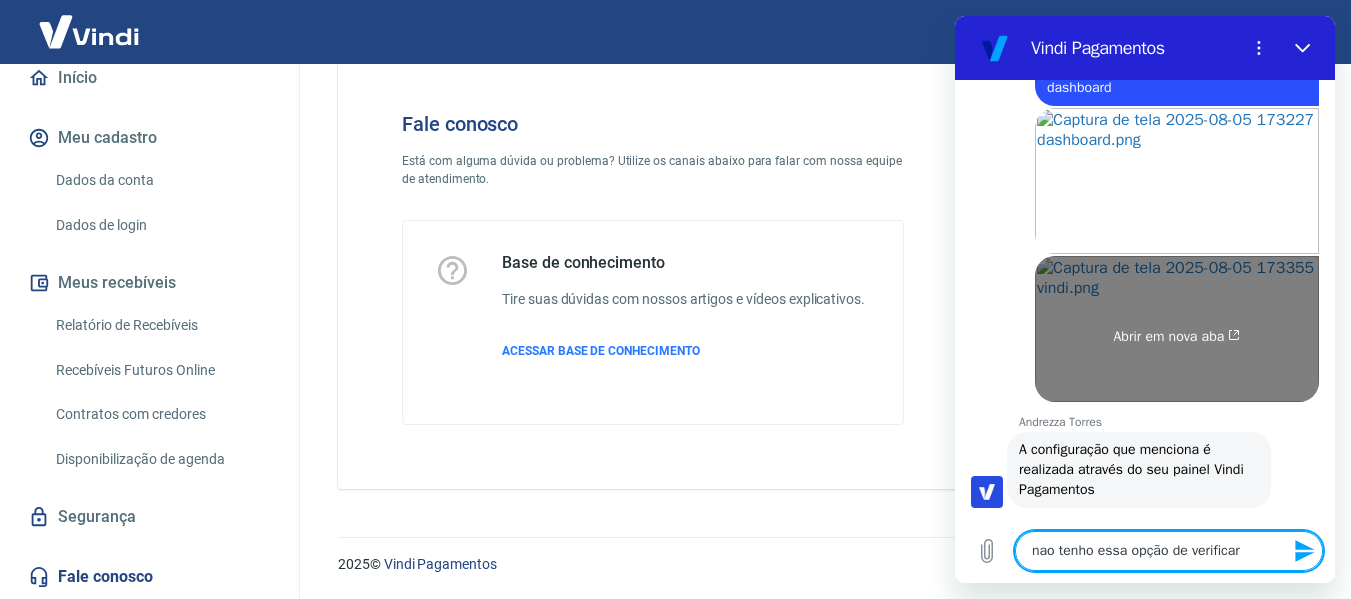 click on "Abrir em nova aba" at bounding box center [1177, 329] 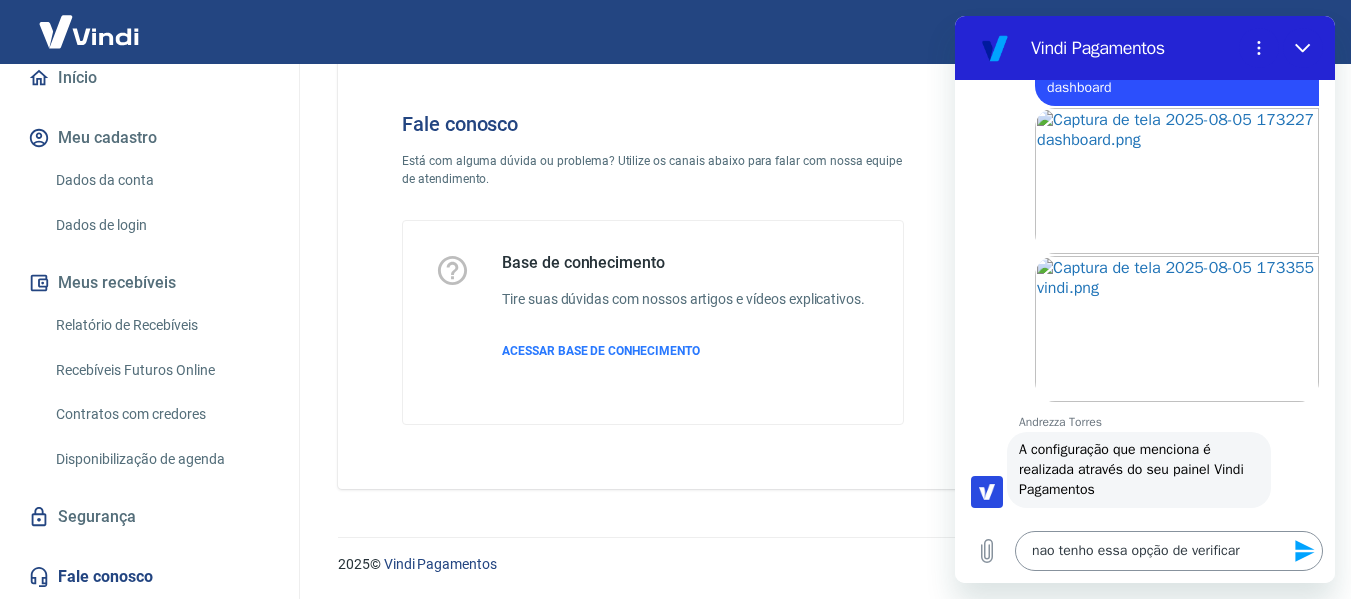 click on "nao tenho essa opção de verificar" at bounding box center (1169, 551) 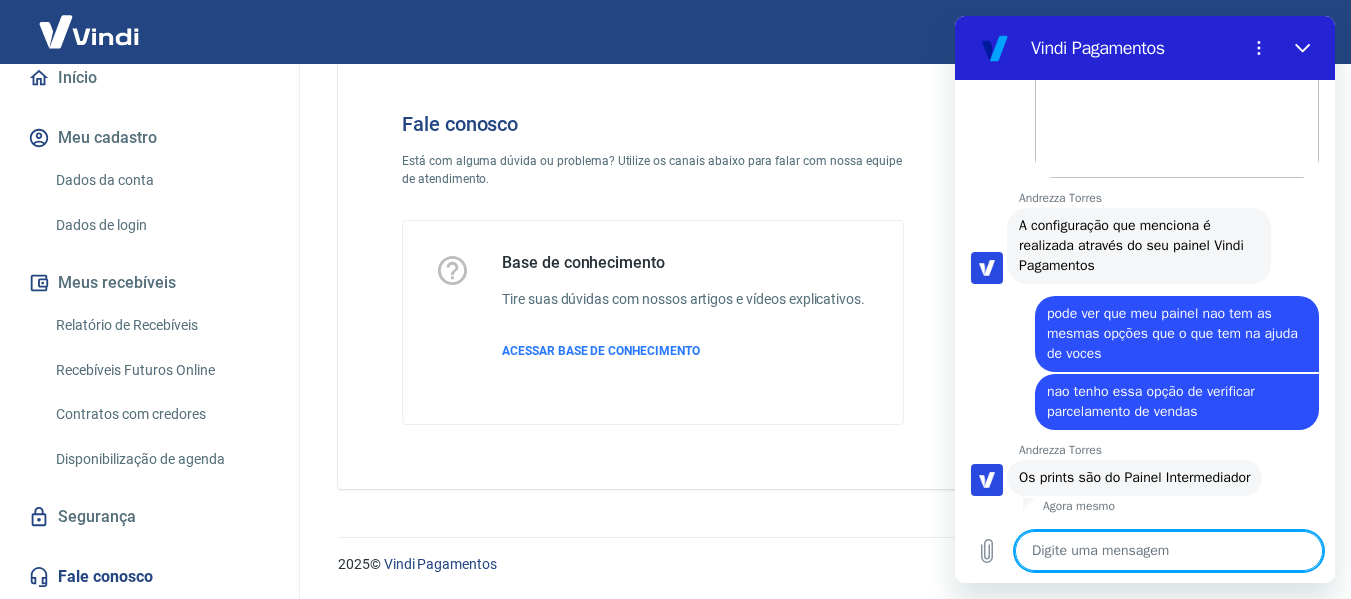 scroll, scrollTop: 1846, scrollLeft: 0, axis: vertical 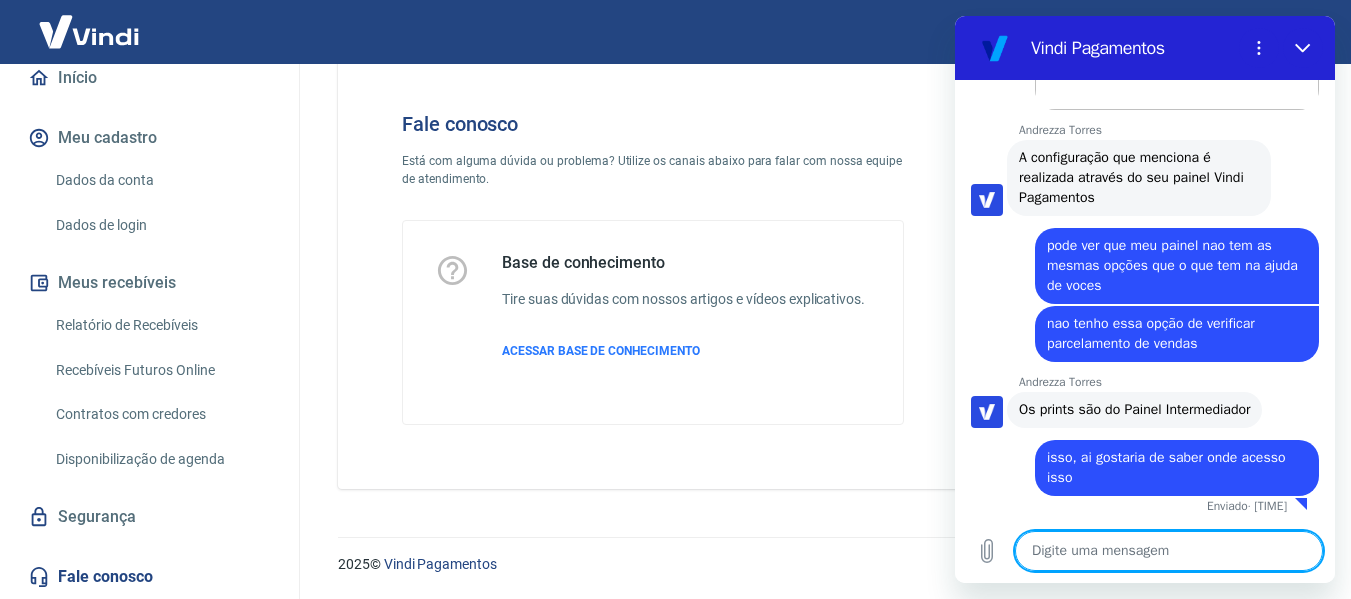 click at bounding box center (1169, 551) 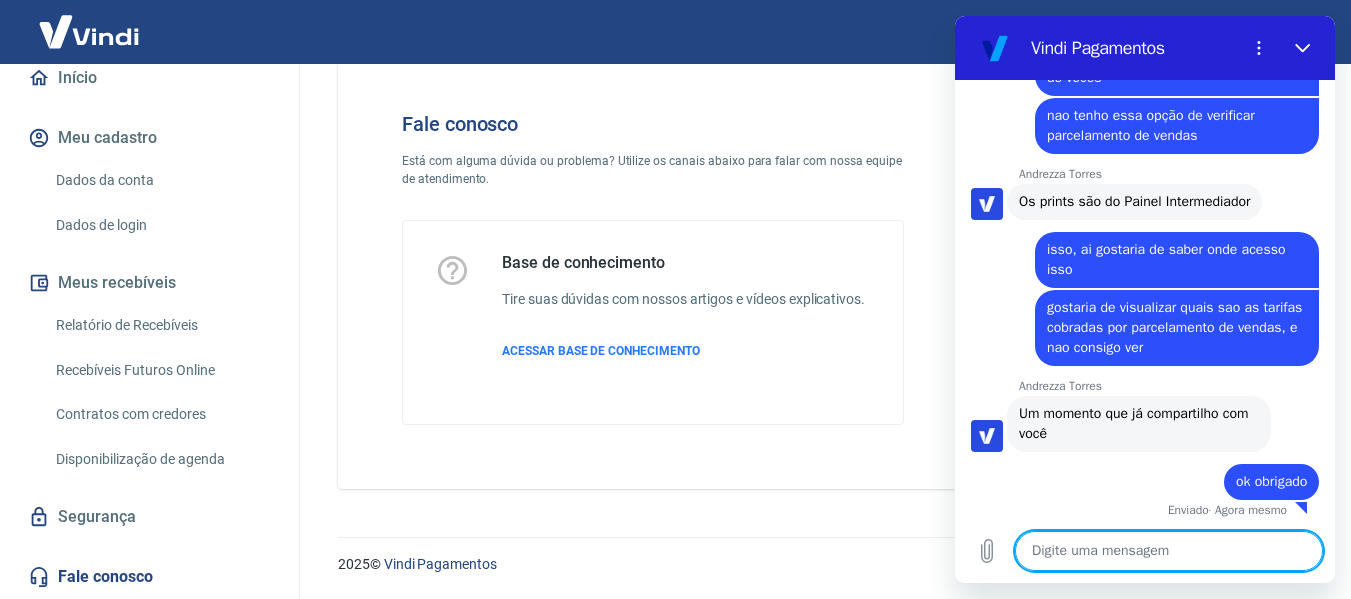 scroll, scrollTop: 2126, scrollLeft: 0, axis: vertical 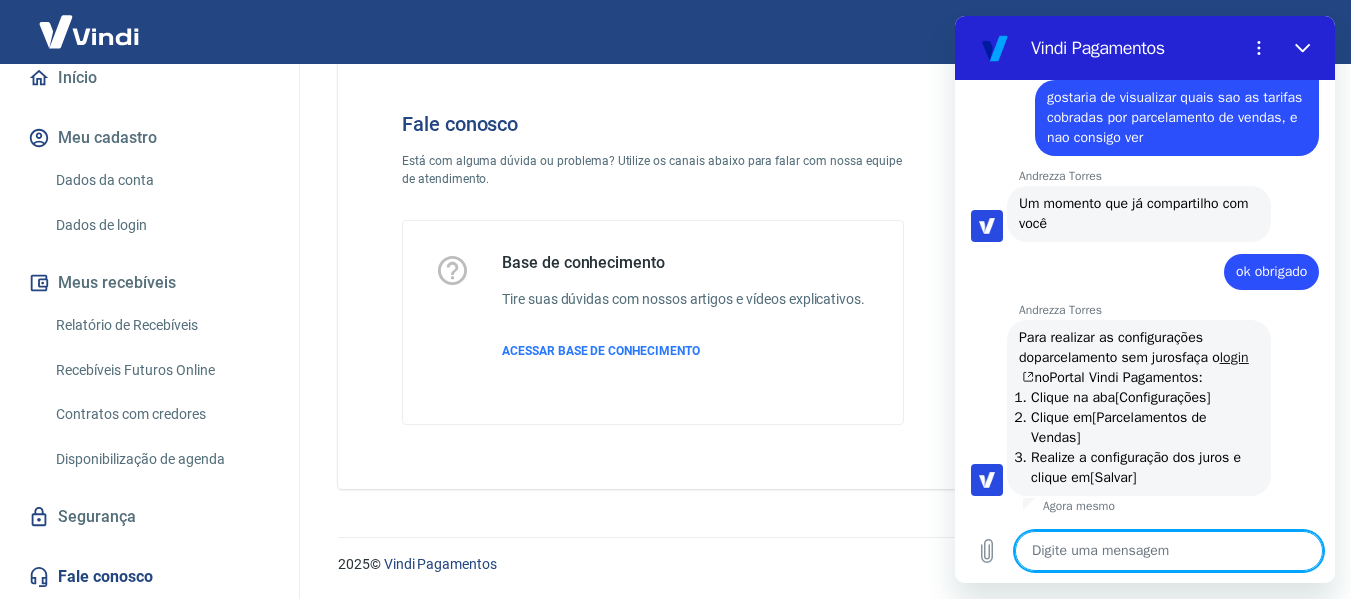 click 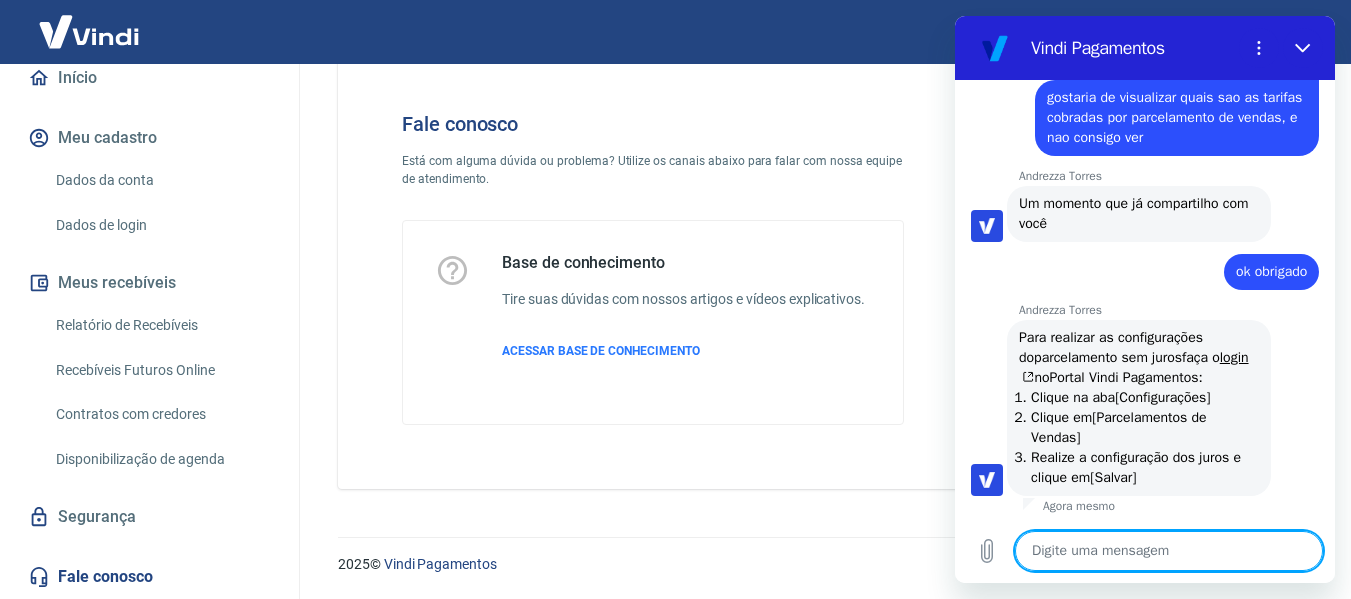 click at bounding box center [1169, 551] 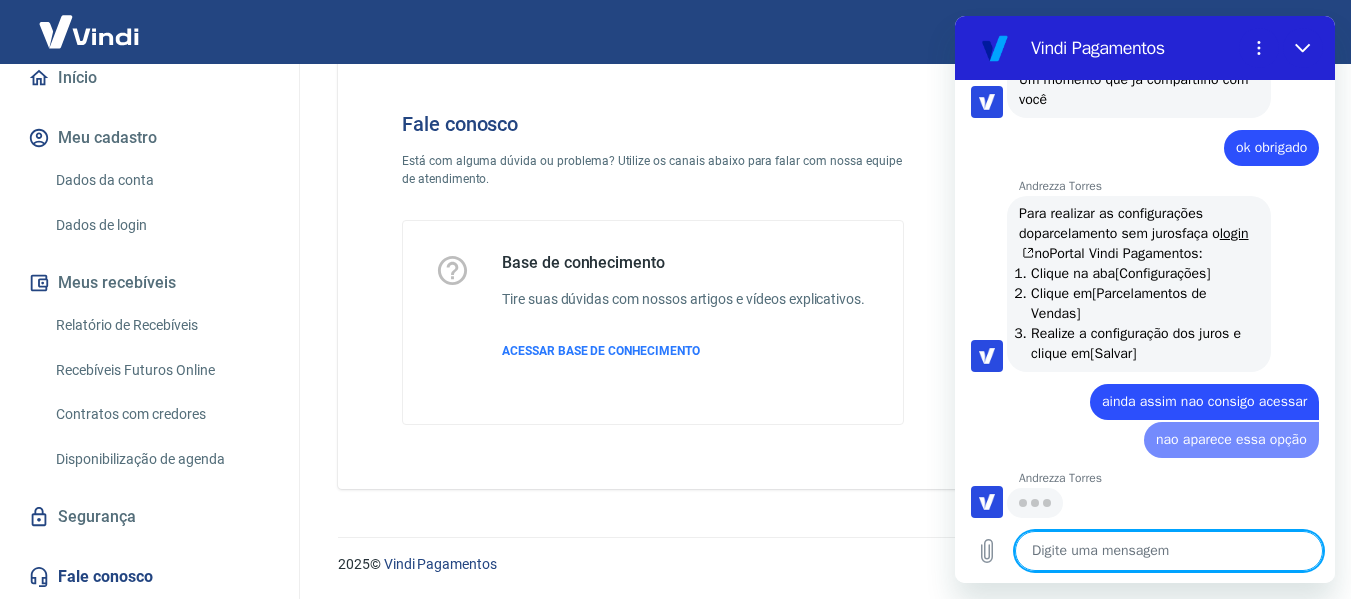 scroll, scrollTop: 2476, scrollLeft: 0, axis: vertical 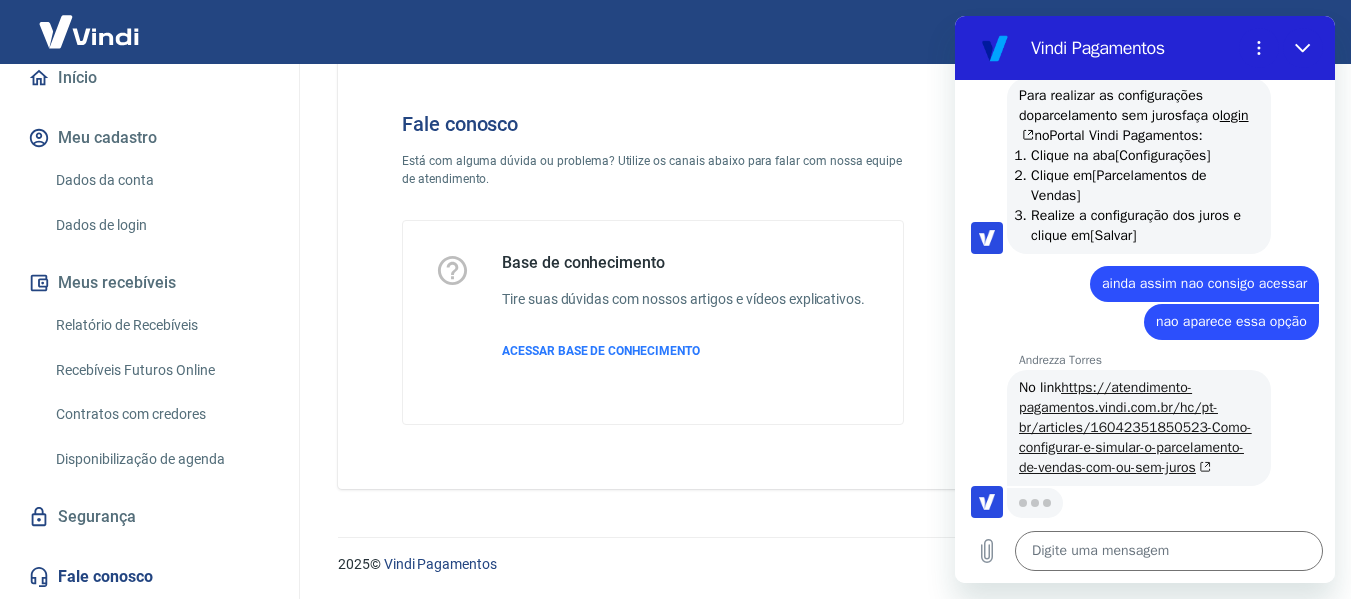 click on "https://atendimento-pagamentos.vindi.com.br/hc/pt-br/articles/16042351850523-Como-configurar-e-simular-o-parcelamento-de-vendas-com-ou-sem-juros" at bounding box center [1135, 427] 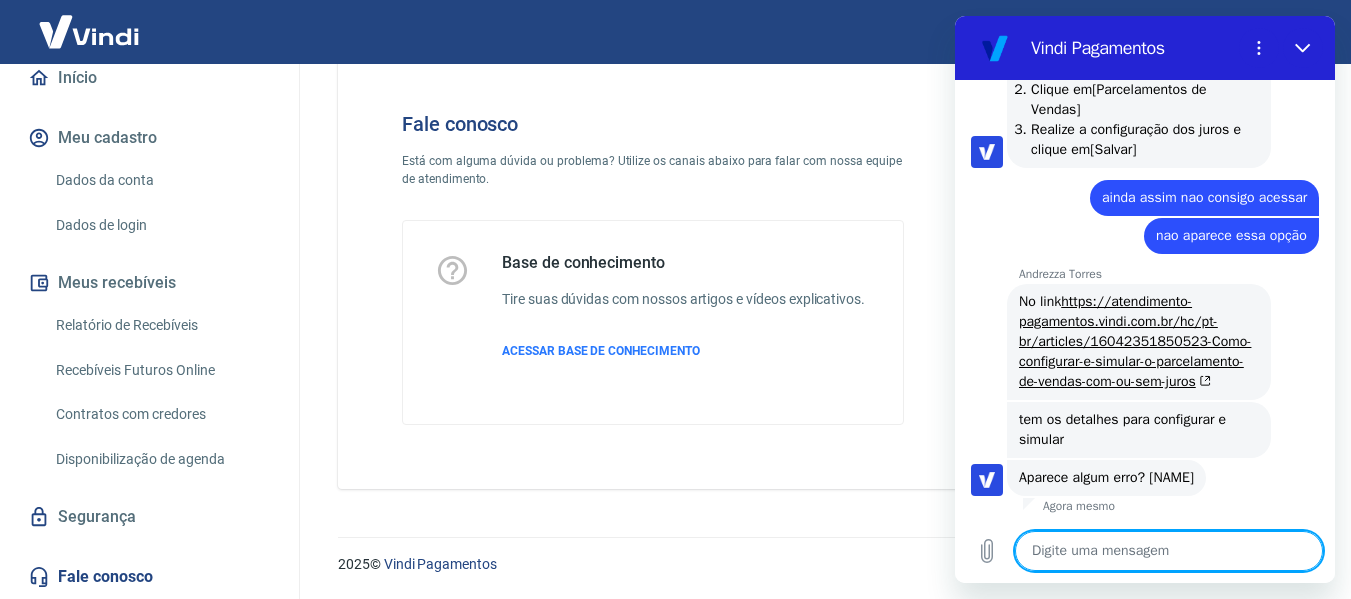 scroll, scrollTop: 2700, scrollLeft: 0, axis: vertical 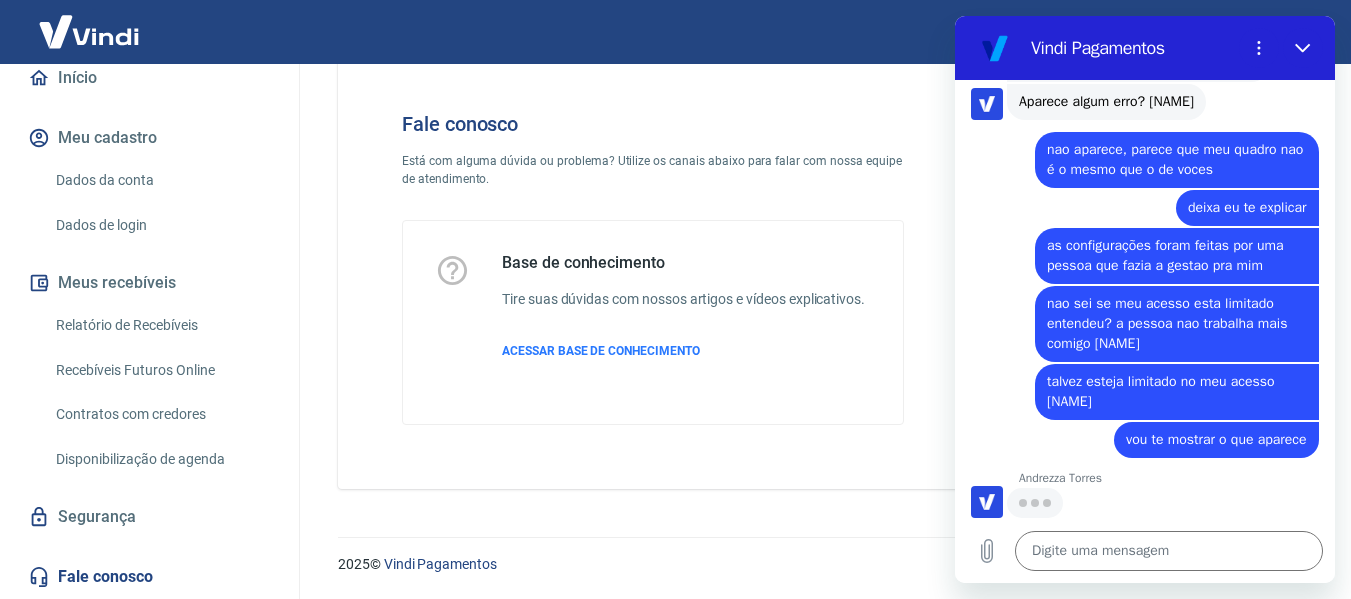 click on "[NAME] está digitando" at bounding box center [1153, 502] 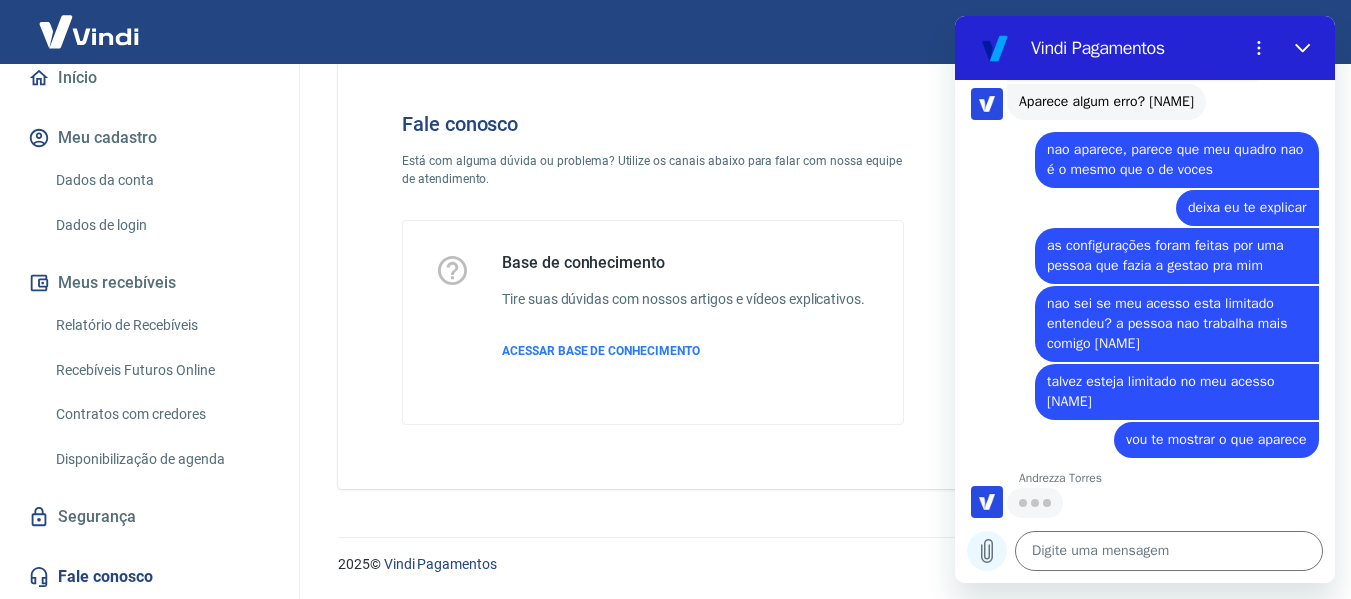 click 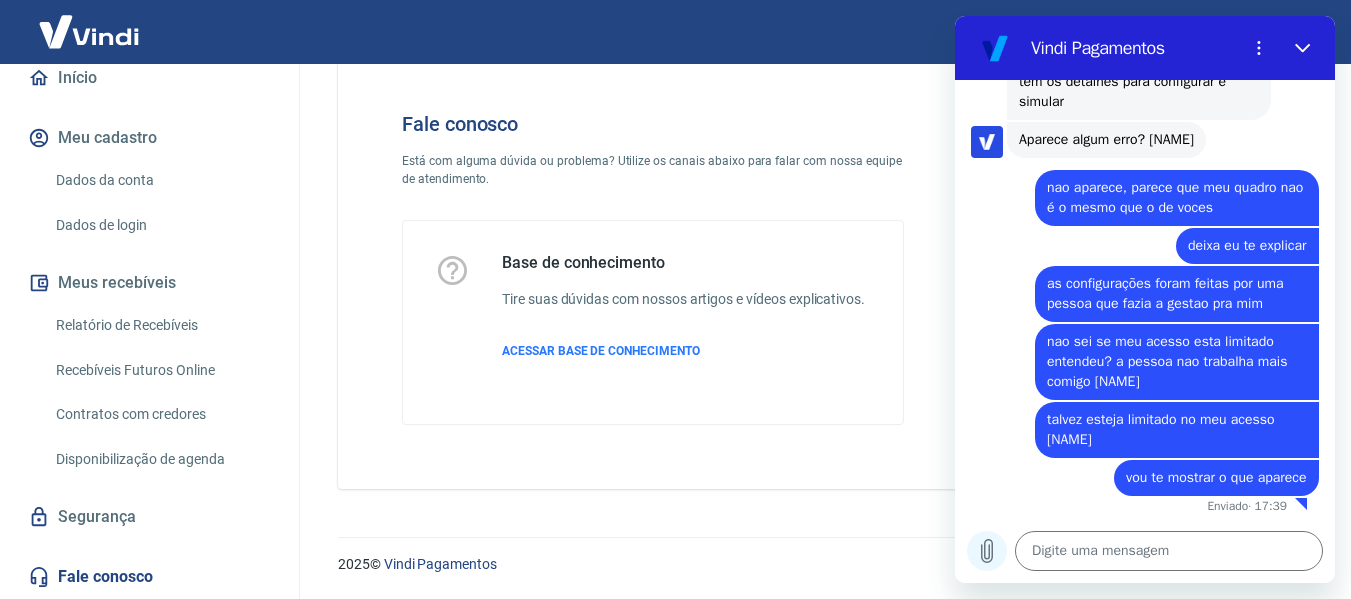 scroll, scrollTop: 3018, scrollLeft: 0, axis: vertical 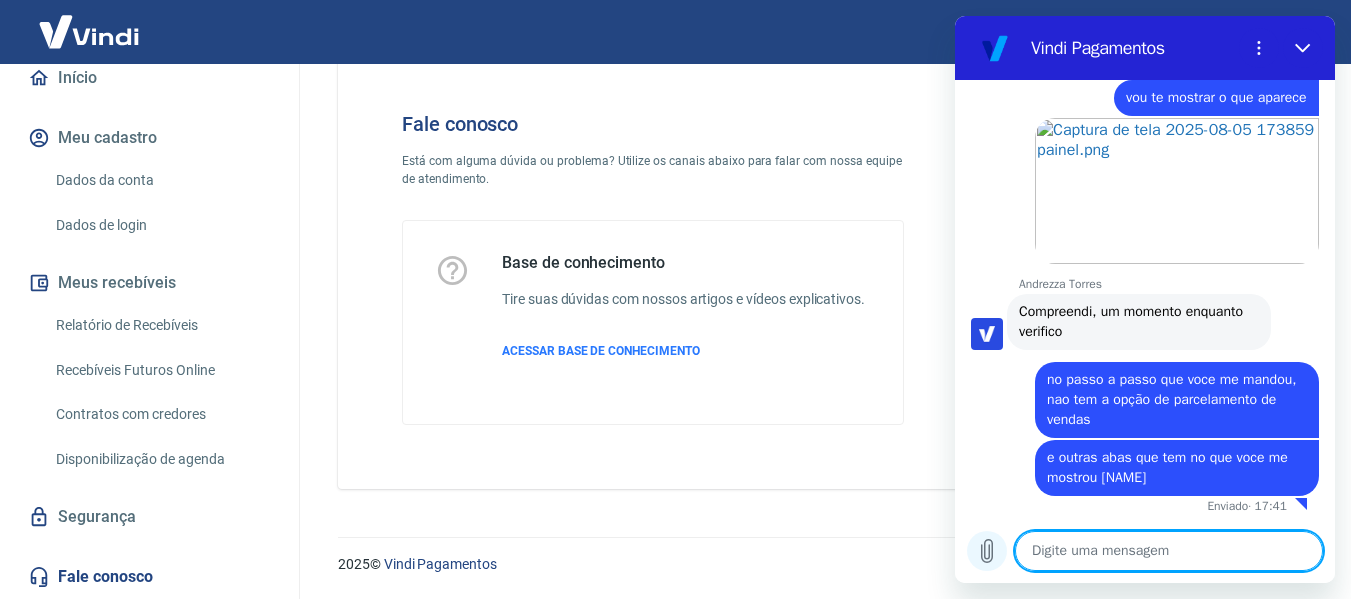 click 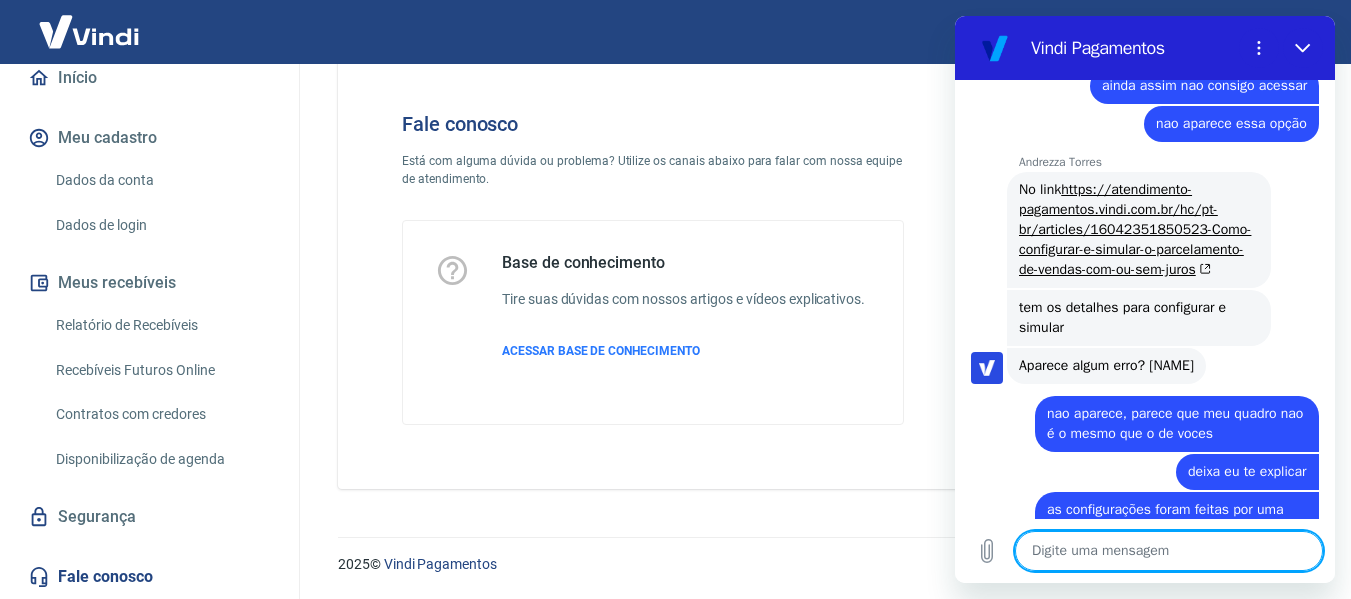 scroll, scrollTop: 2404, scrollLeft: 0, axis: vertical 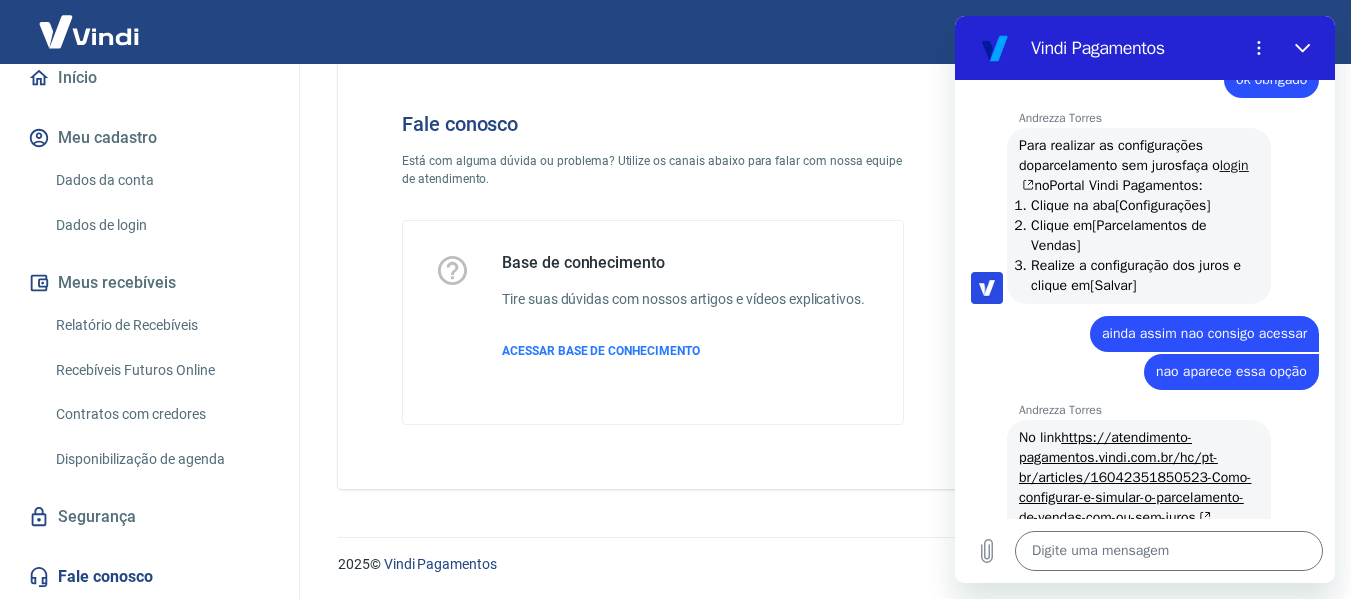 click 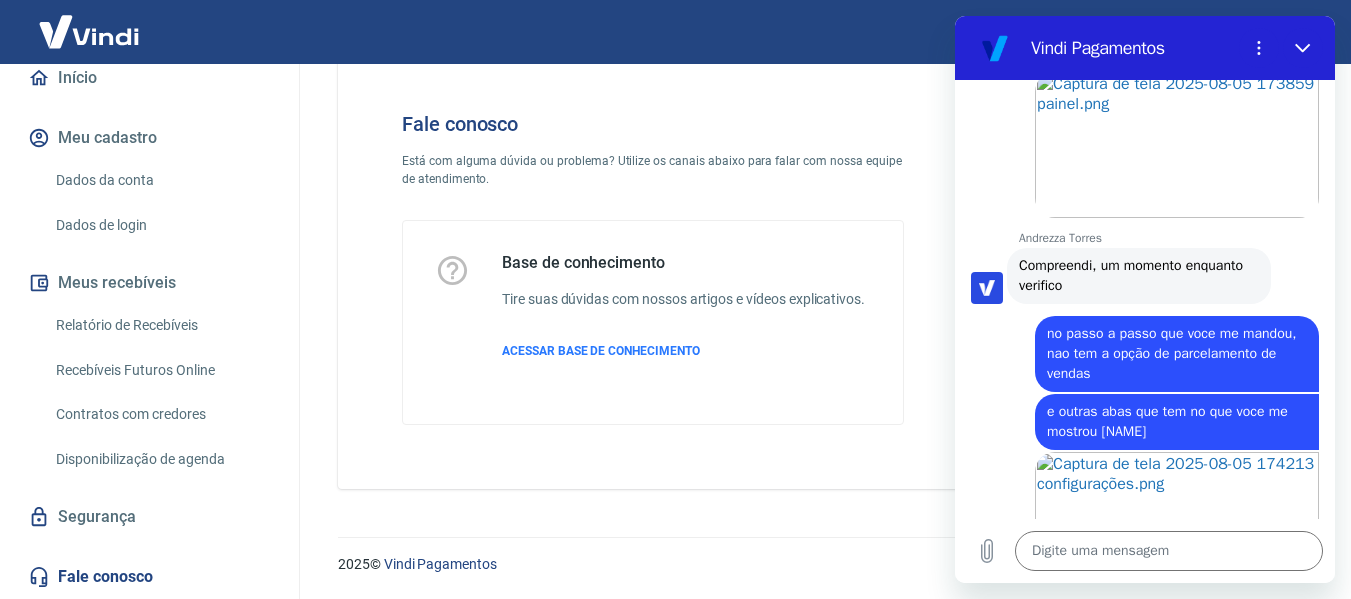 scroll, scrollTop: 3604, scrollLeft: 0, axis: vertical 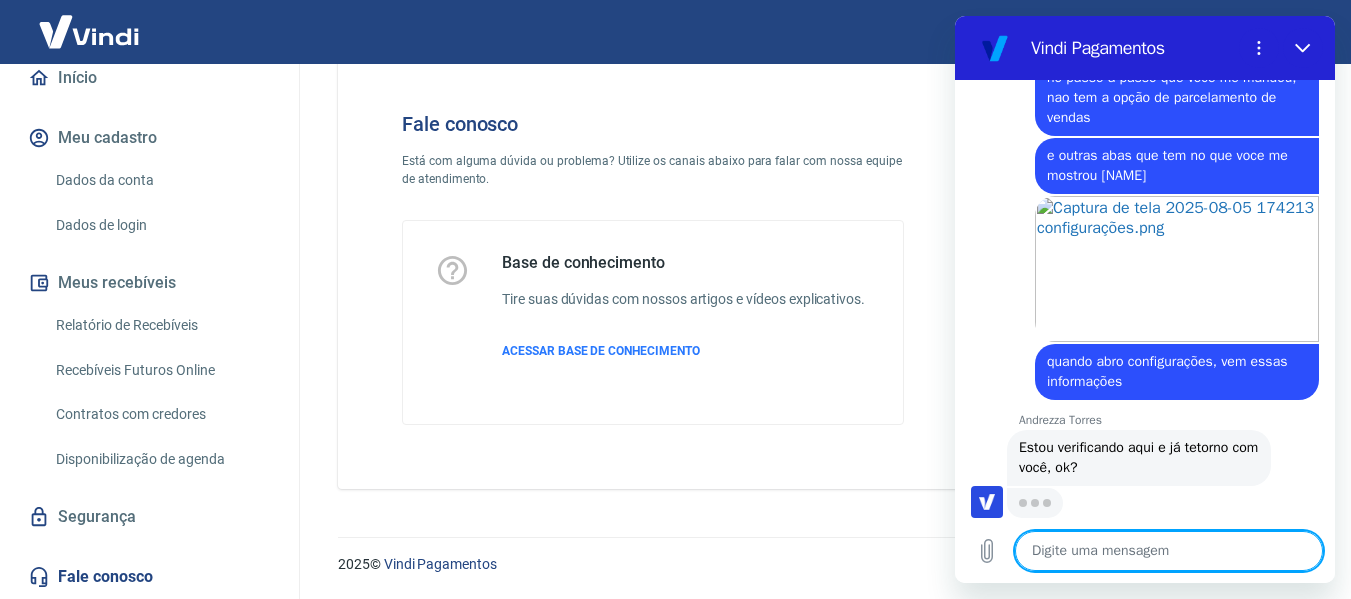 click at bounding box center (1169, 551) 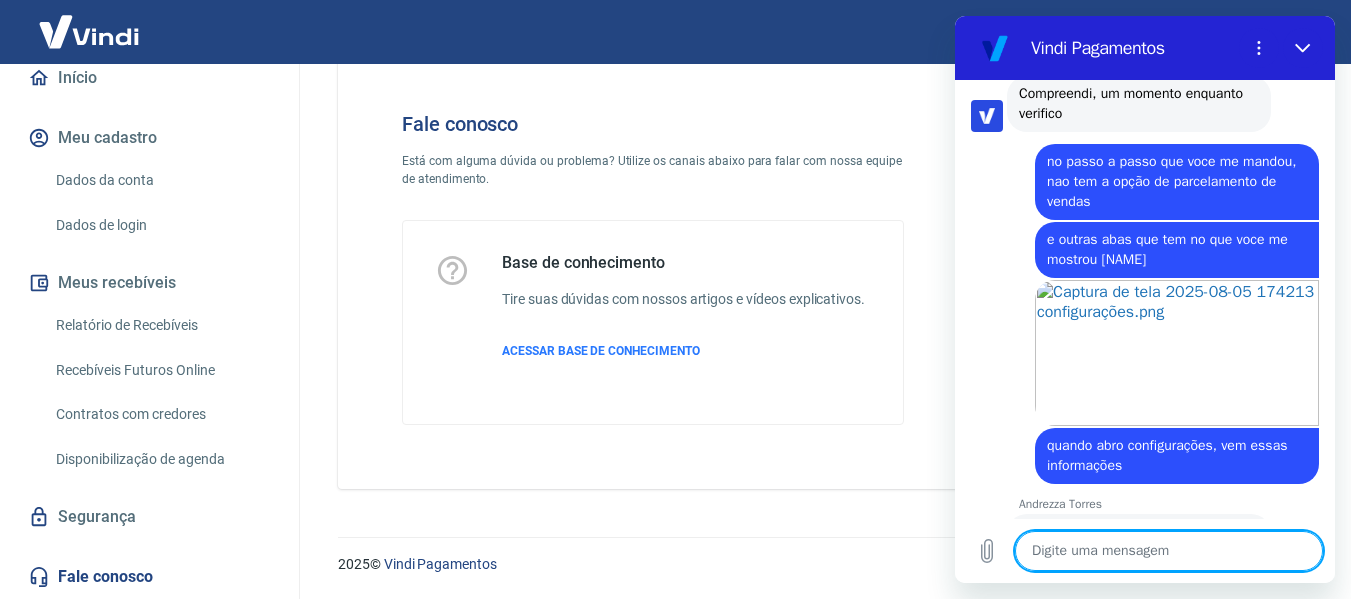 scroll, scrollTop: 3776, scrollLeft: 0, axis: vertical 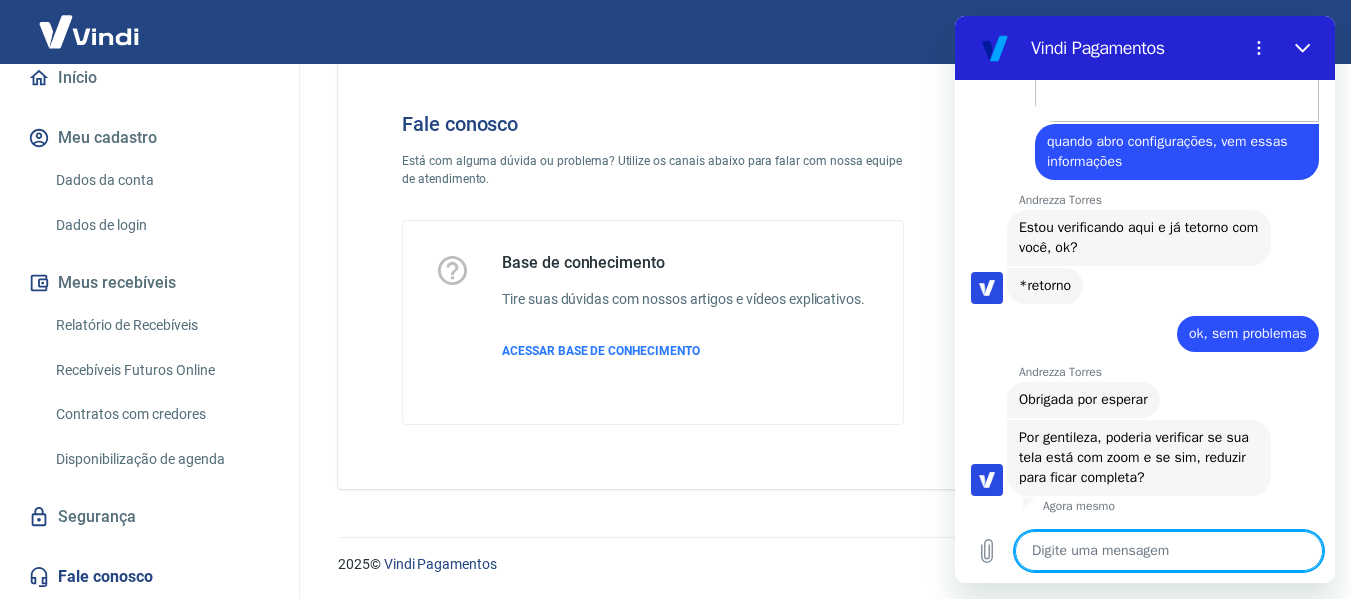 drag, startPoint x: 1194, startPoint y: 553, endPoint x: 1227, endPoint y: 547, distance: 33.54102 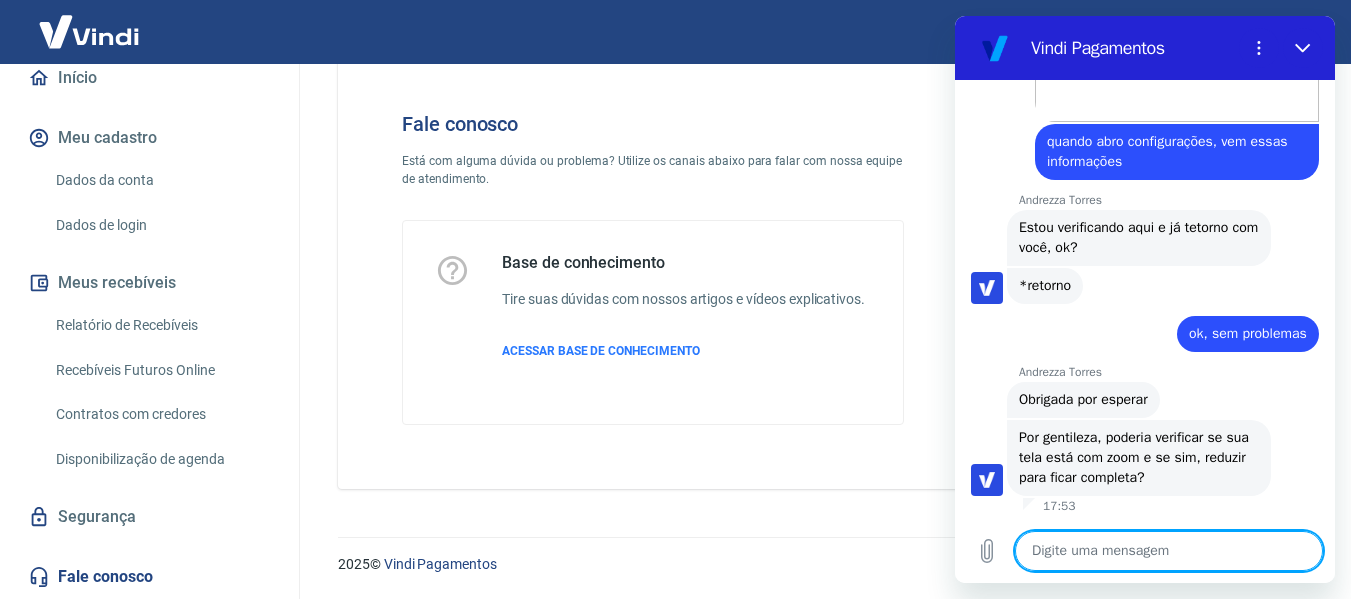 click at bounding box center [1169, 551] 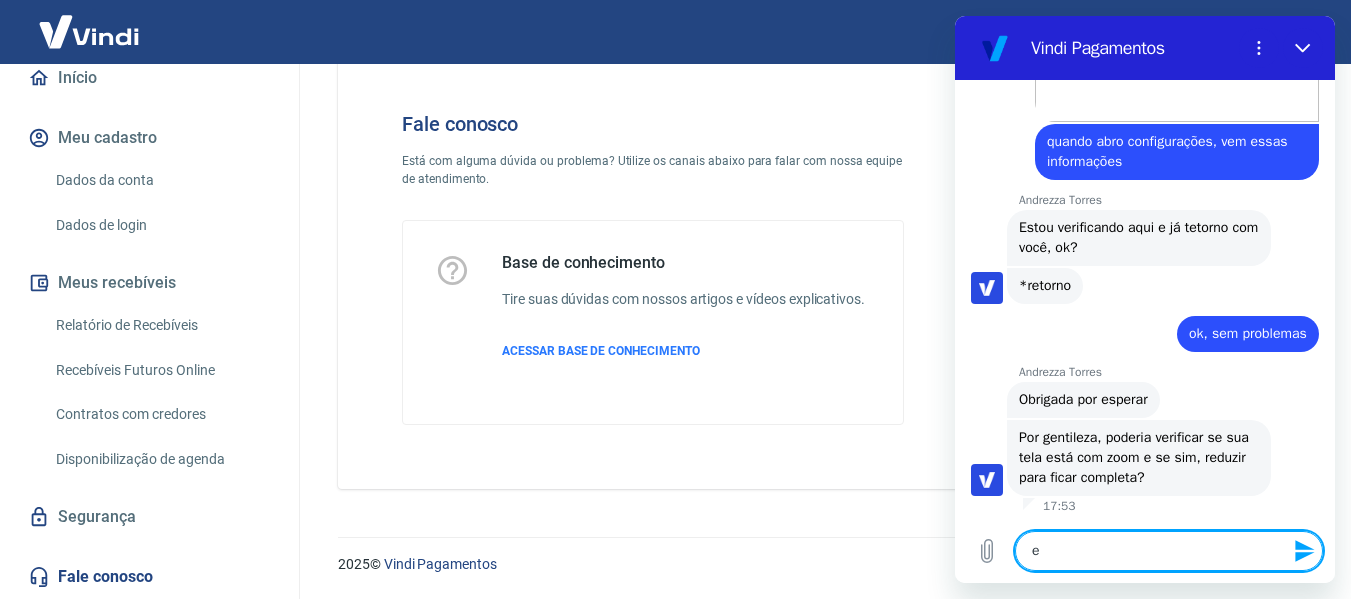 click on "e" at bounding box center (1169, 551) 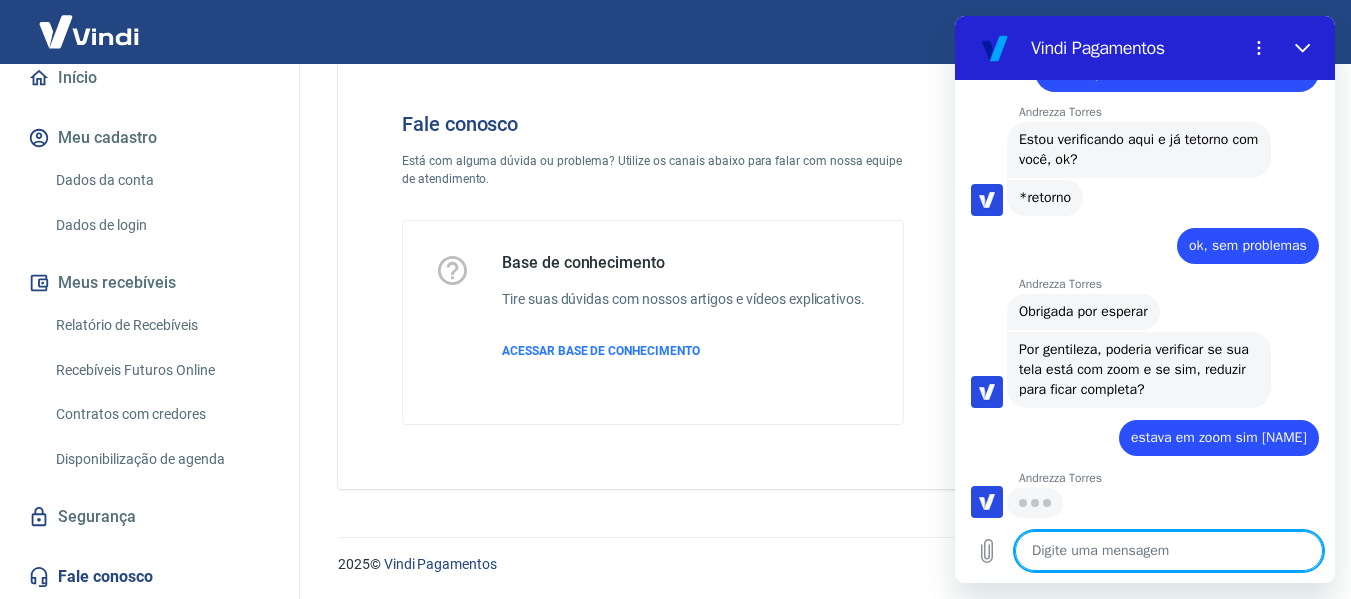 scroll, scrollTop: 4006, scrollLeft: 0, axis: vertical 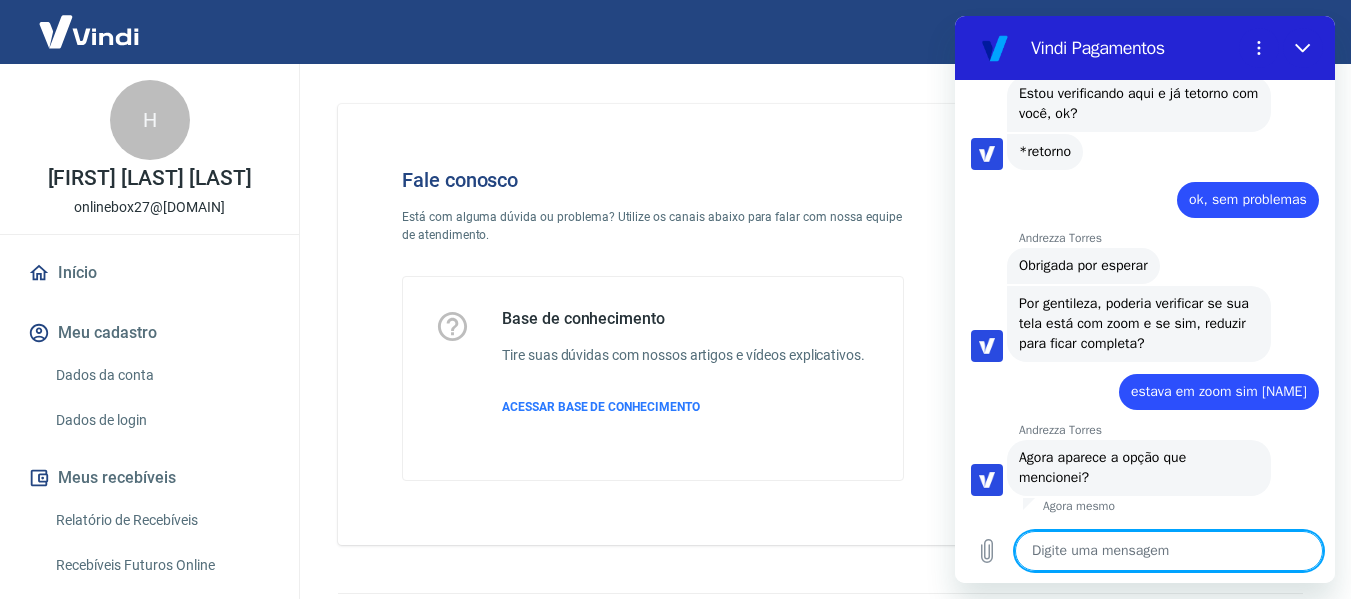click at bounding box center [1169, 551] 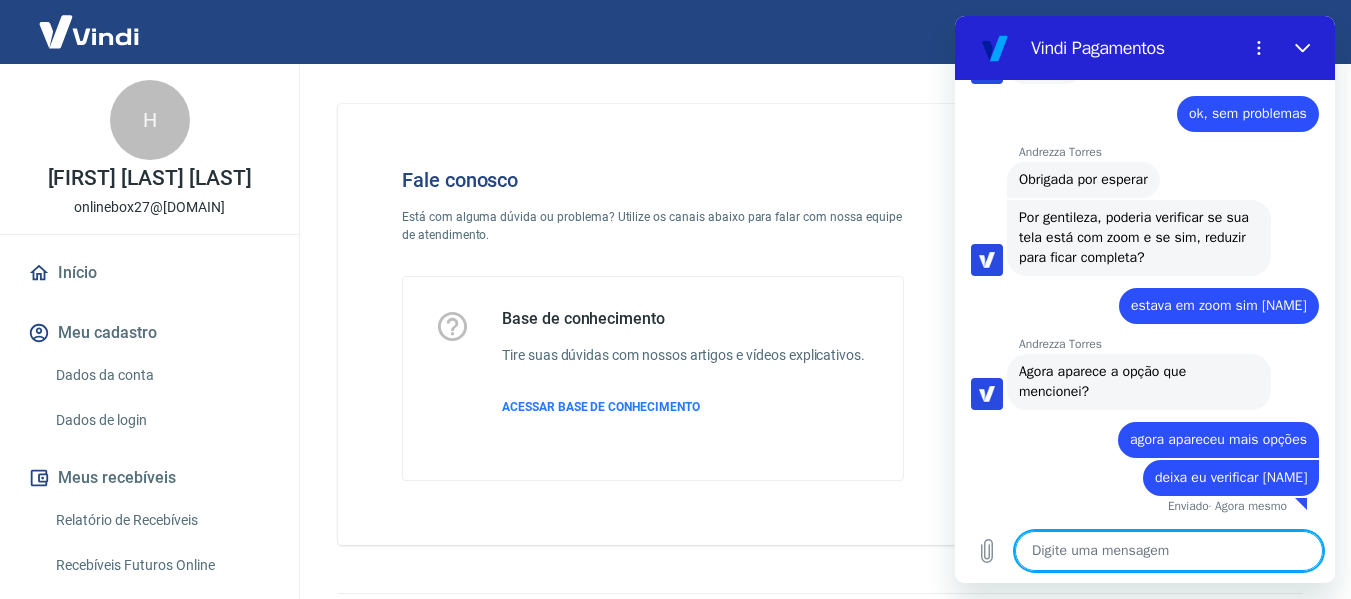 scroll, scrollTop: 4140, scrollLeft: 0, axis: vertical 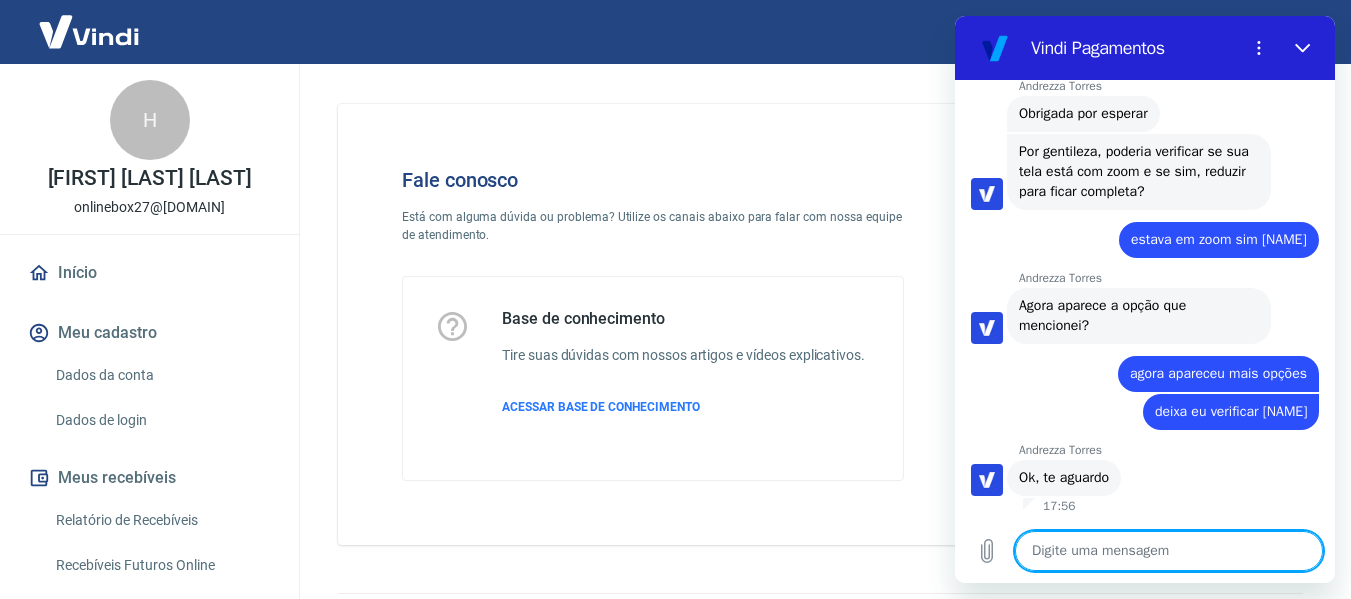 click at bounding box center [1169, 551] 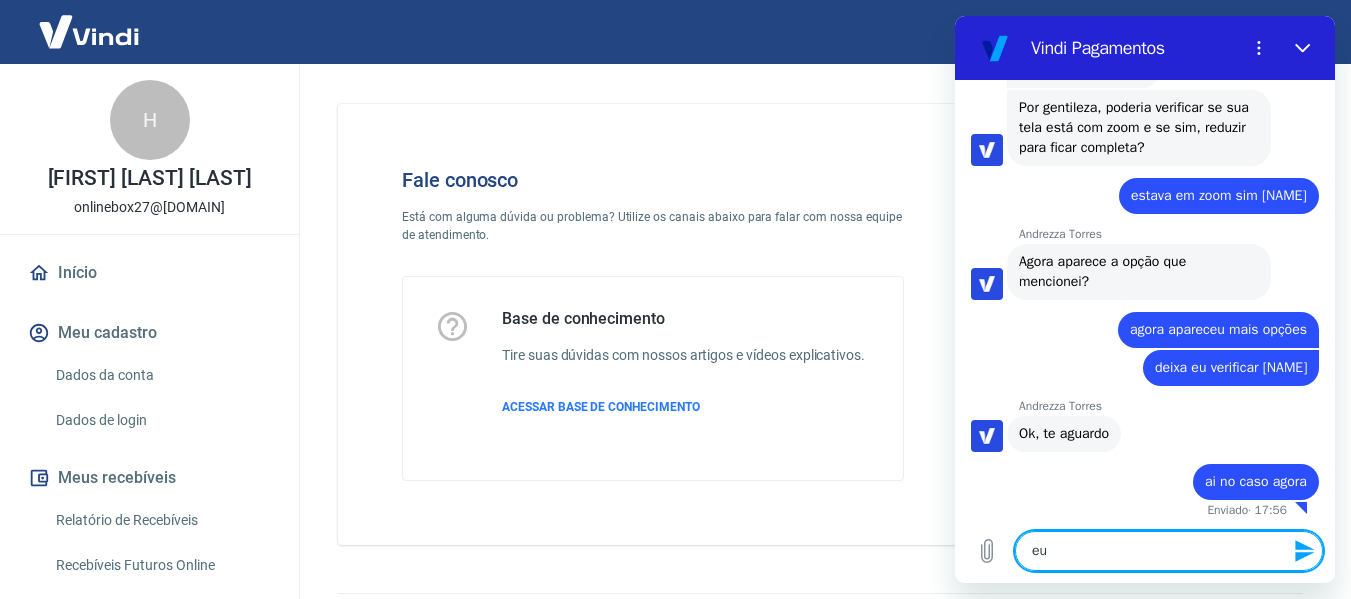 scroll, scrollTop: 4254, scrollLeft: 0, axis: vertical 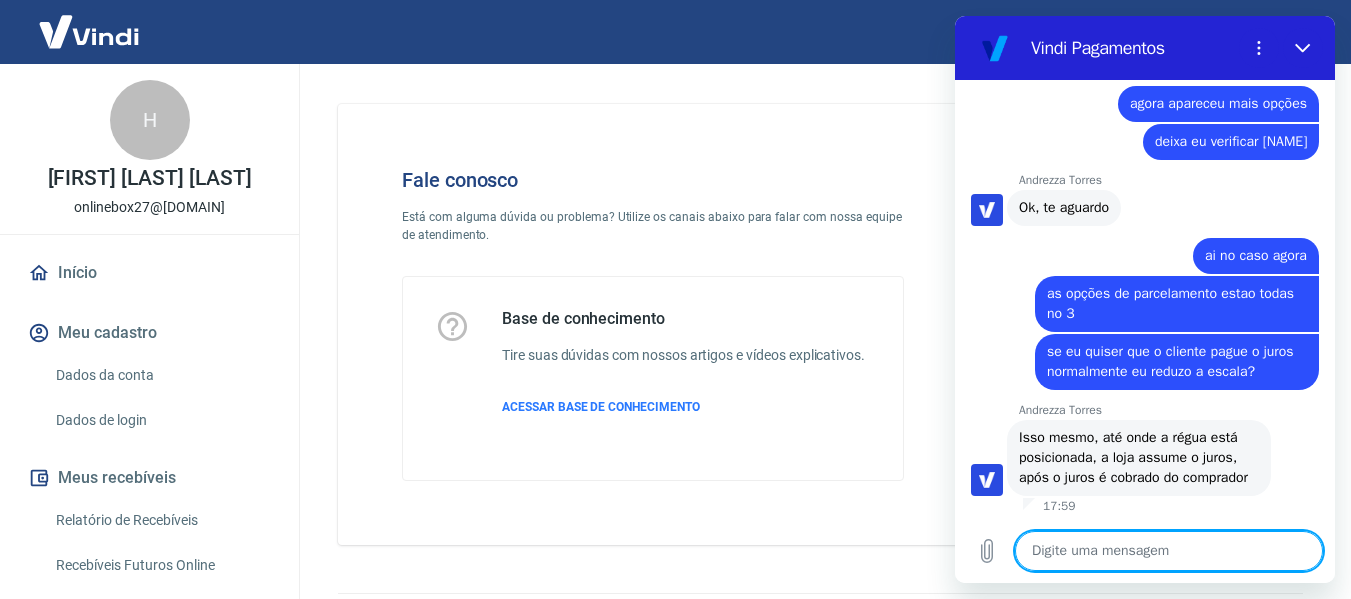 click at bounding box center [1169, 551] 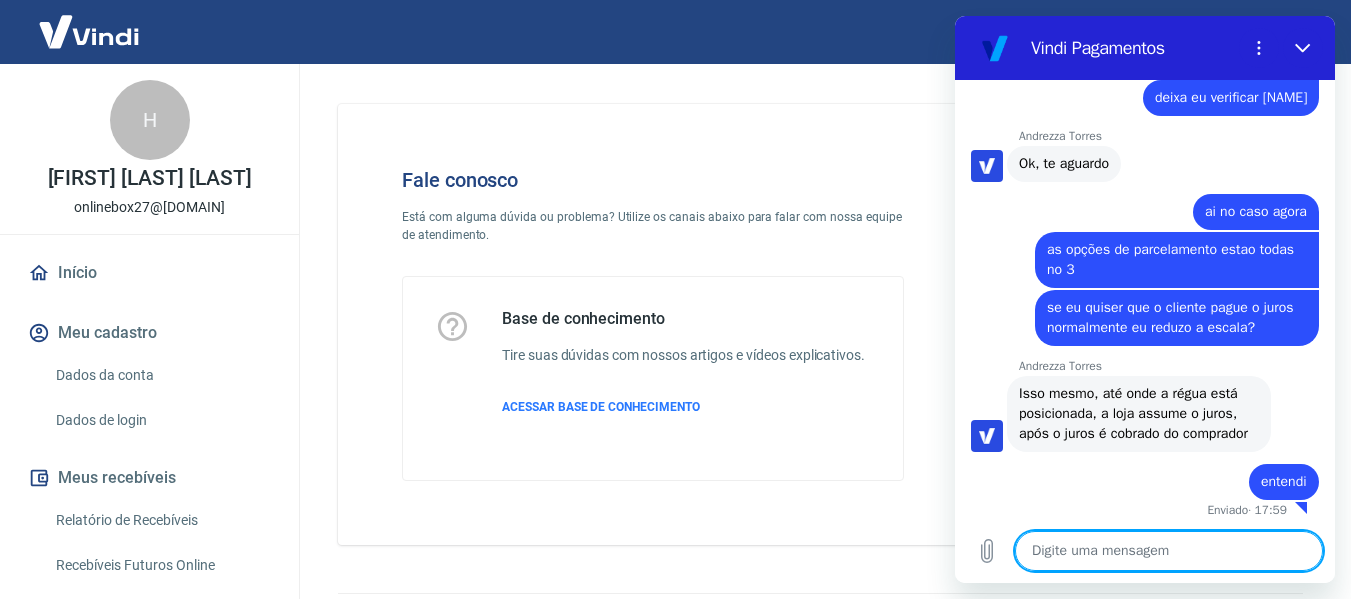 scroll, scrollTop: 4544, scrollLeft: 0, axis: vertical 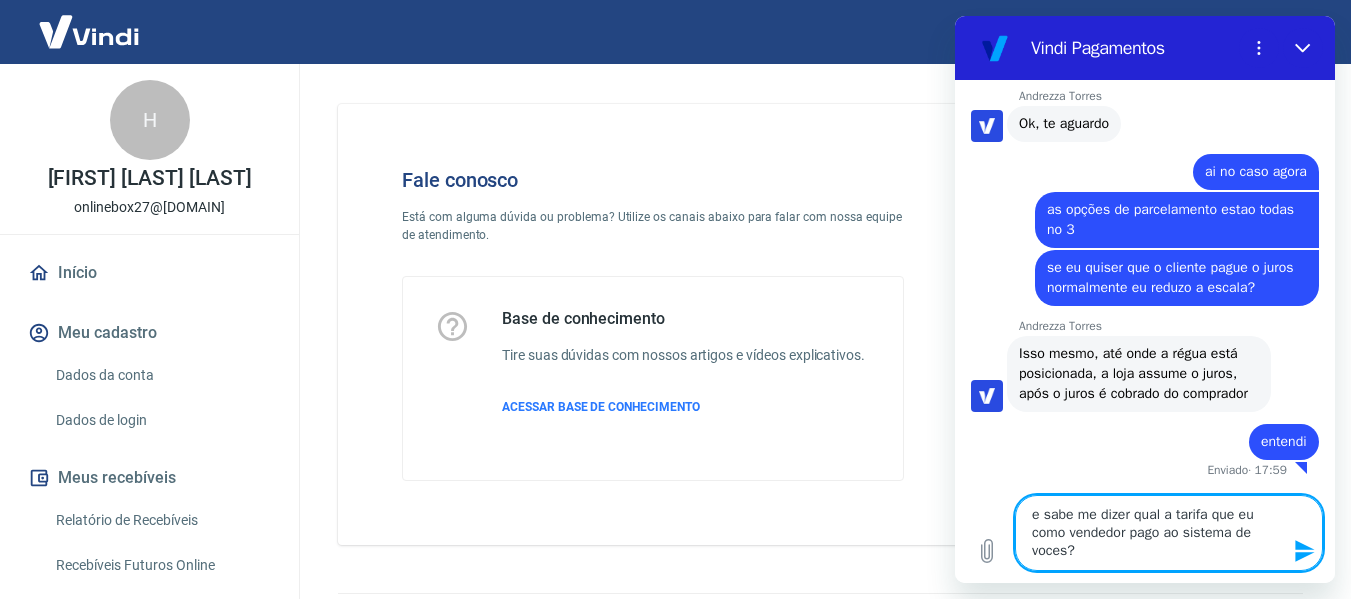 click on "e sabe me dizer qual a tarifa que eu como vendedor pago ao sistema de voces?" at bounding box center [1169, 533] 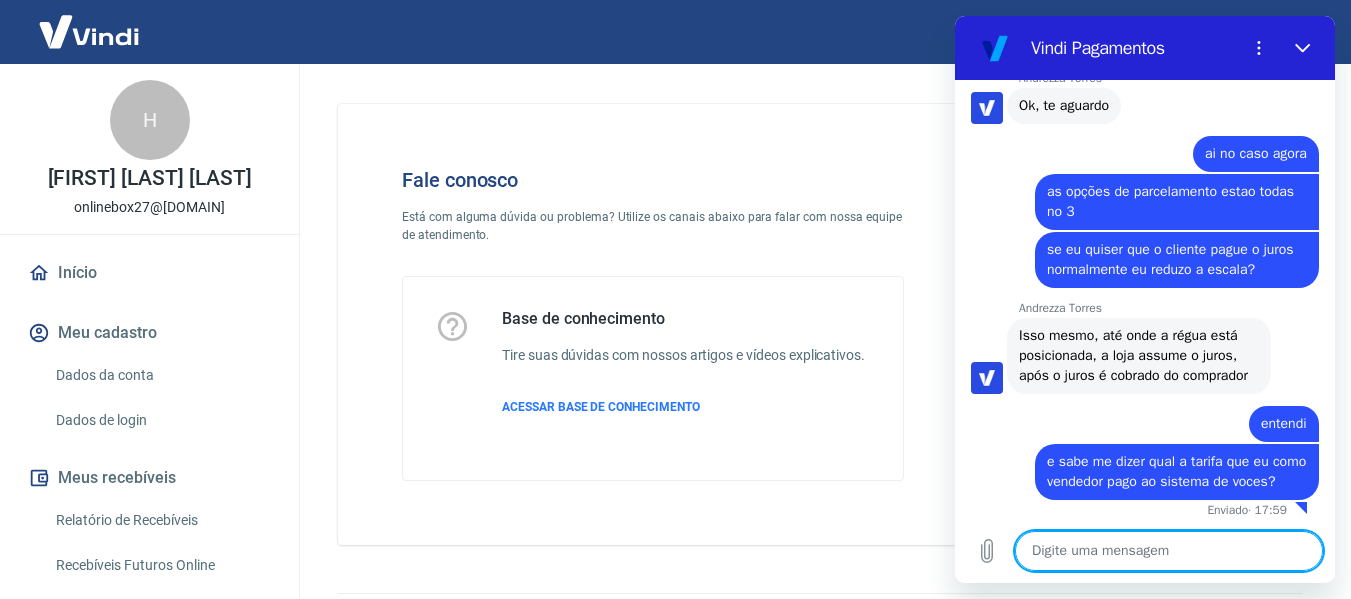scroll, scrollTop: 4622, scrollLeft: 0, axis: vertical 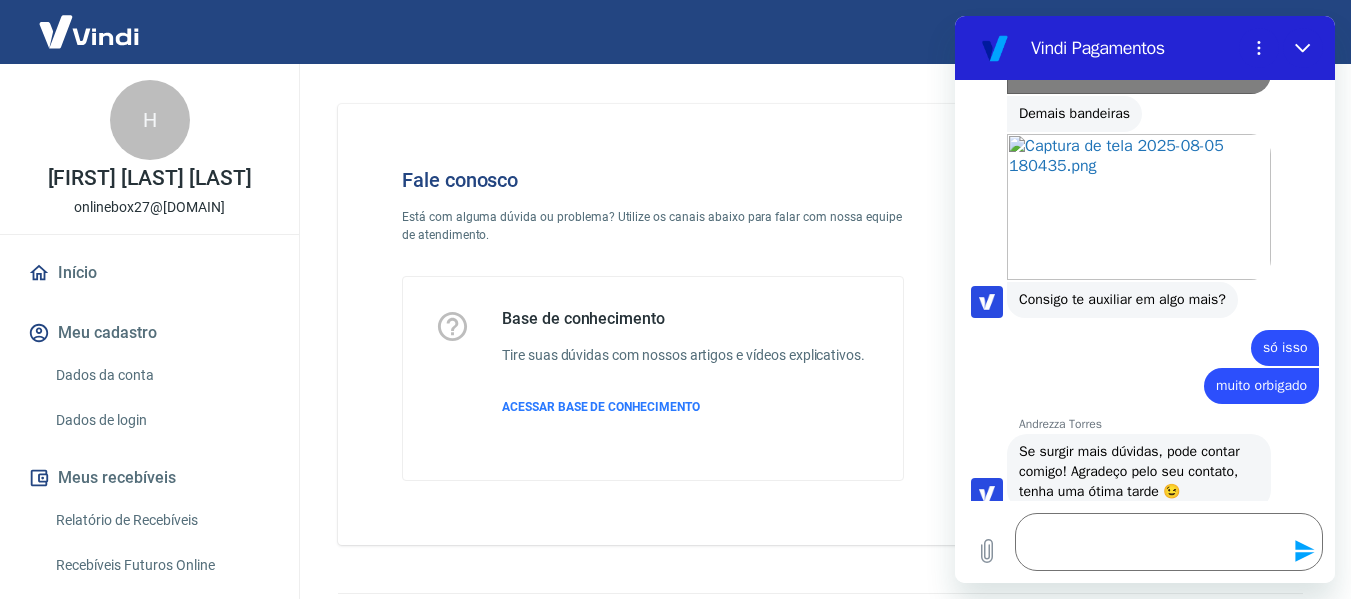 click on "Abrir em nova aba" at bounding box center (1139, 21) 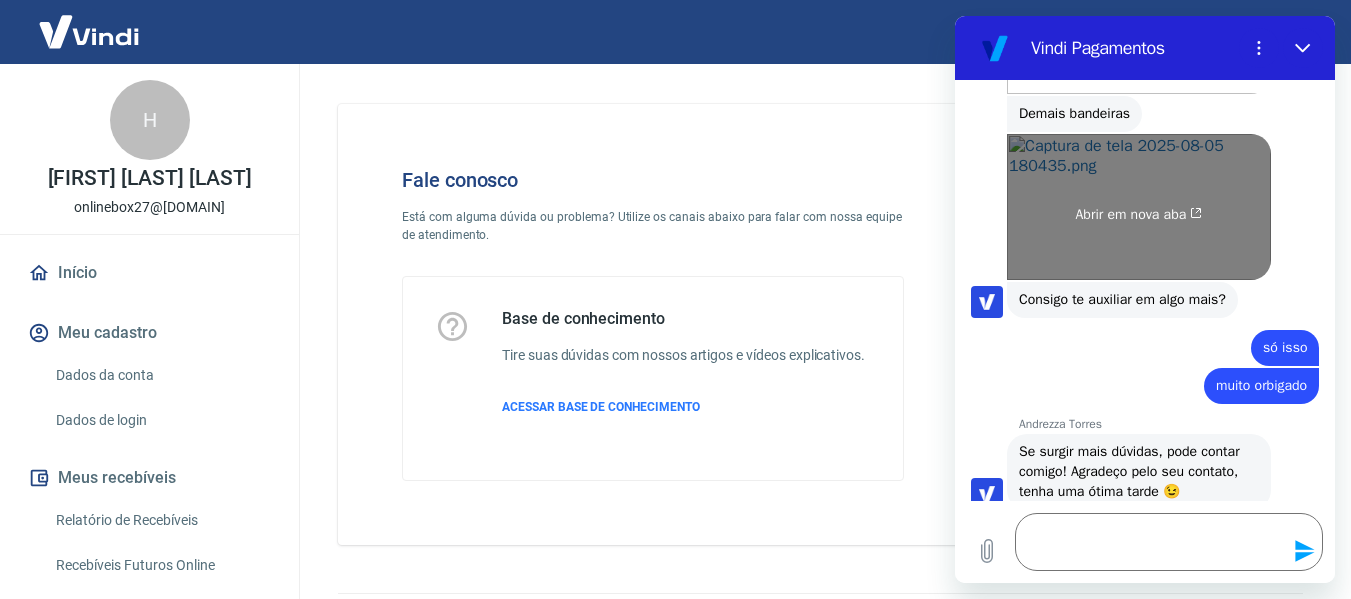 click on "Abrir em nova aba" at bounding box center [1139, 215] 